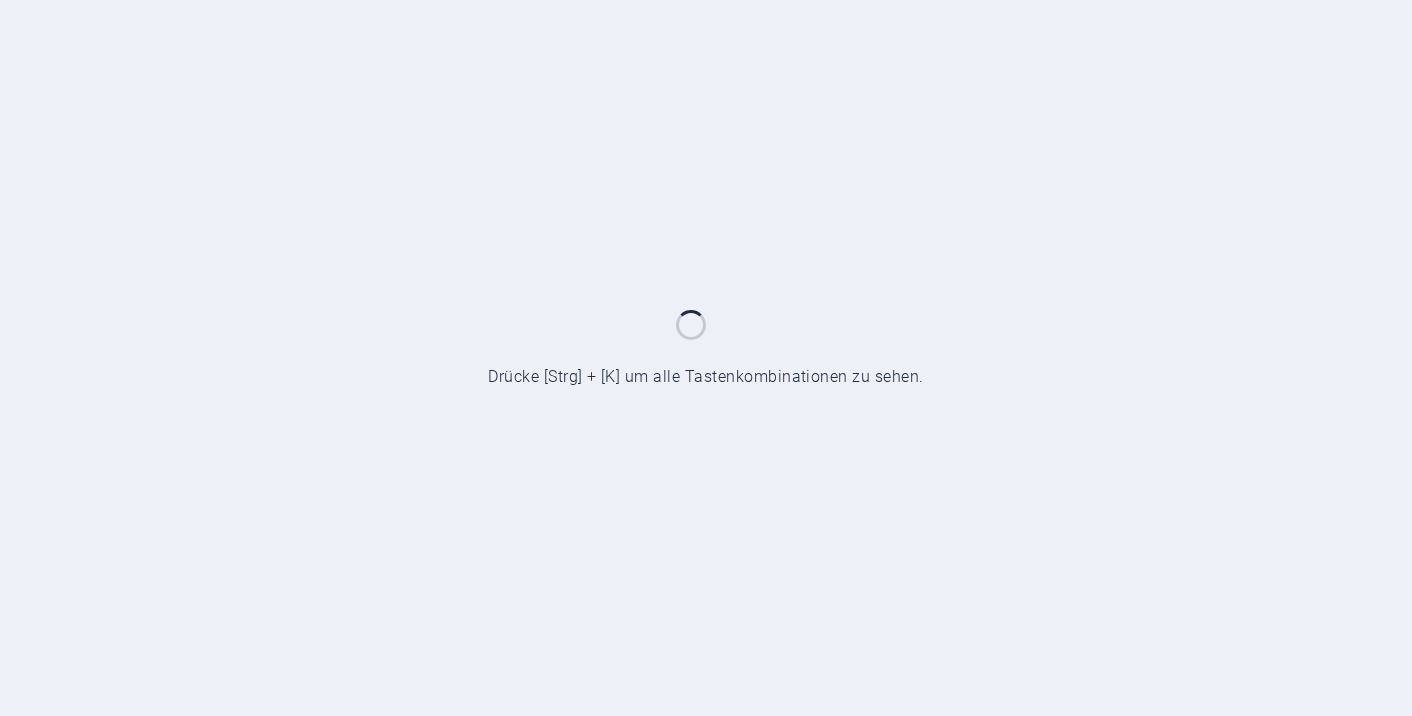 scroll, scrollTop: 0, scrollLeft: 0, axis: both 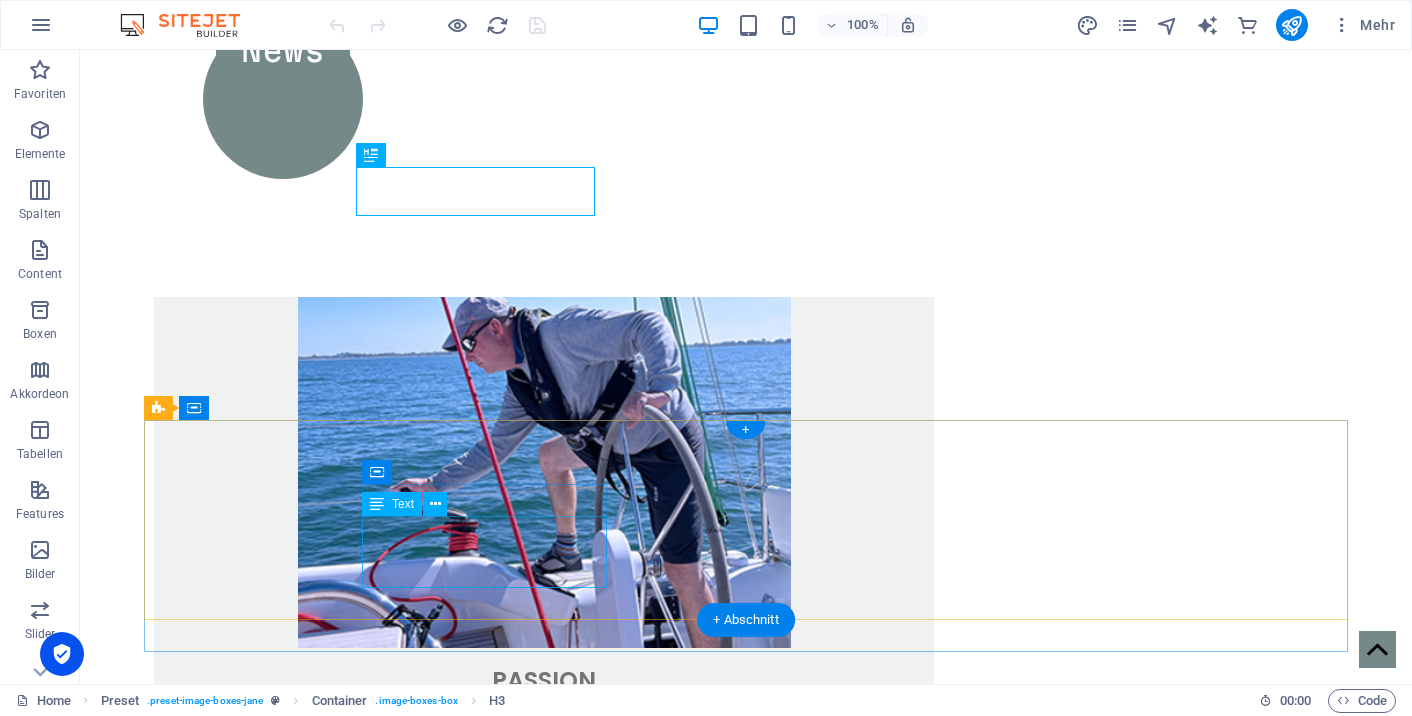 click on "Facebook Instagram" at bounding box center [544, 1674] 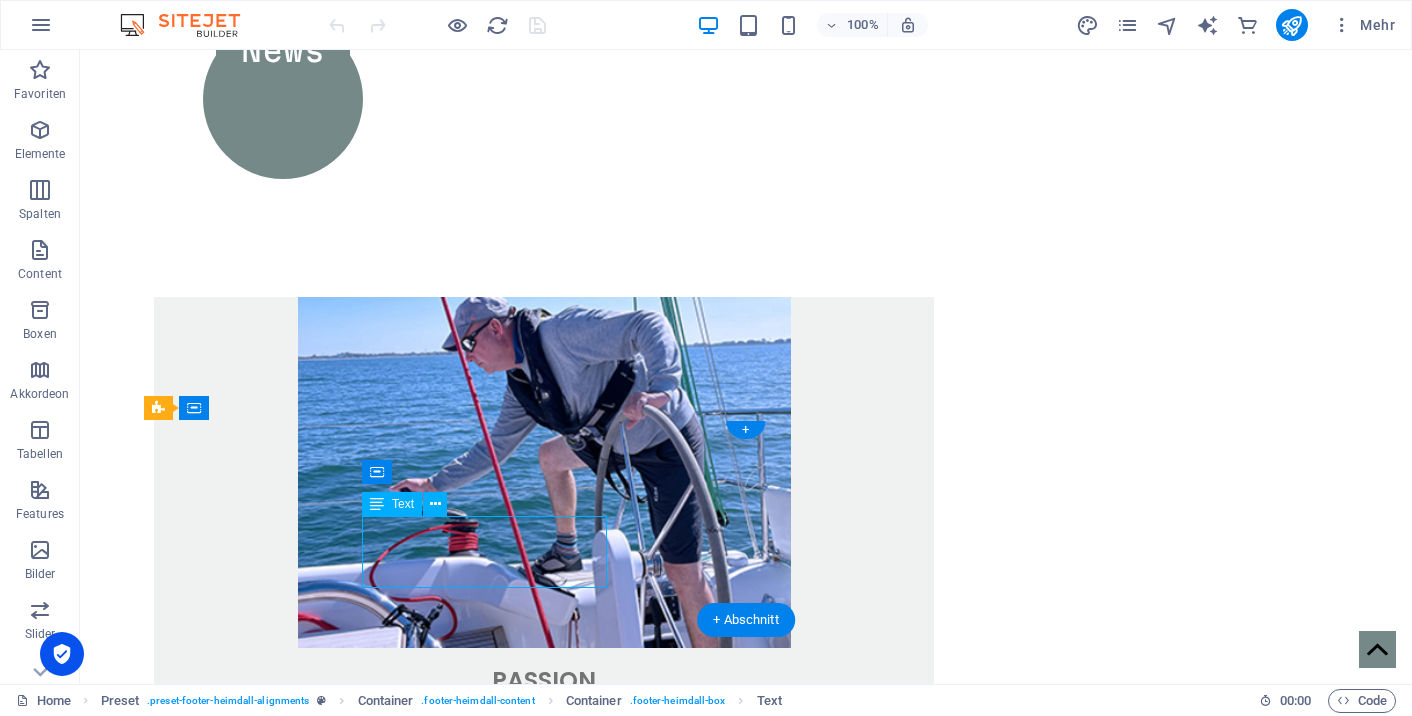 click on "Facebook Instagram" at bounding box center (544, 1674) 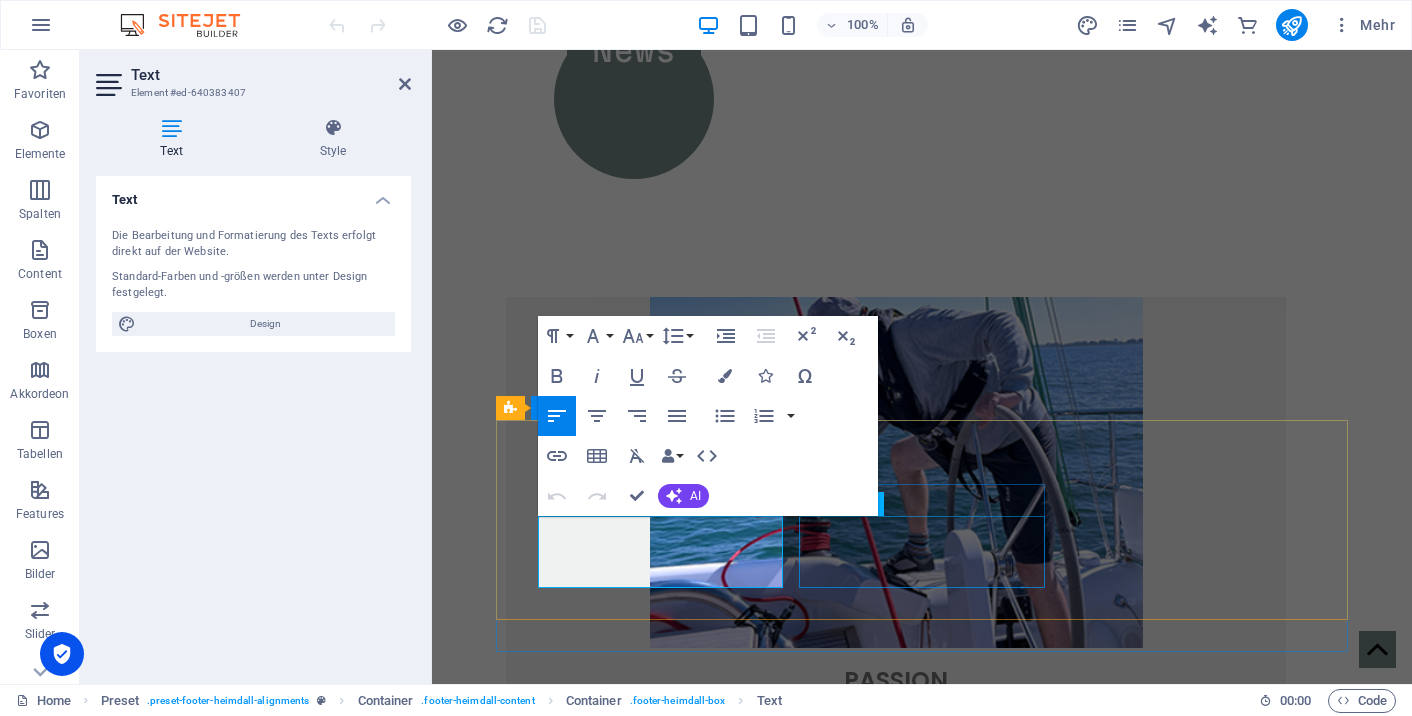 click on "Kalender Clubhouse AIS" at bounding box center [896, 1786] 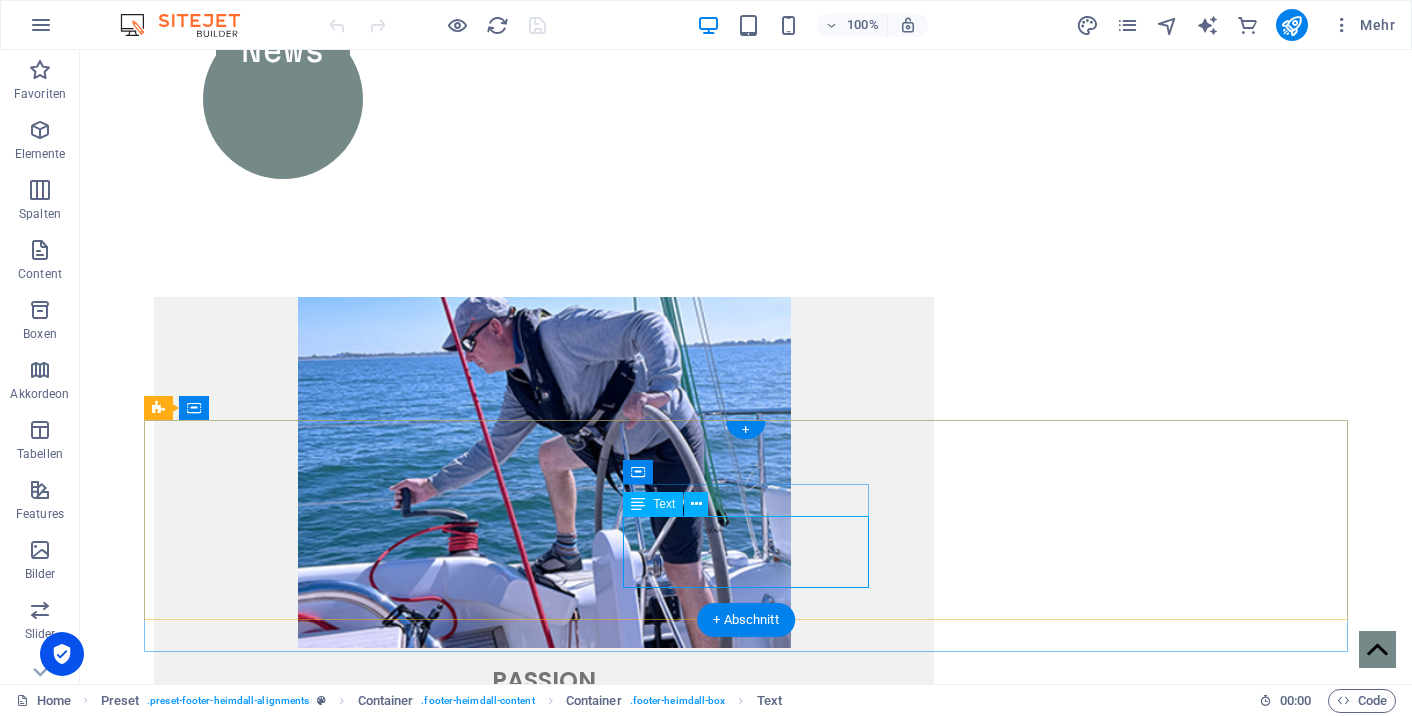 click on "Kalender Clubhouse AIS" at bounding box center [544, 1786] 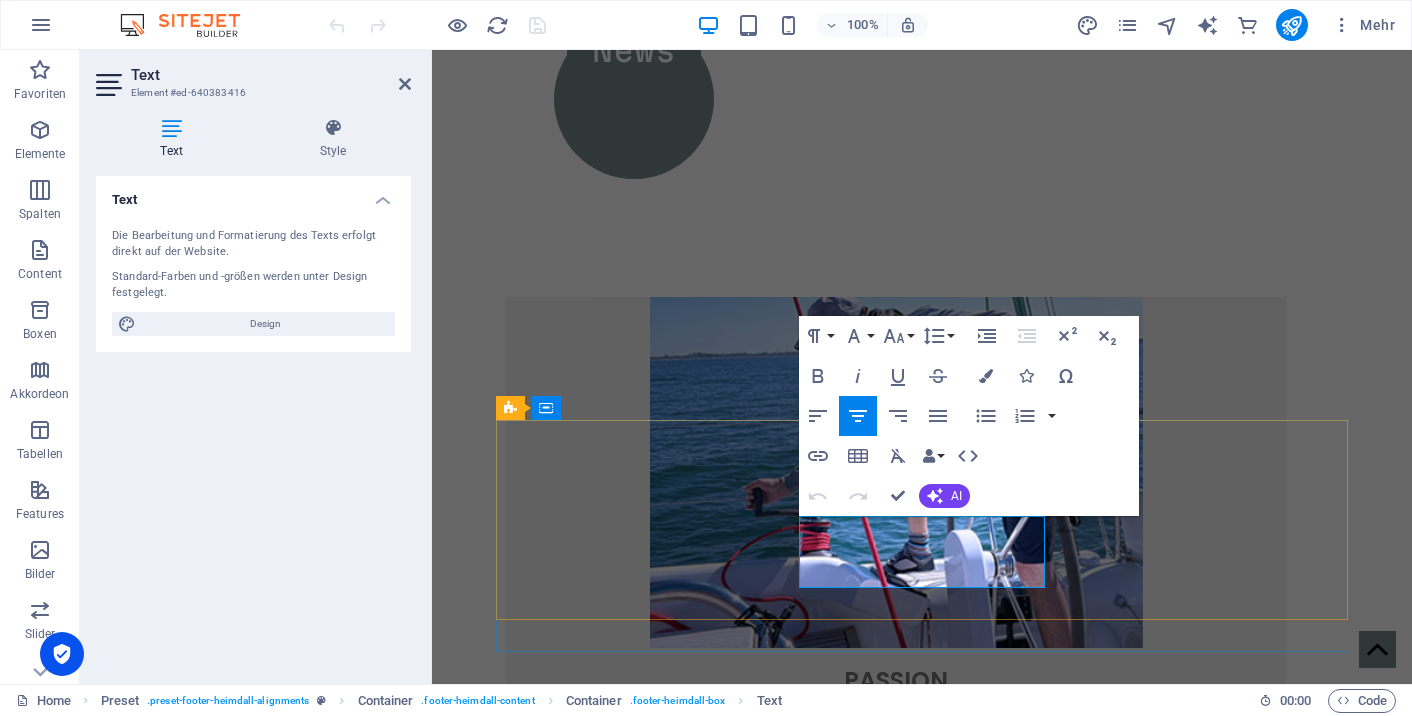 click on "Kalender" at bounding box center (896, 1762) 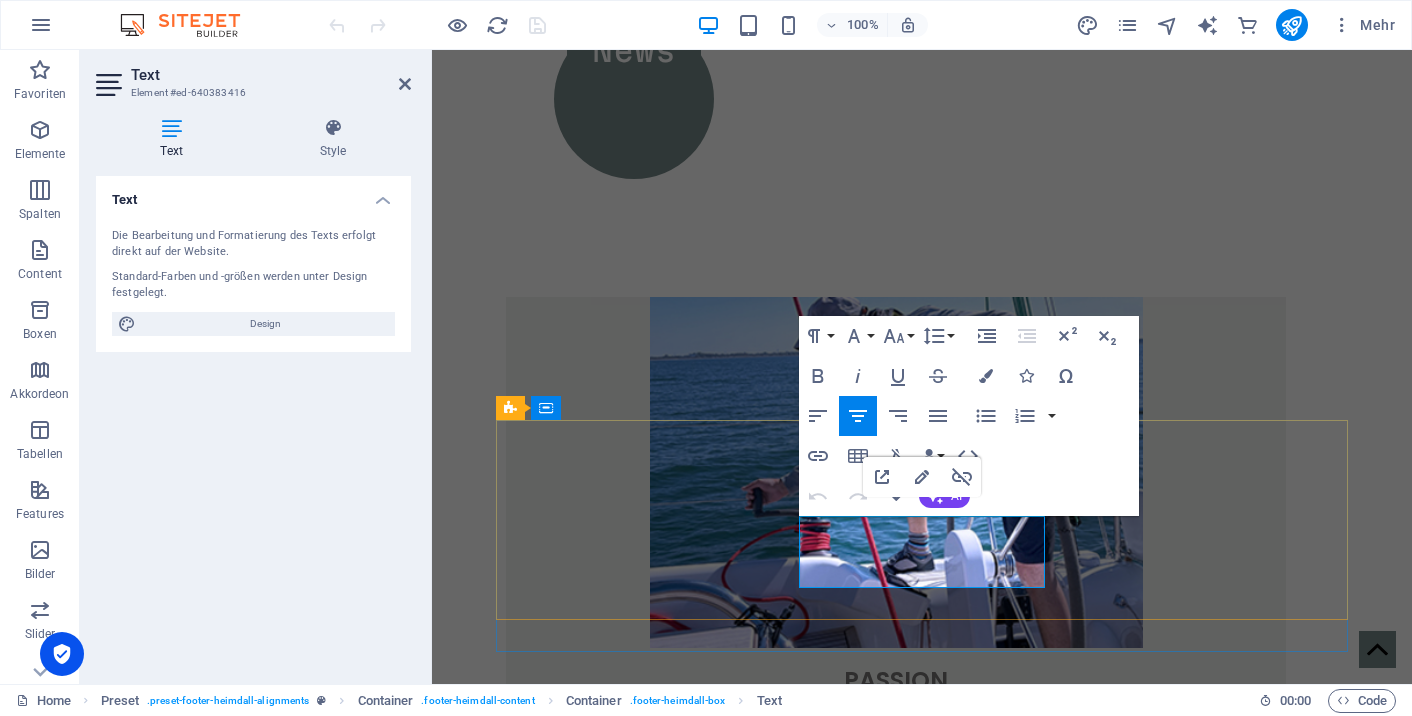click on "Kalender" at bounding box center [896, 1762] 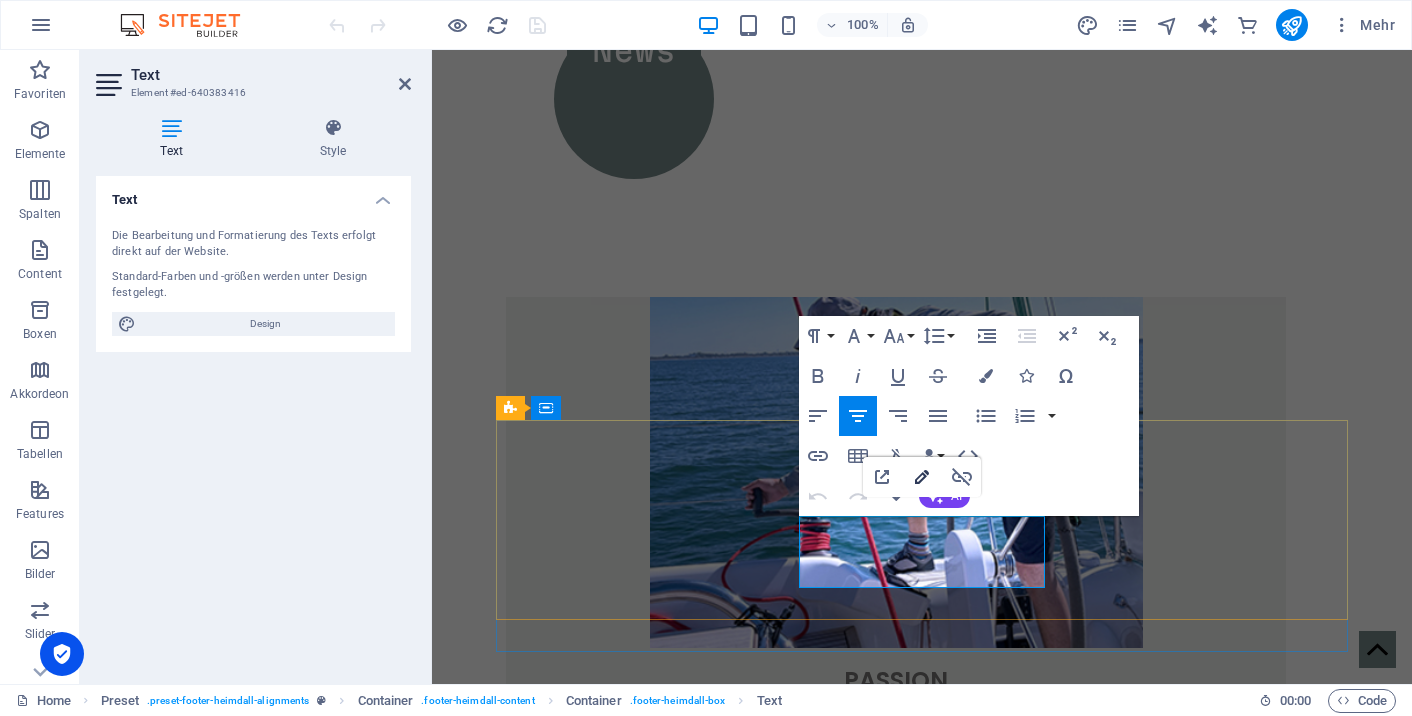 click 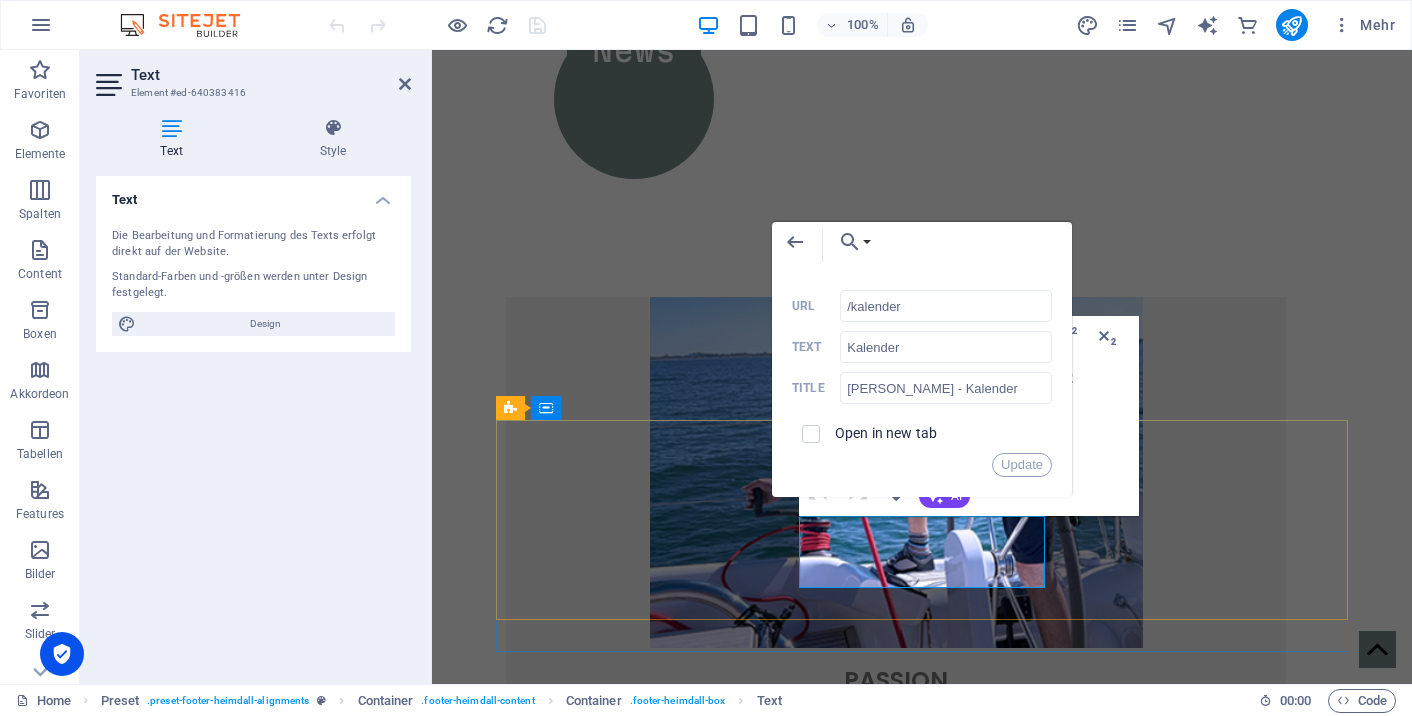click on "Open in new tab" at bounding box center (886, 433) 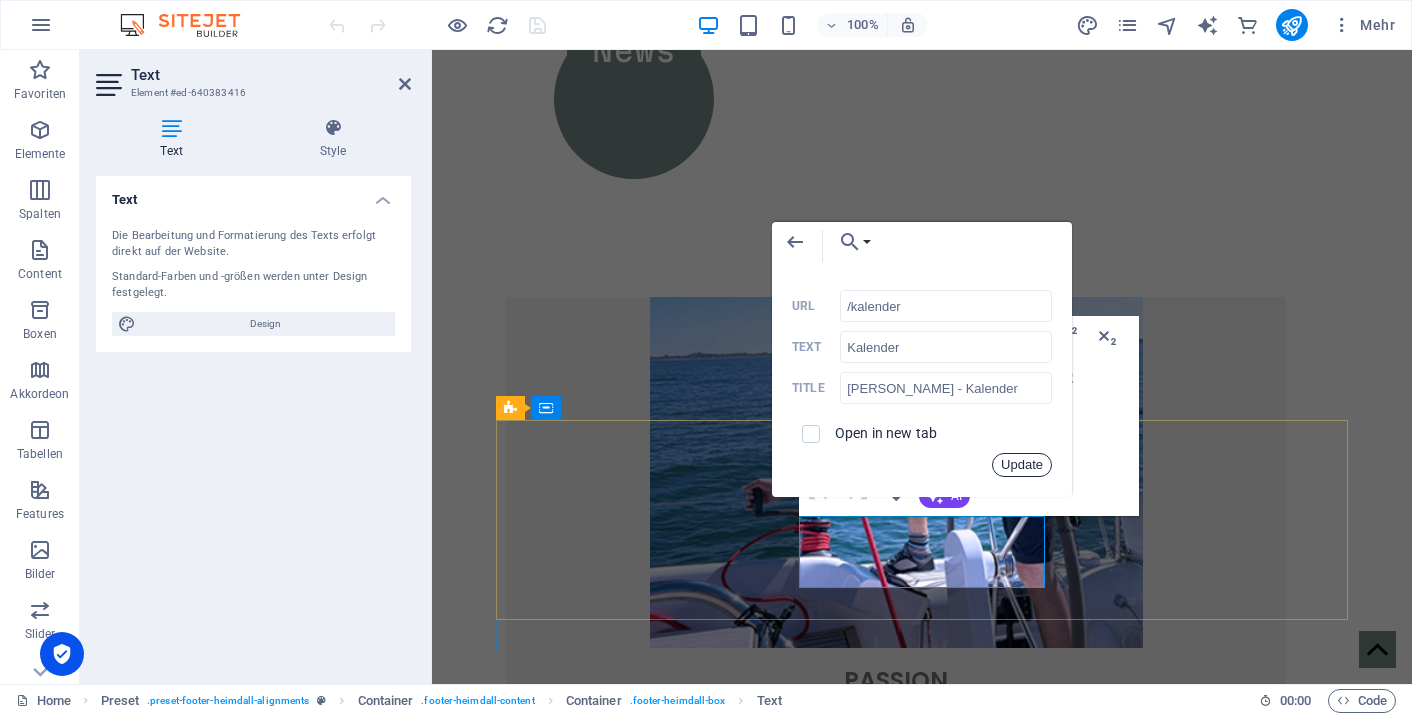 click on "Update" at bounding box center [1022, 465] 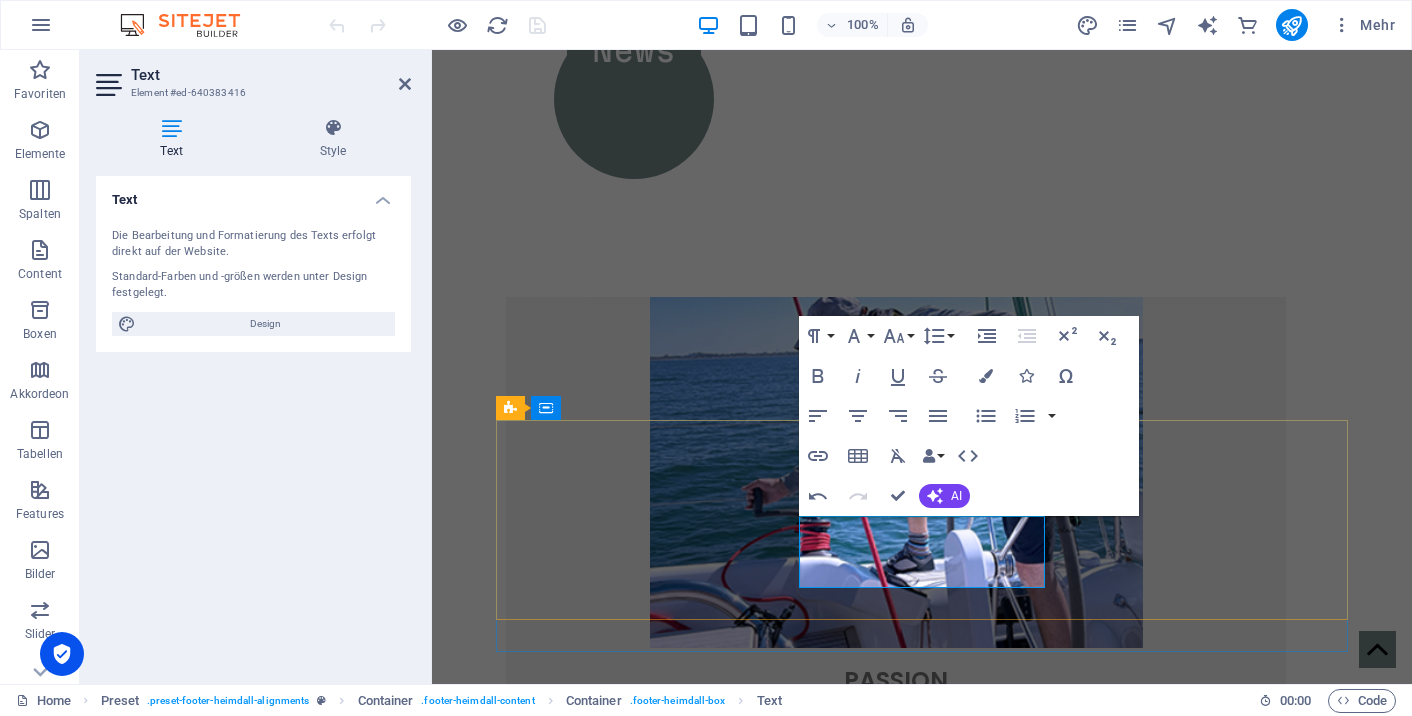 click on "Clubhouse" at bounding box center [896, 1786] 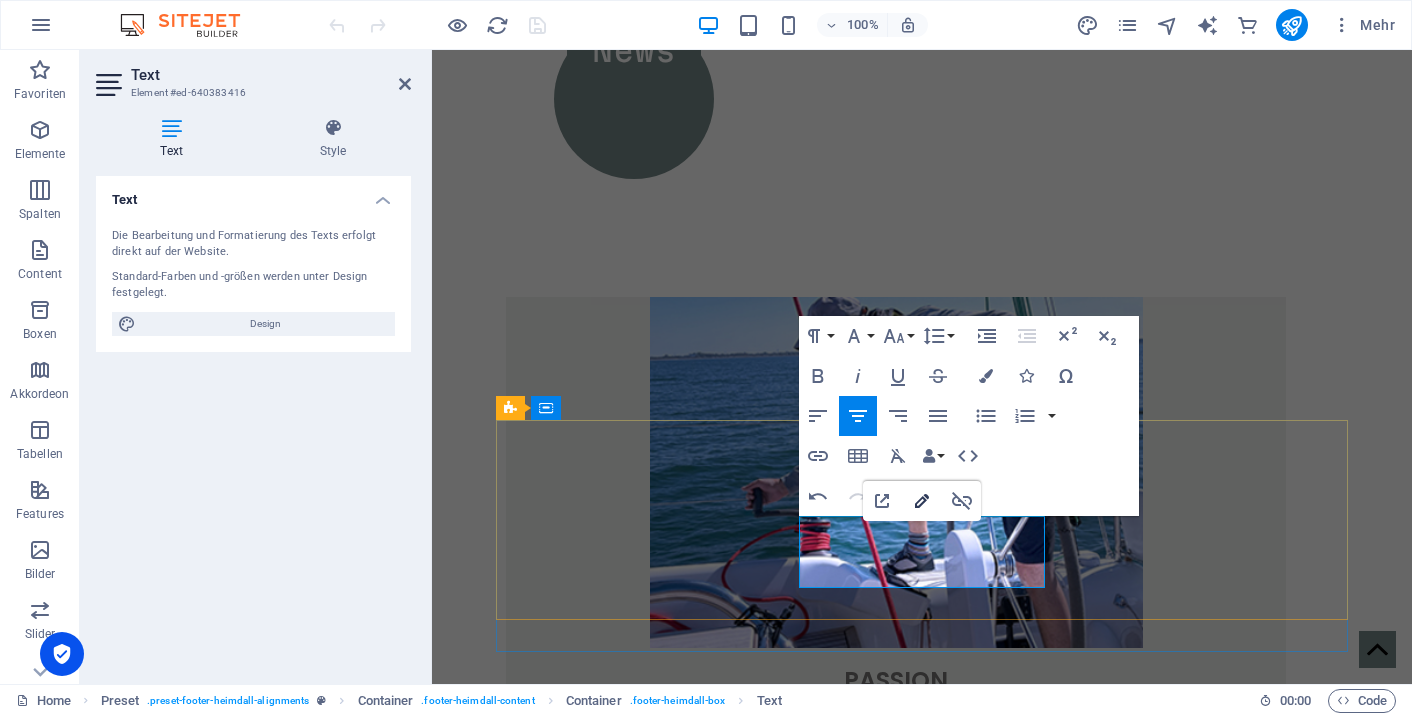 type on "/Clubhouse" 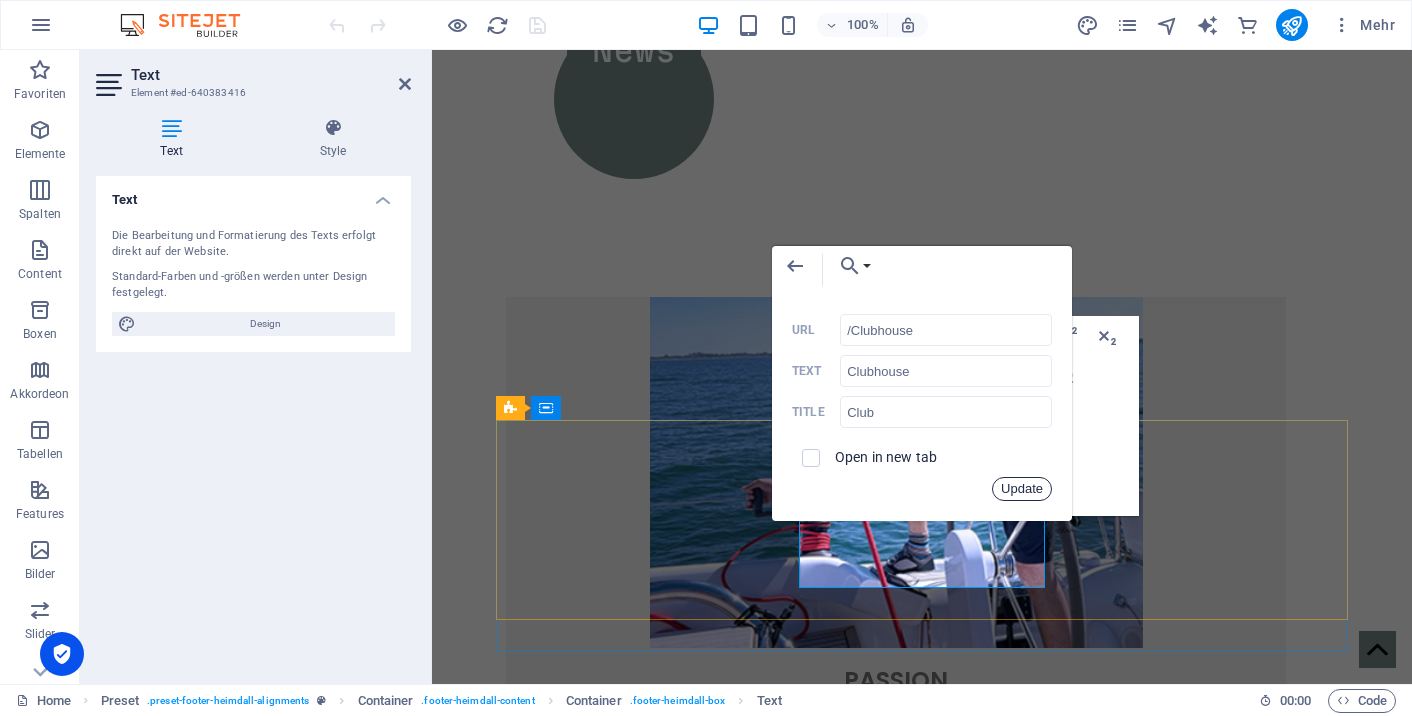 click on "Update" at bounding box center (1022, 489) 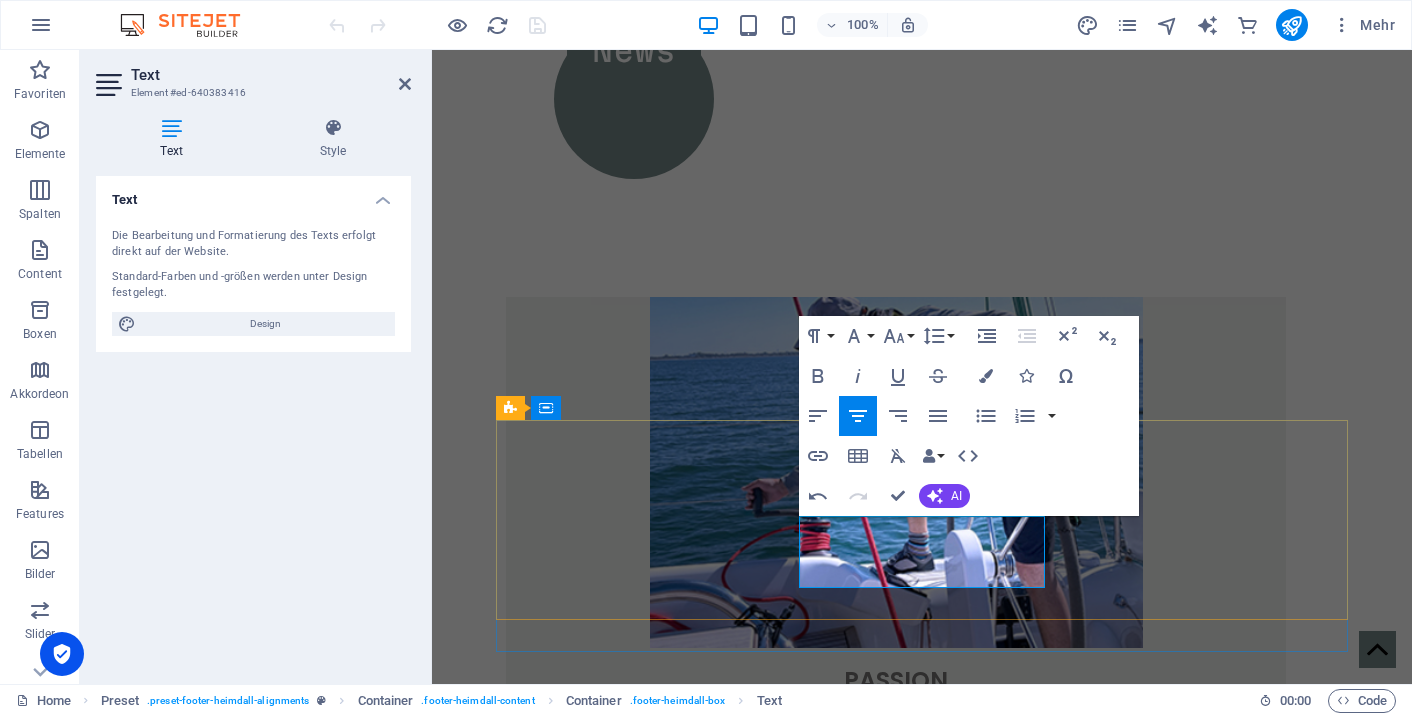 click on "AIS" at bounding box center [896, 1810] 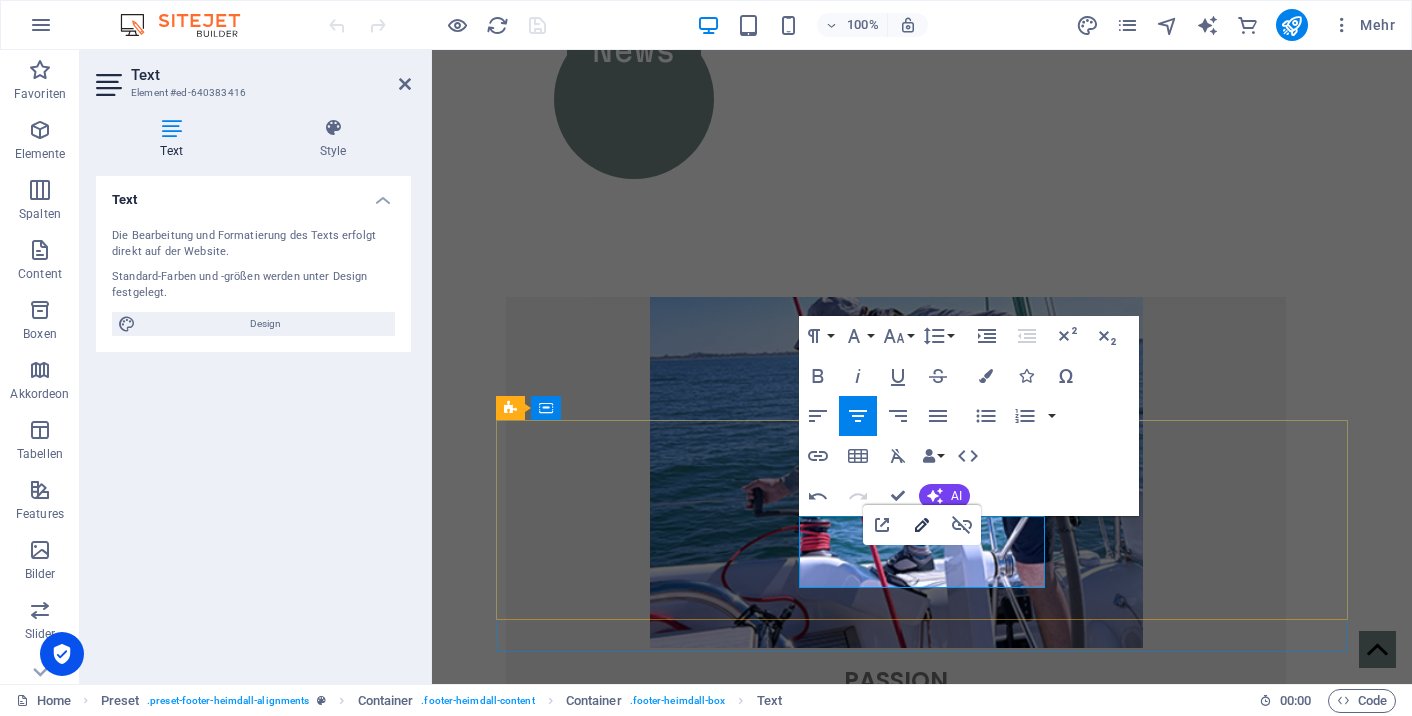 type on "[URL][DOMAIN_NAME]" 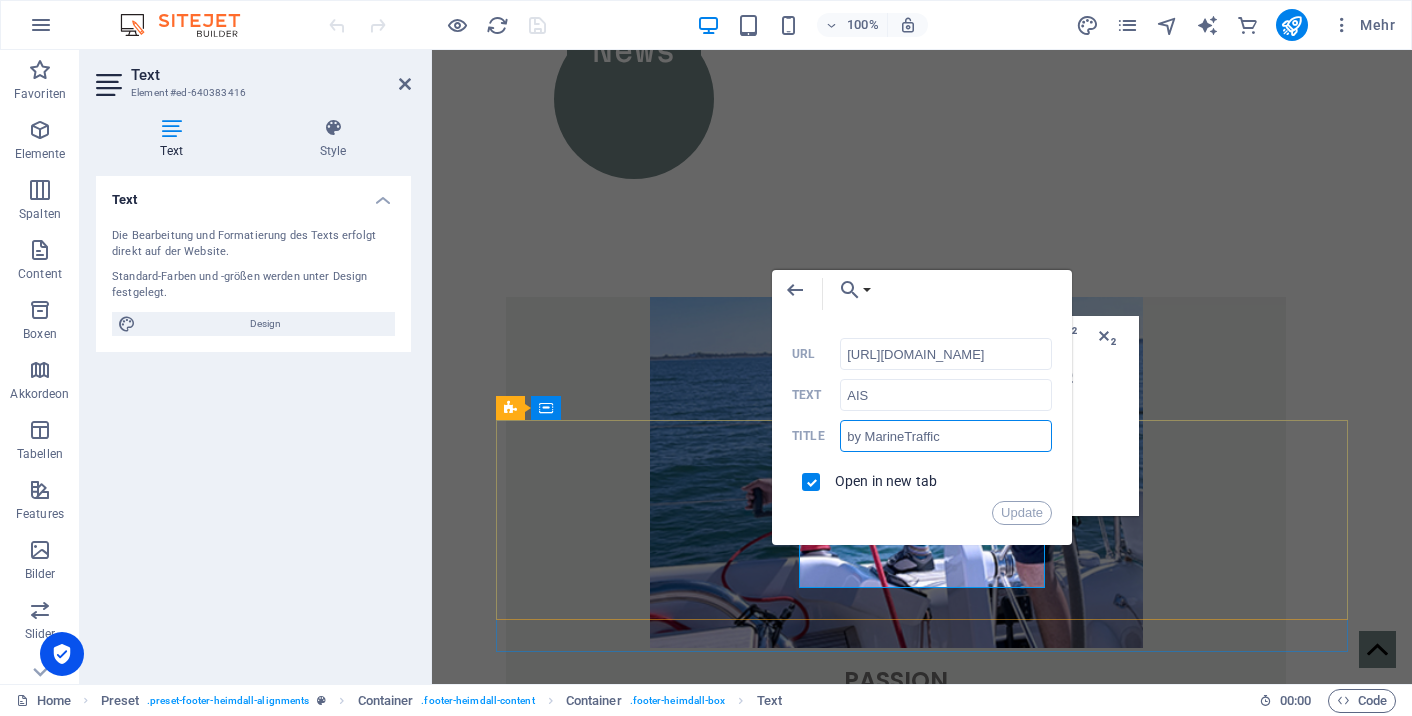 click on "by MarineTraffic" at bounding box center [946, 436] 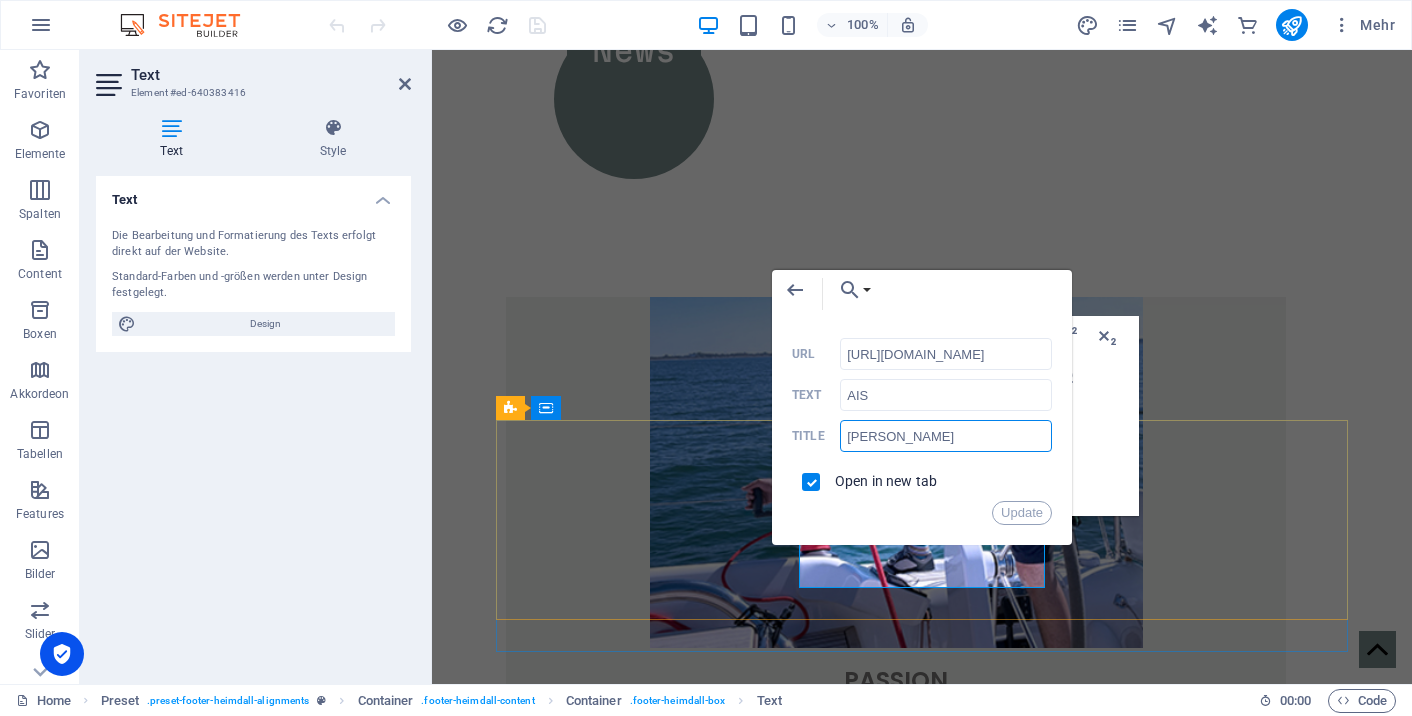 type on "[PERSON_NAME]" 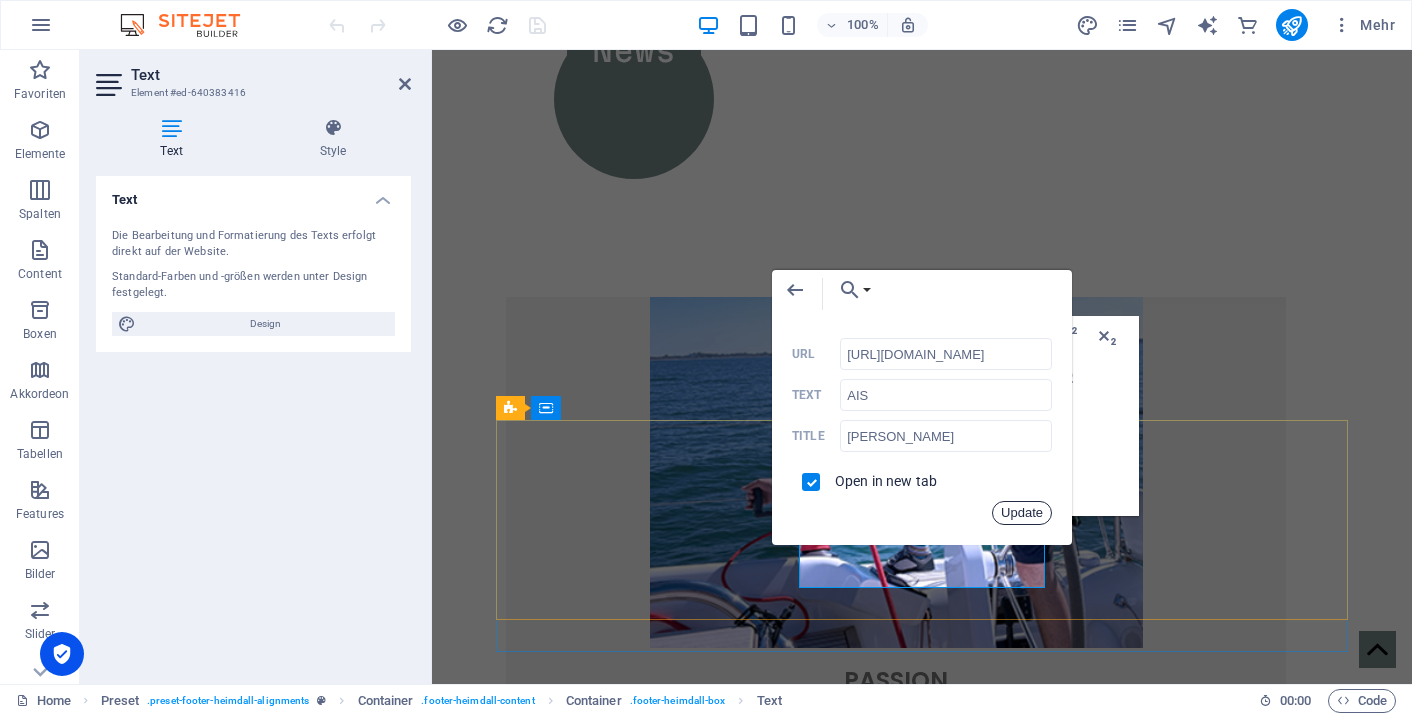 click on "Update" at bounding box center (1022, 513) 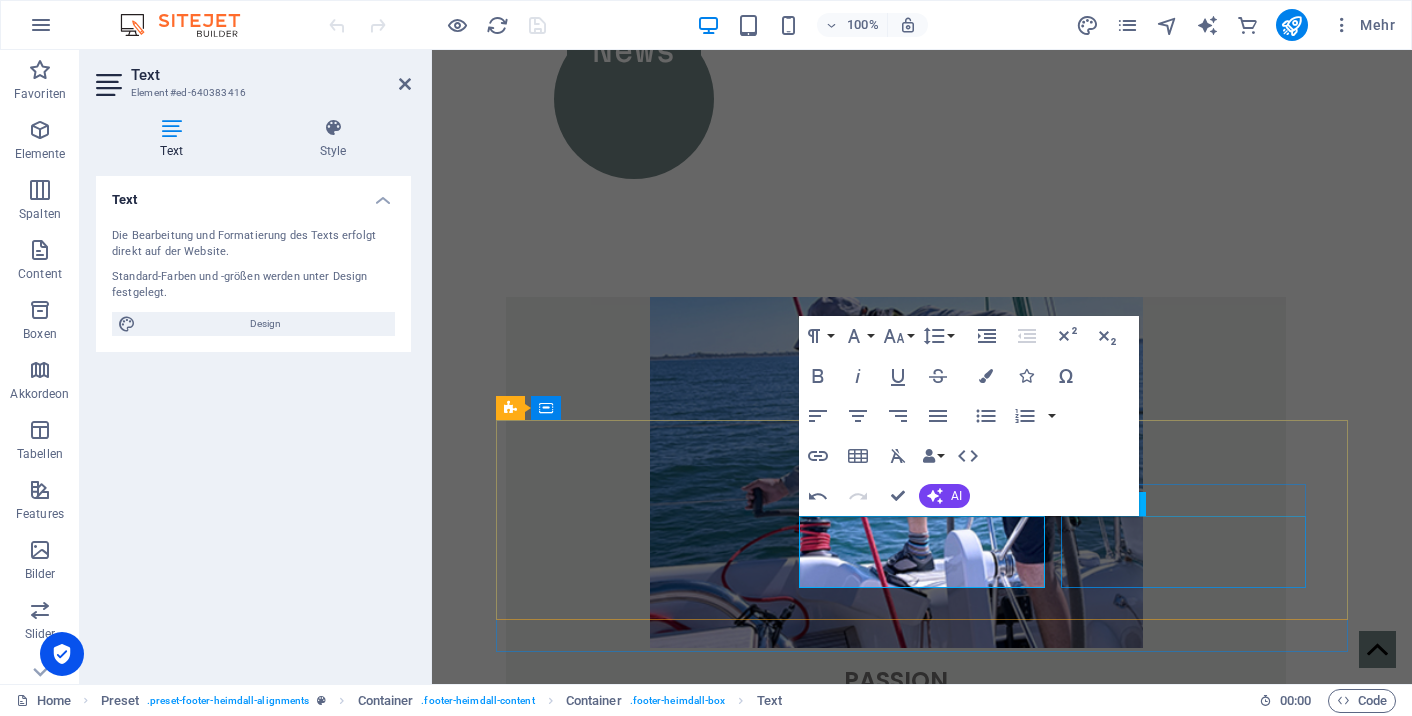 click on "email an [PERSON_NAME] Legal Notice Privacy" at bounding box center [896, 1898] 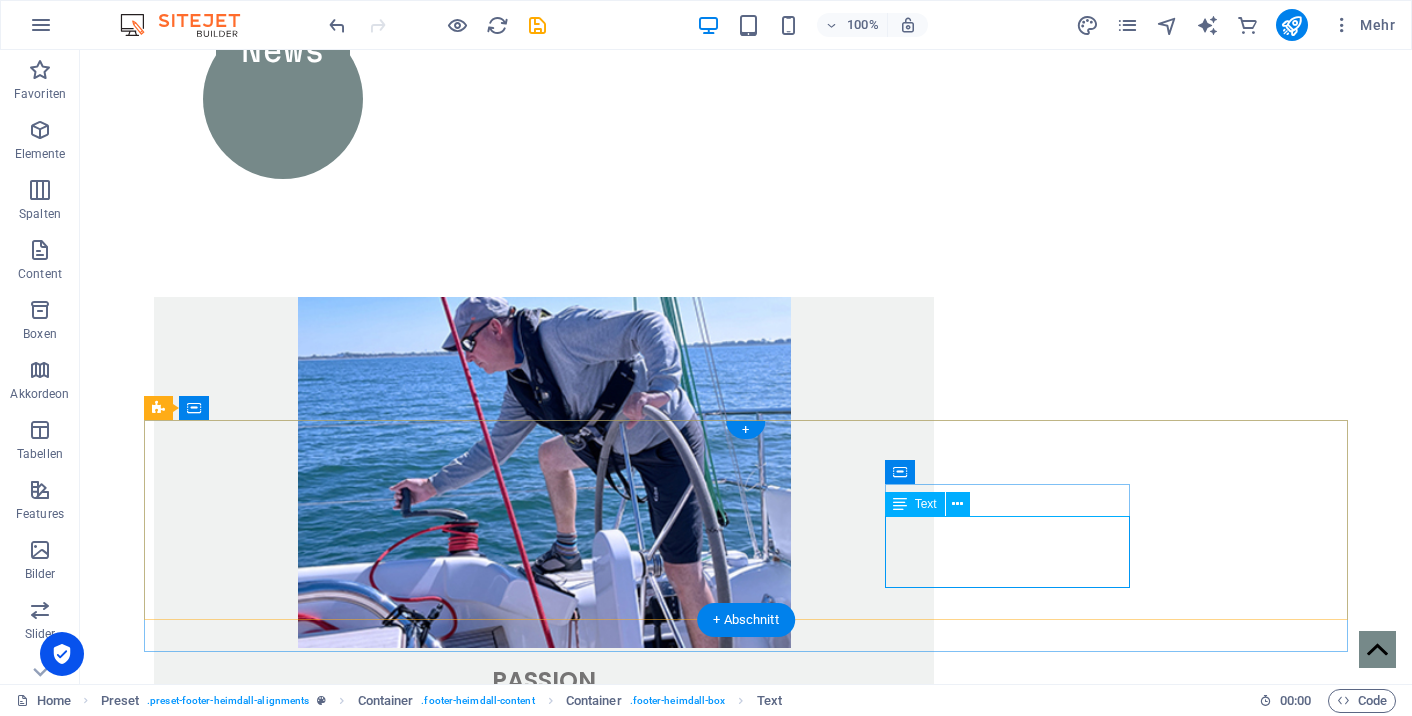 click on "email an [PERSON_NAME] Legal Notice Privacy" at bounding box center (544, 1898) 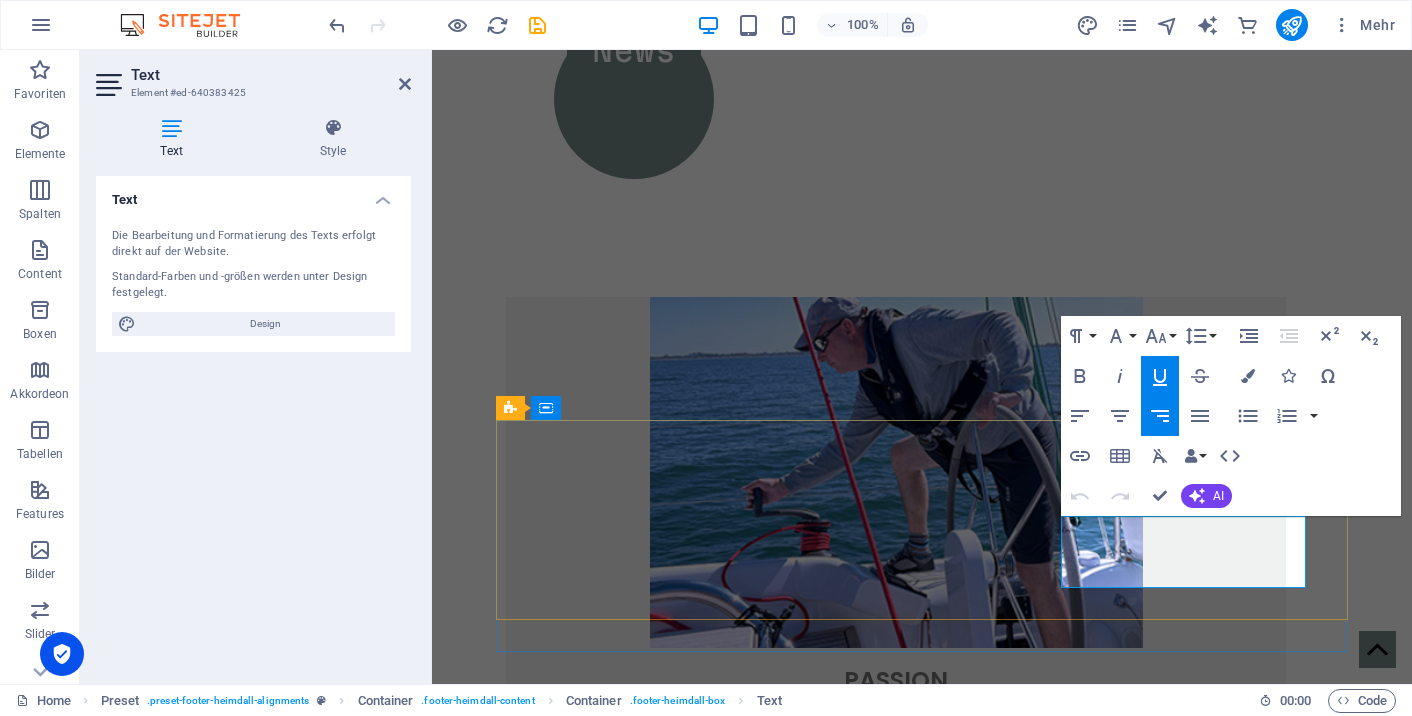click on "email an [PERSON_NAME]" at bounding box center [1183, 1874] 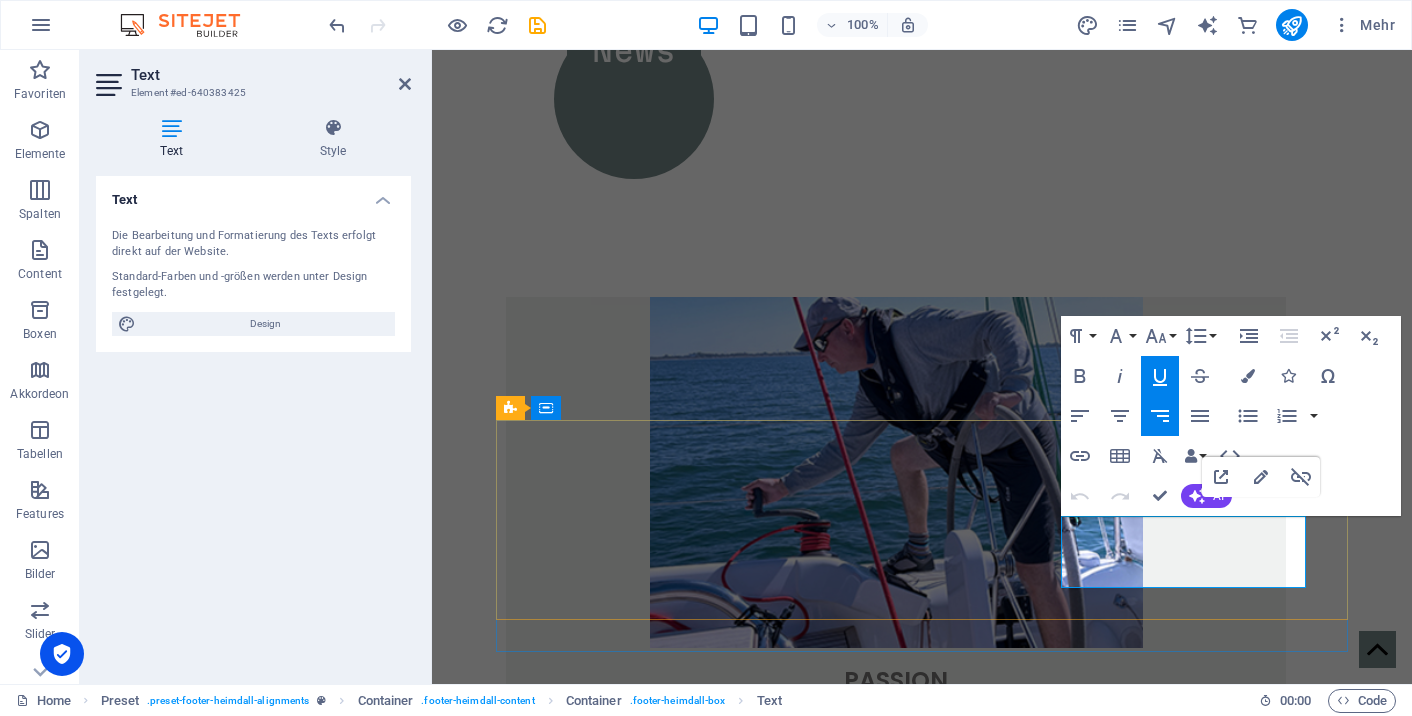 click on "email an [PERSON_NAME]" at bounding box center [1183, 1874] 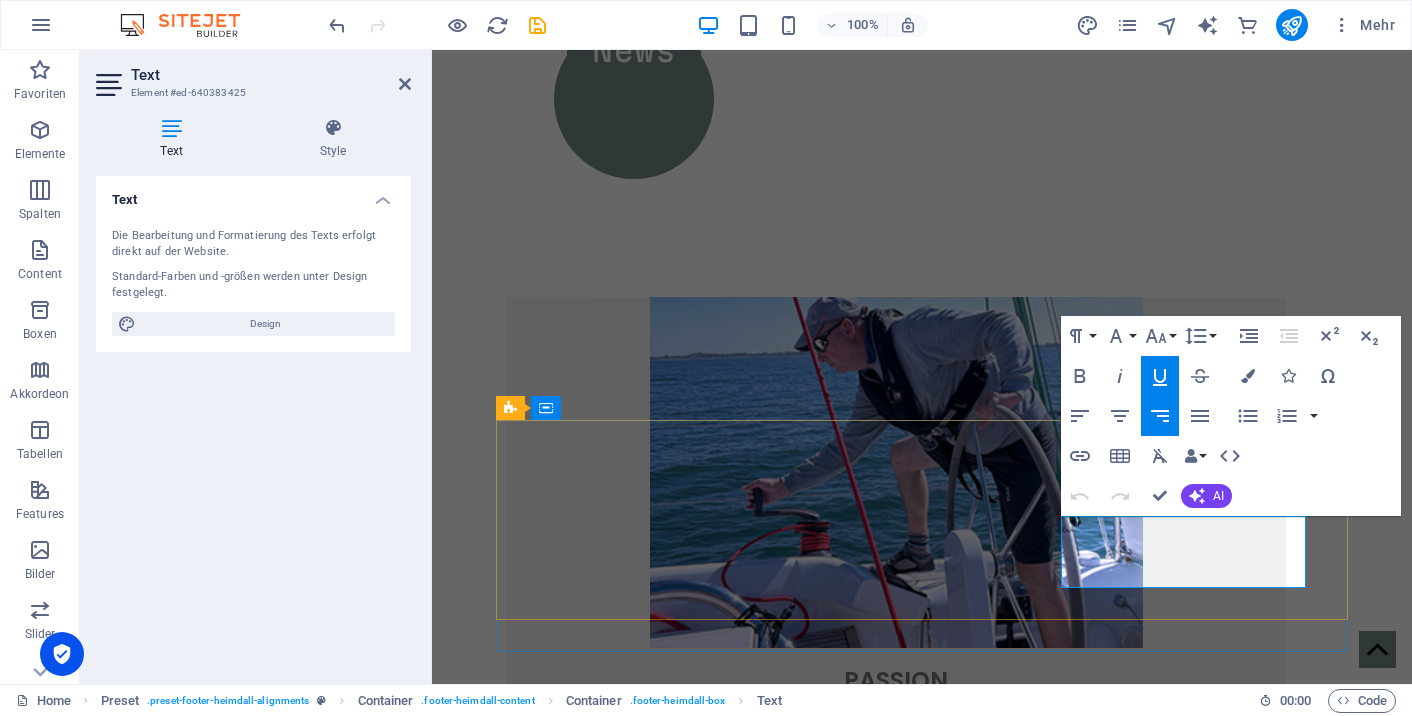 click on "Legal Notice" at bounding box center (1236, 1898) 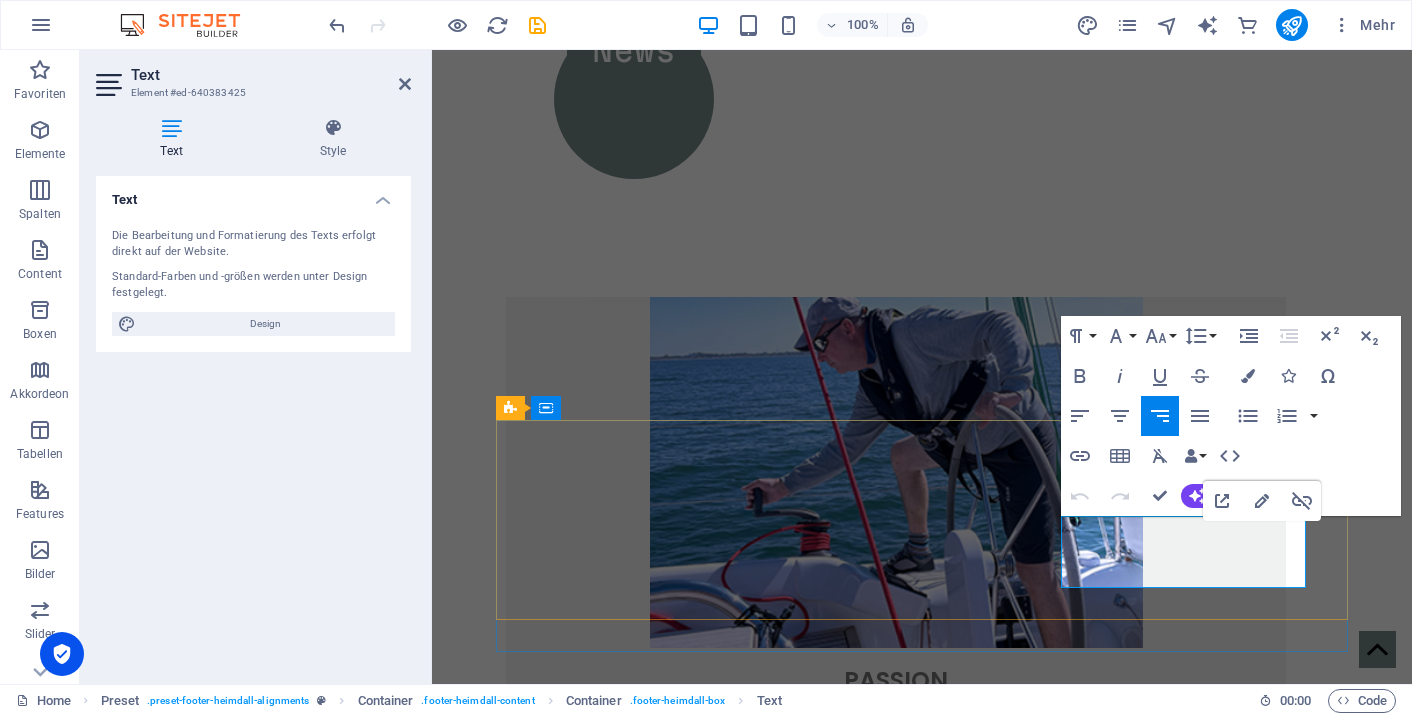 click on "Legal Notice" at bounding box center [1236, 1898] 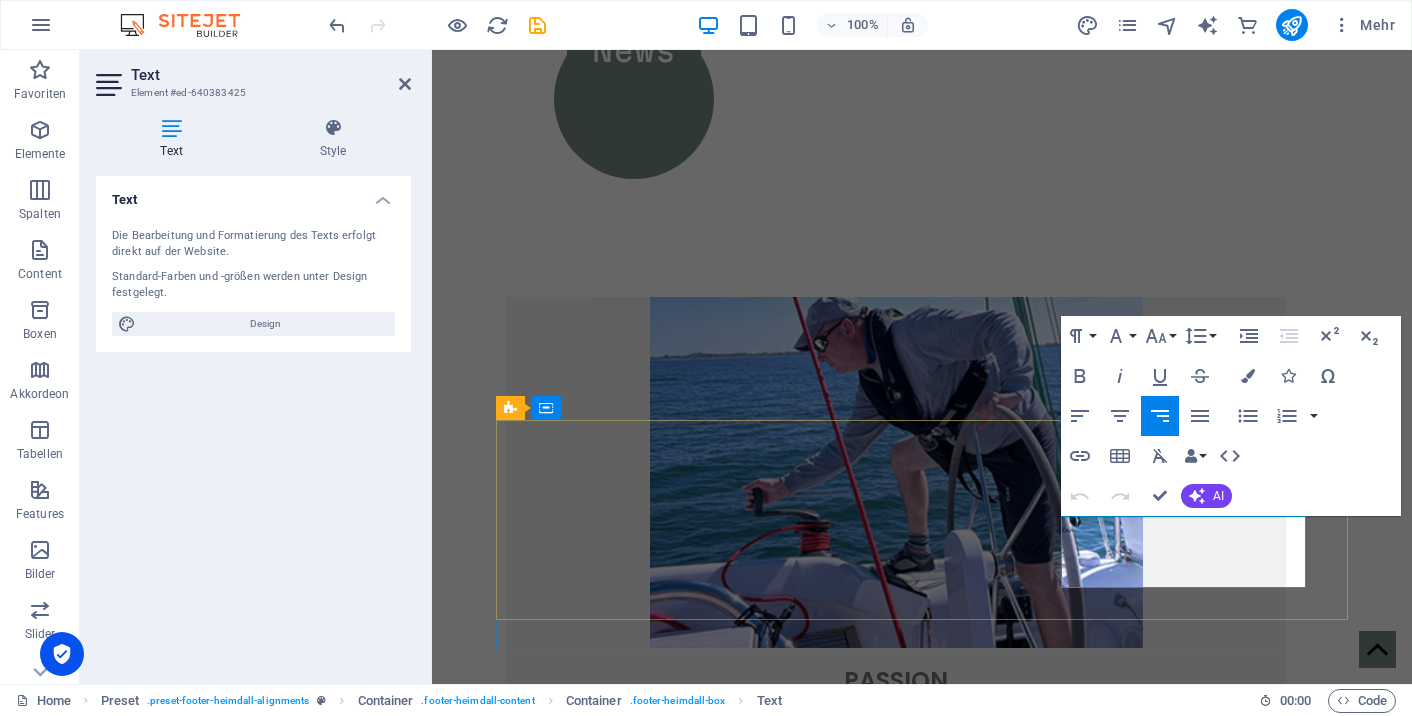 click on "Legal Notice" at bounding box center (1236, 1898) 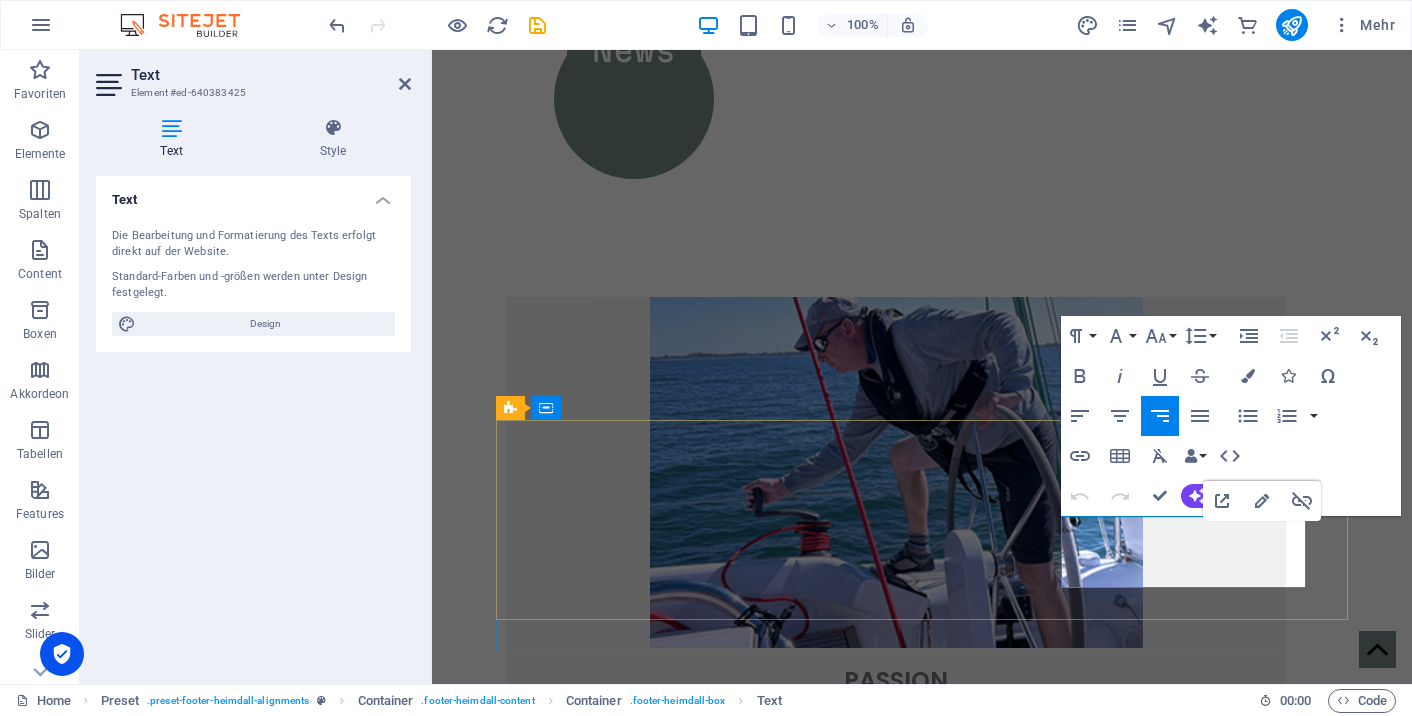 click on "Legal Notice" at bounding box center (1236, 1898) 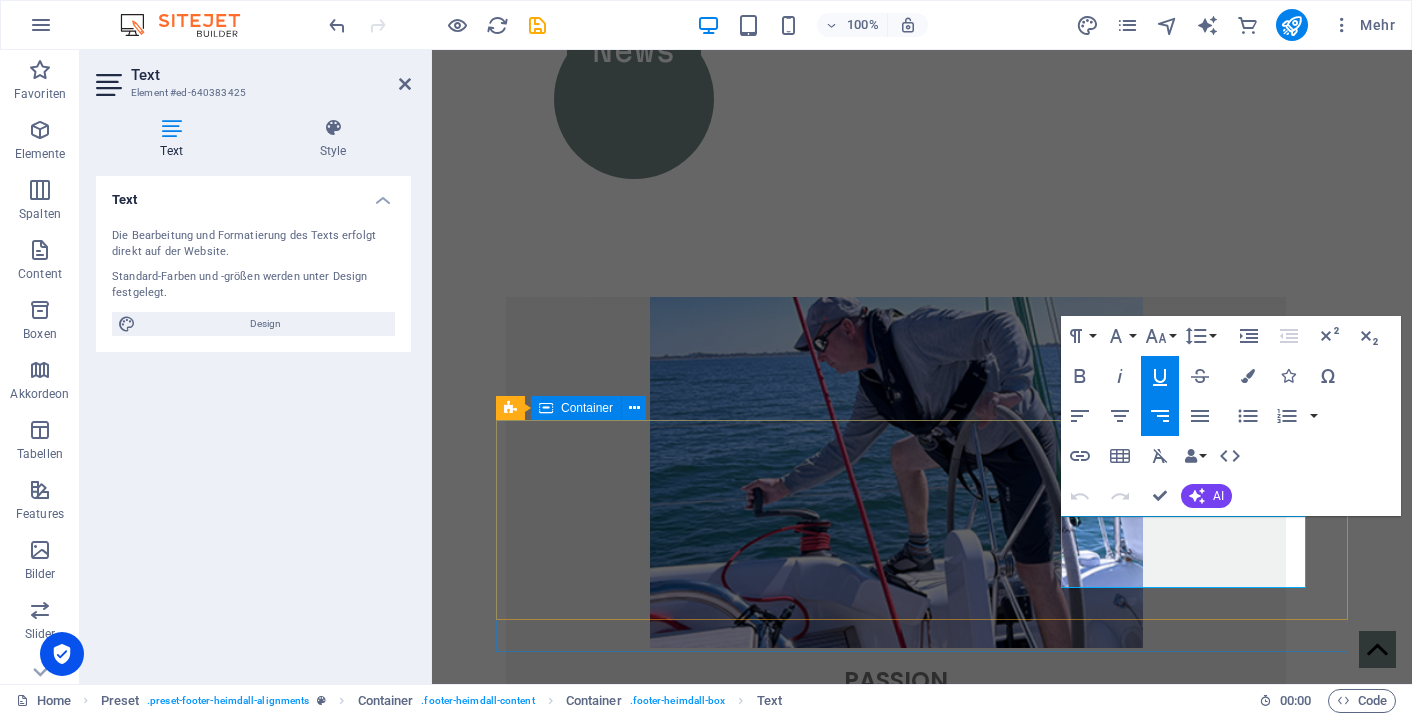 drag, startPoint x: 1648, startPoint y: 575, endPoint x: 1307, endPoint y: 532, distance: 343.70044 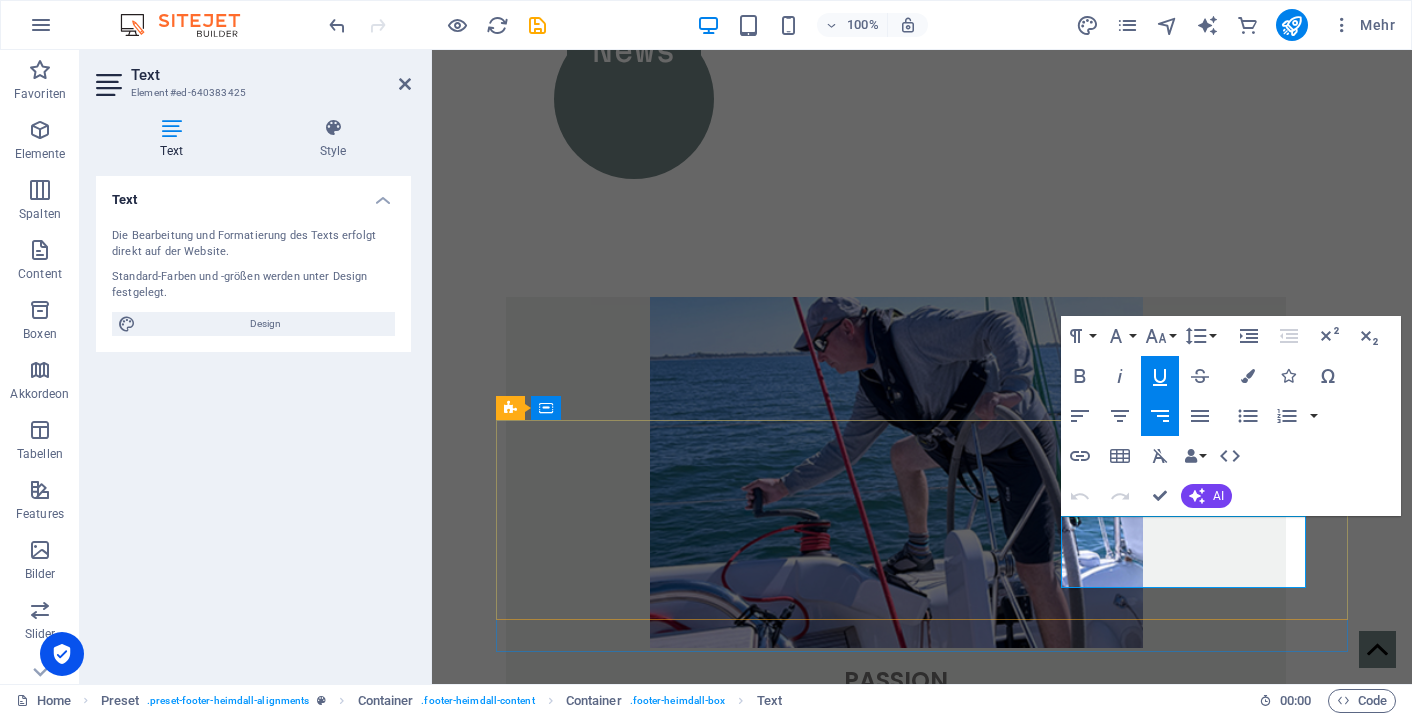 click on "email an [PERSON_NAME]" at bounding box center [1183, 1874] 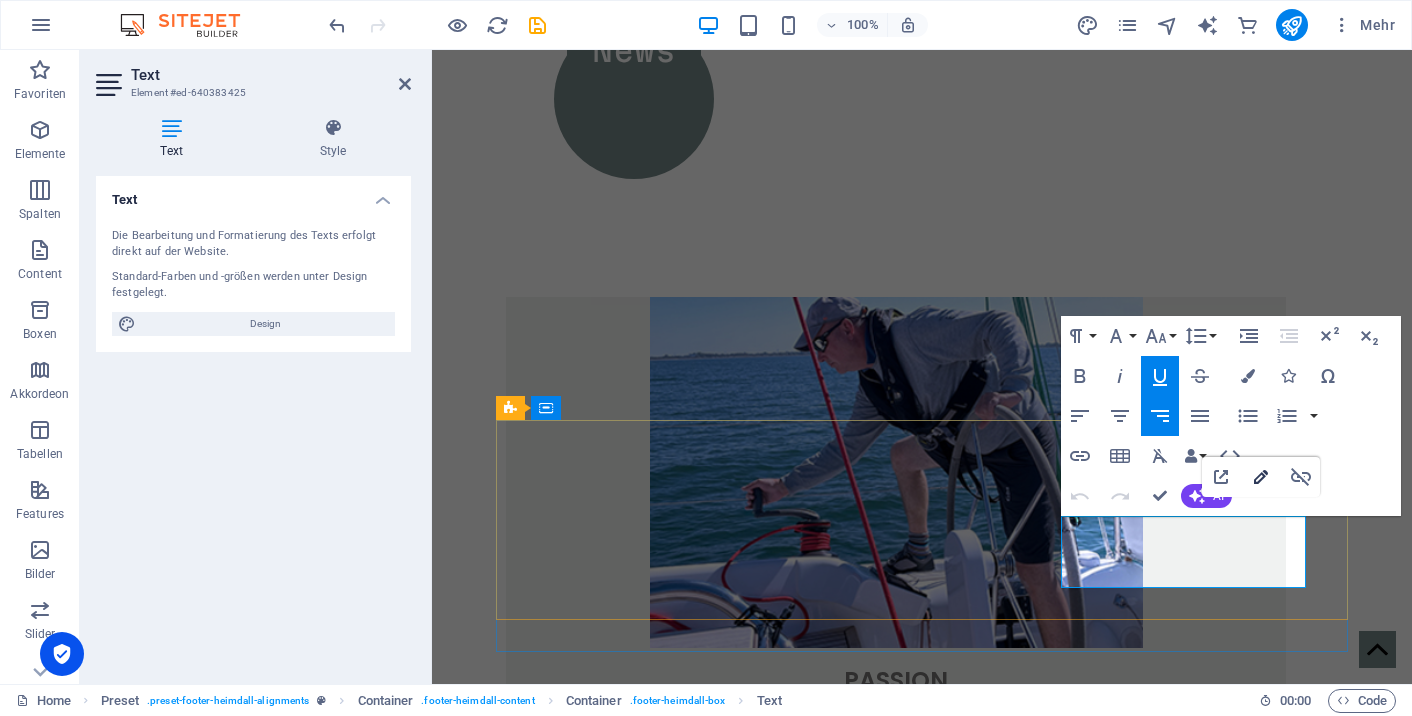 click 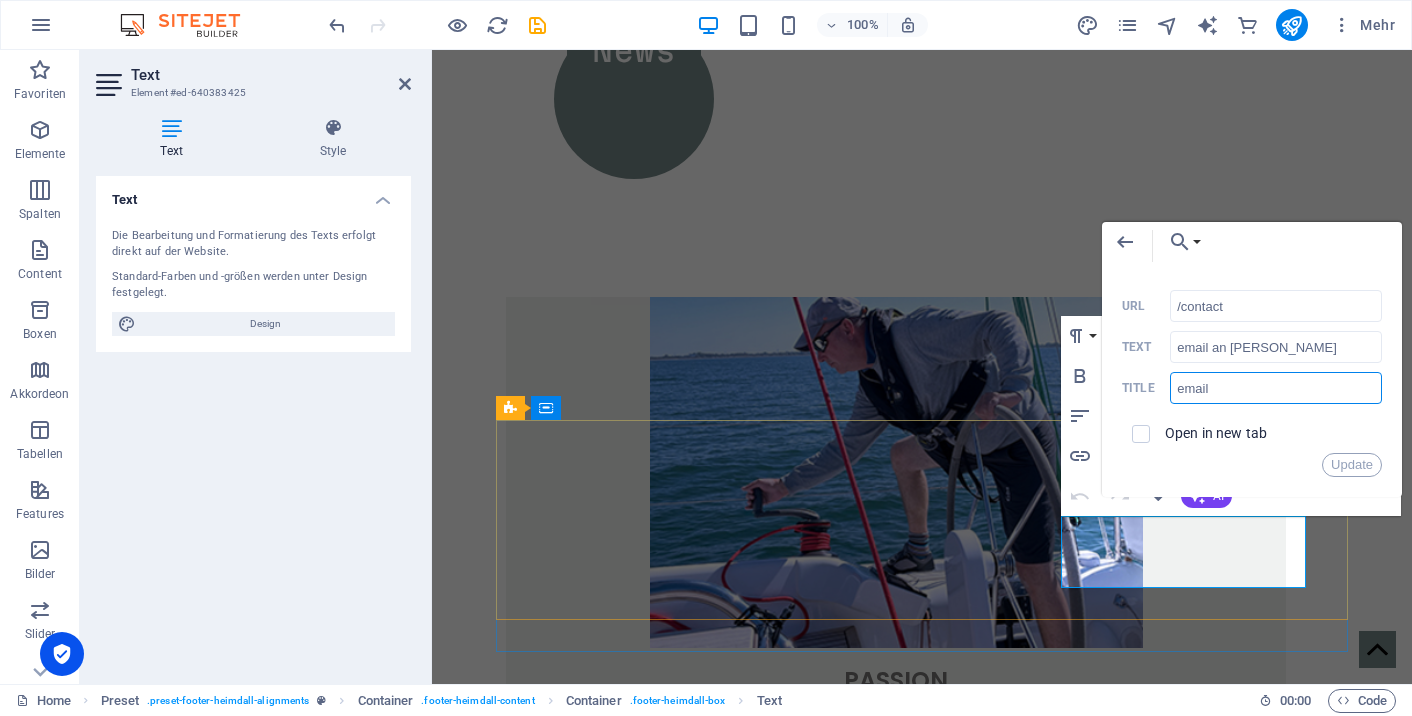 click on "email" at bounding box center (1276, 388) 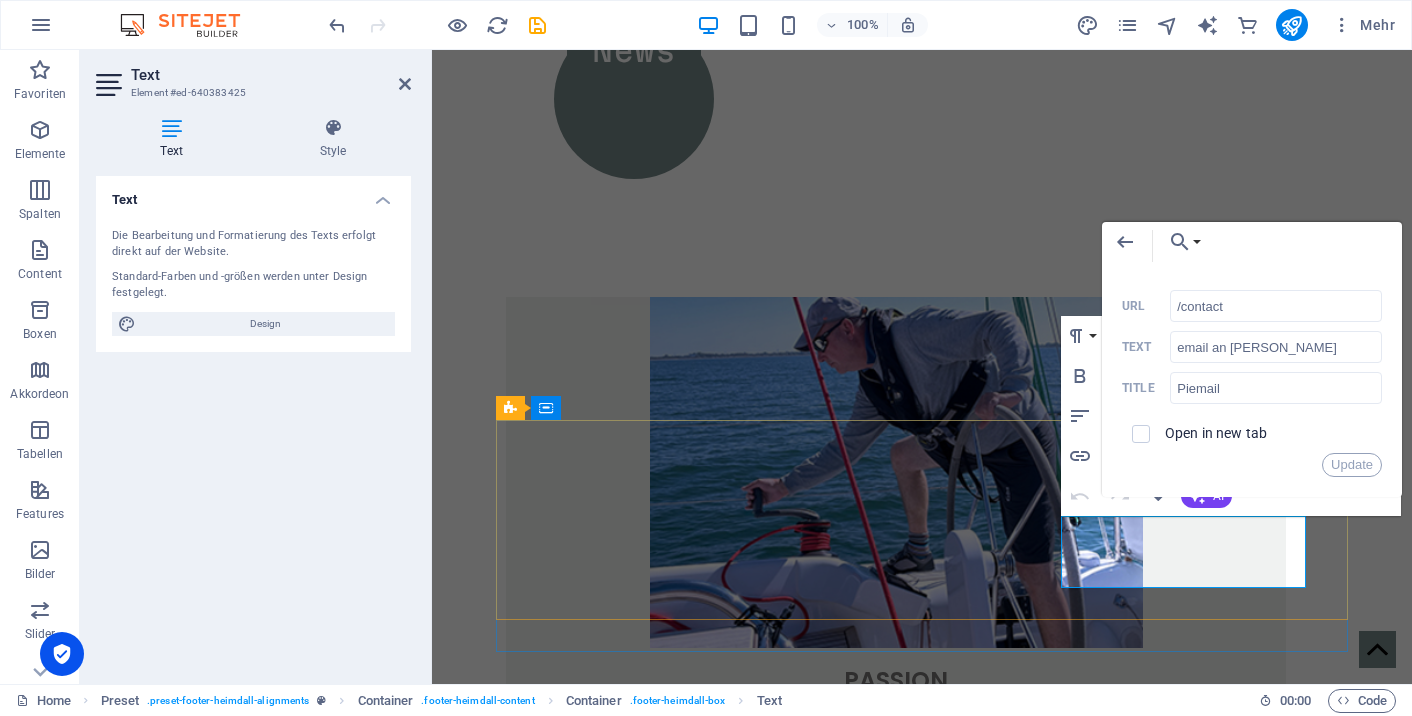 click on "email an  ​ [PERSON_NAME] ​" at bounding box center [1185, 1874] 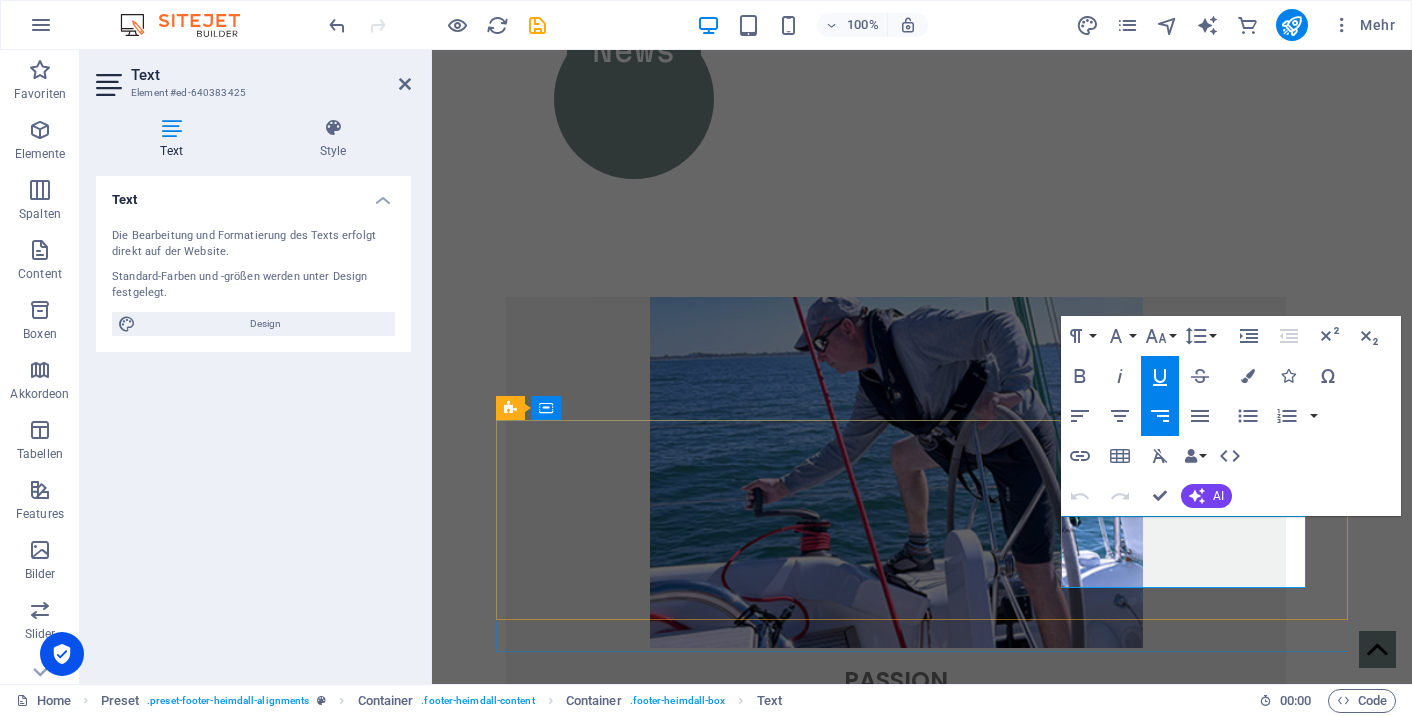drag, startPoint x: 1221, startPoint y: 527, endPoint x: 1301, endPoint y: 531, distance: 80.09994 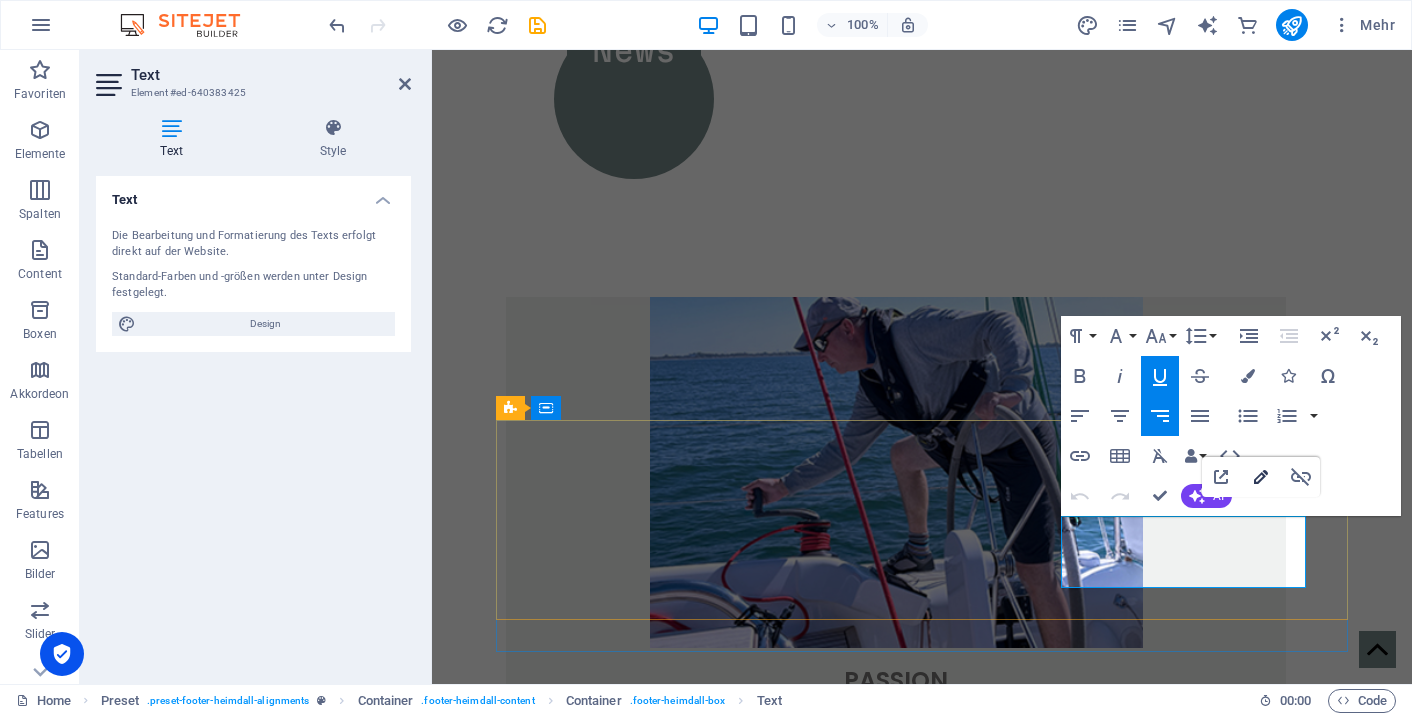click 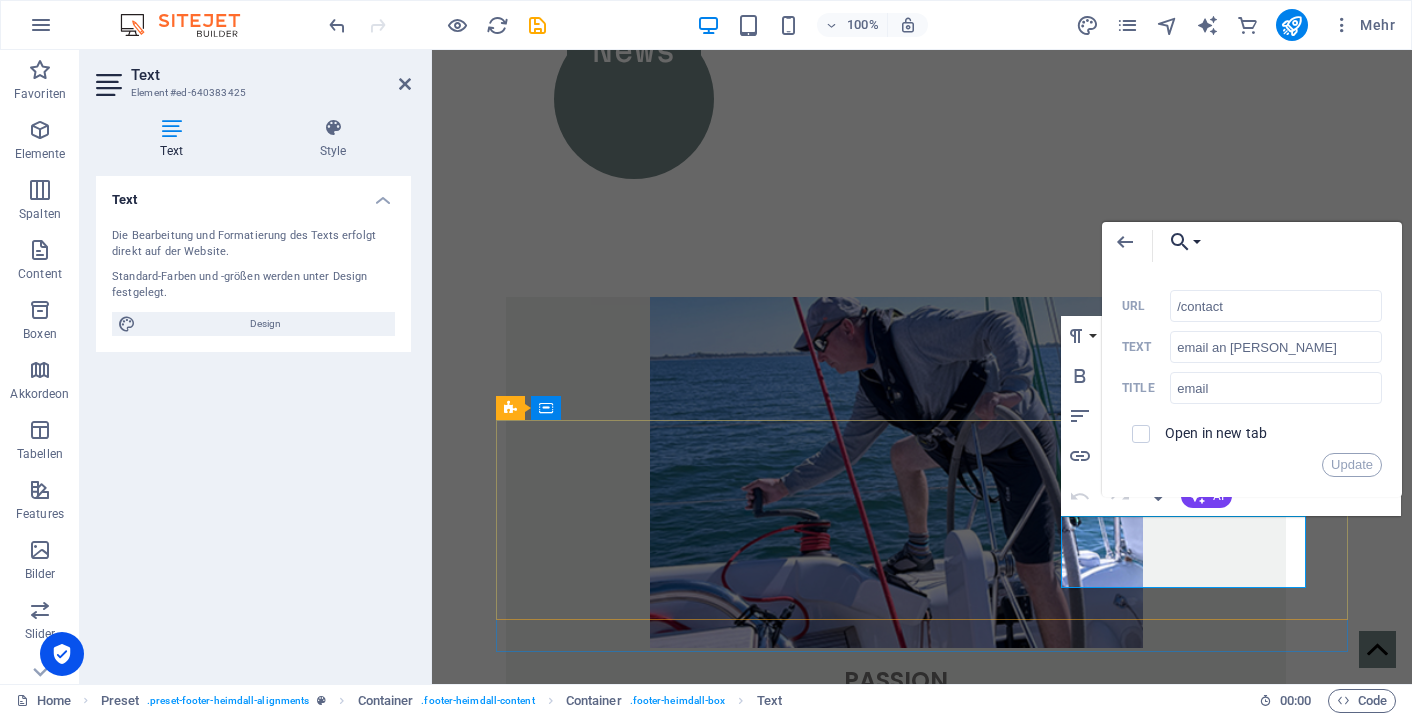 click 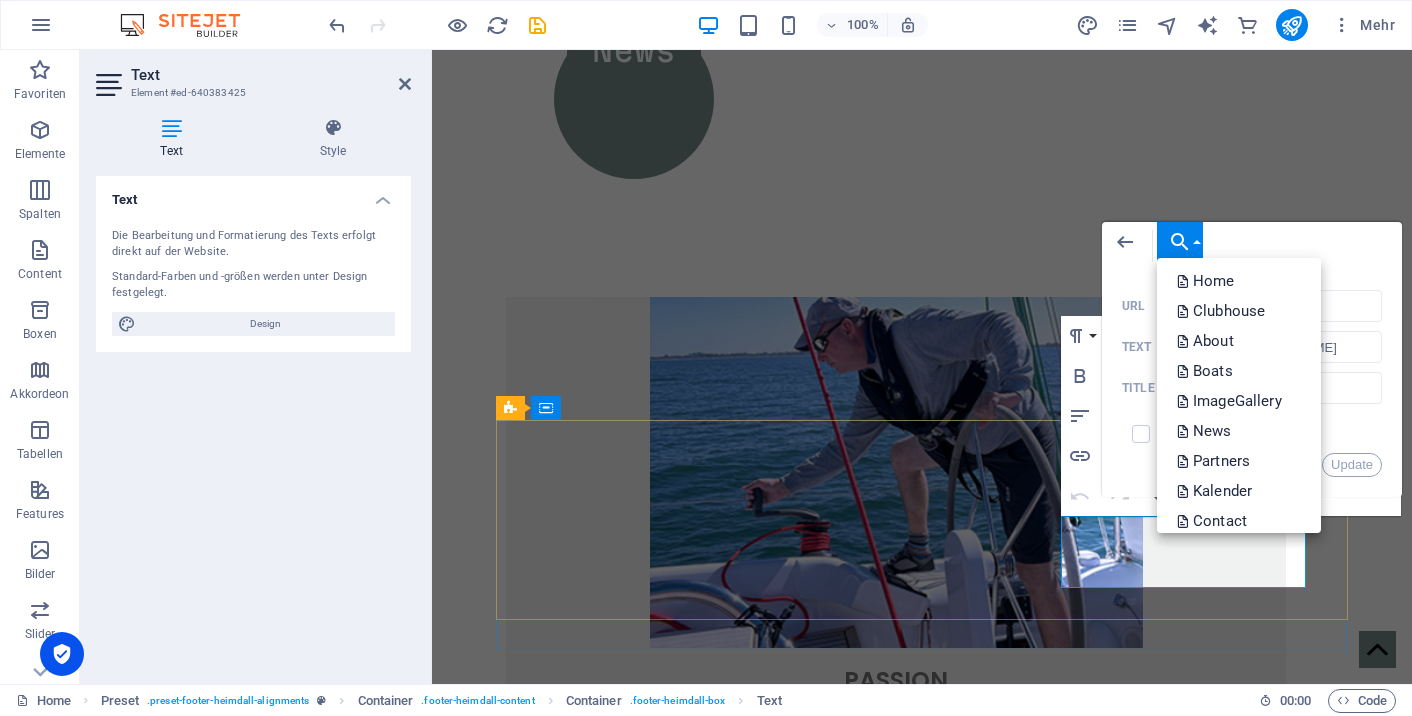 click on "Back Choose Link Home Clubhouse About Boats ImageGallery News Partners [PERSON_NAME] Contact Legal Notice Privacy Datei wählen ..." at bounding box center [1252, 246] 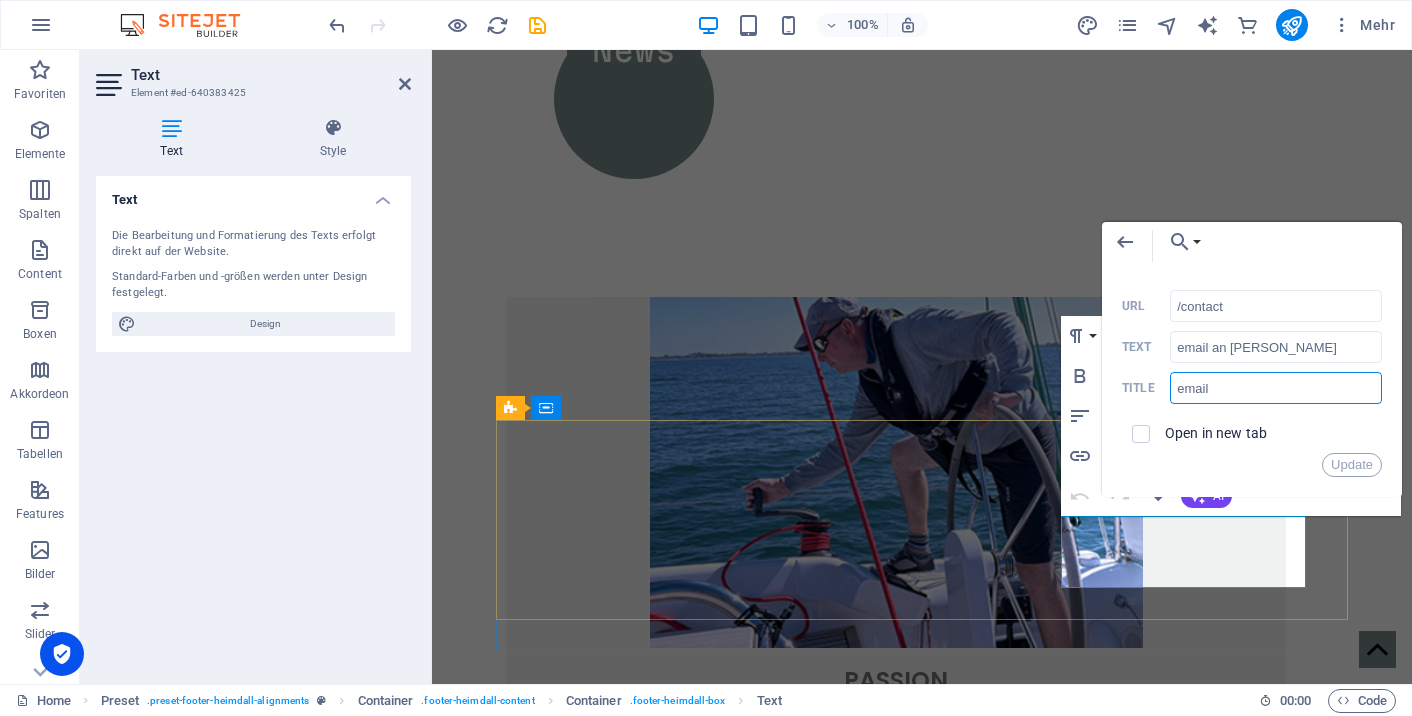 click on "email" at bounding box center (1276, 388) 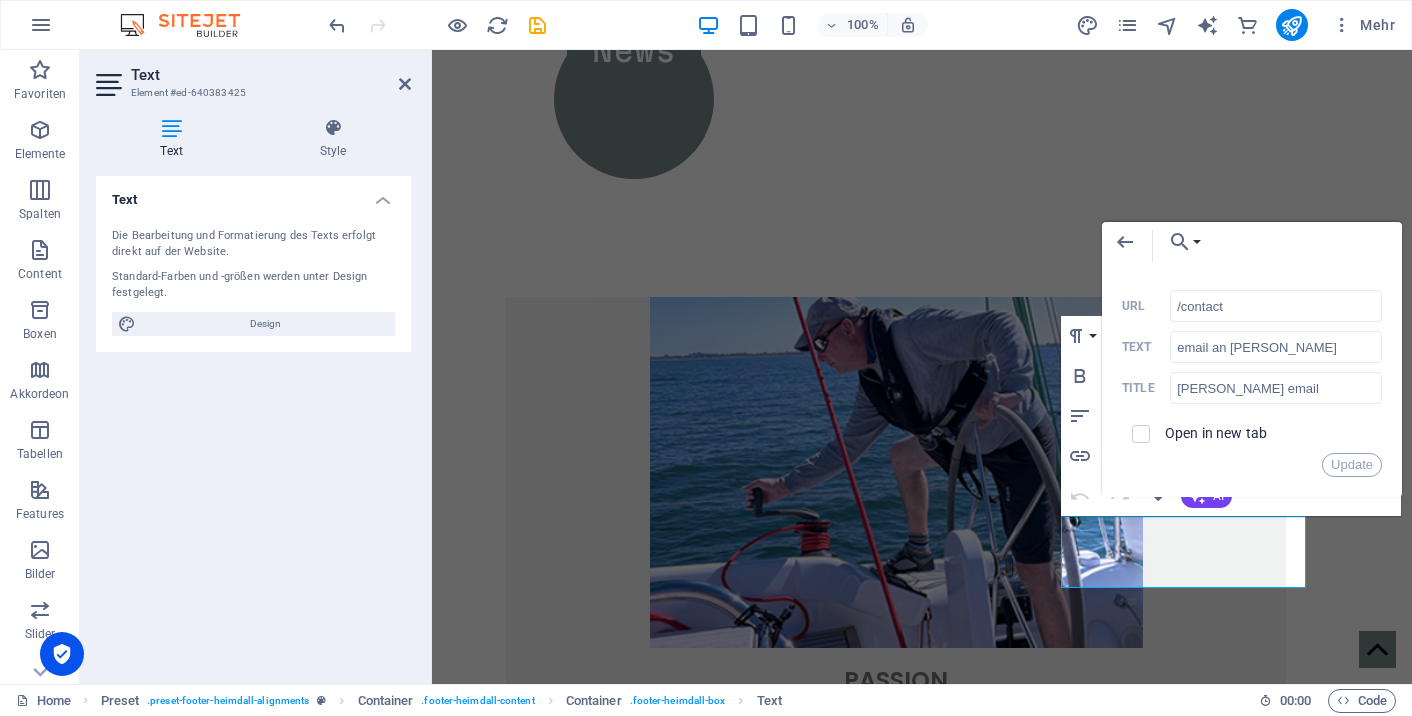 click on "Home Schiffe Galerie News Club Über Freunde News Boats Charter Gallery Tracker Termine Crewwear passion Segeln ist meine Leidenschaft – exklusiv, sportlich und begleitet von kulinarischem Genuss auf höchstem Niveau. über mich PICCOLA's Erlebe ambitioniertes sportliches Mitsegeln auf der  [PERSON_NAME] 34C  oder buche die [PERSON_NAME], agile  Salona 35  für deinen eigenen Törn. entdecken Posts Mehr Updates zu  abwechslungsreichen Törns, Schiffen, Crew-Outfits, Destinationen und kulinarischen Highlights! News SOCIAL Facebook Instagram PIccola's Kalender Clubhouse AIS Contact e ​ mail an pir ​ o Legal Notice Privacy" at bounding box center [922, 599] 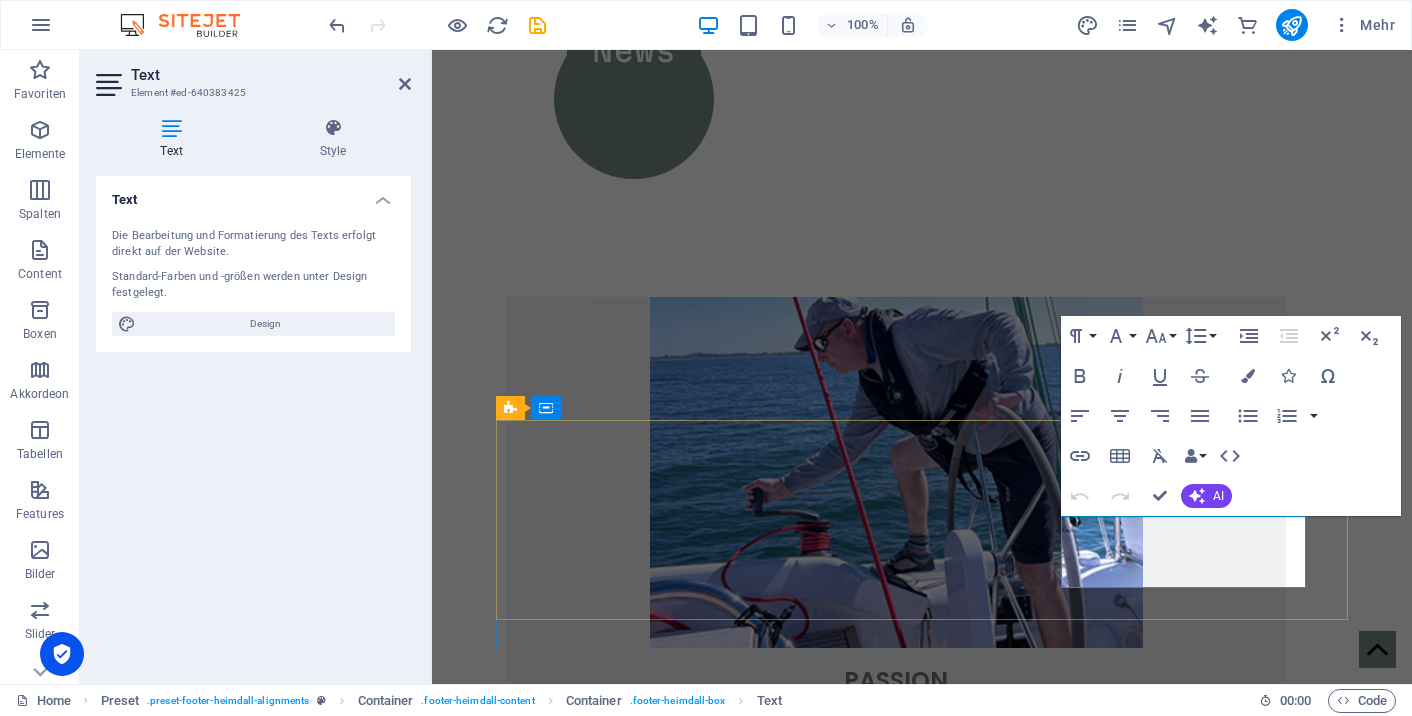 drag, startPoint x: 1216, startPoint y: 529, endPoint x: 1303, endPoint y: 528, distance: 87.005745 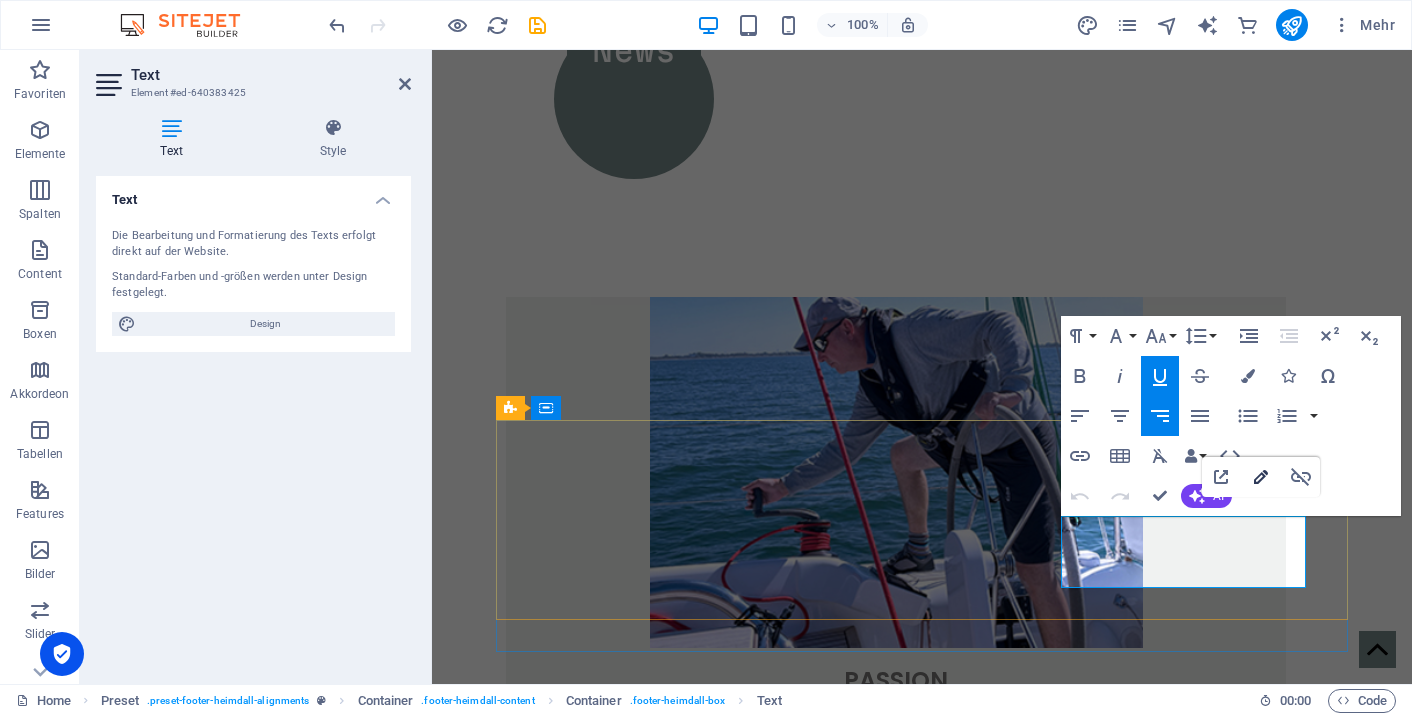click 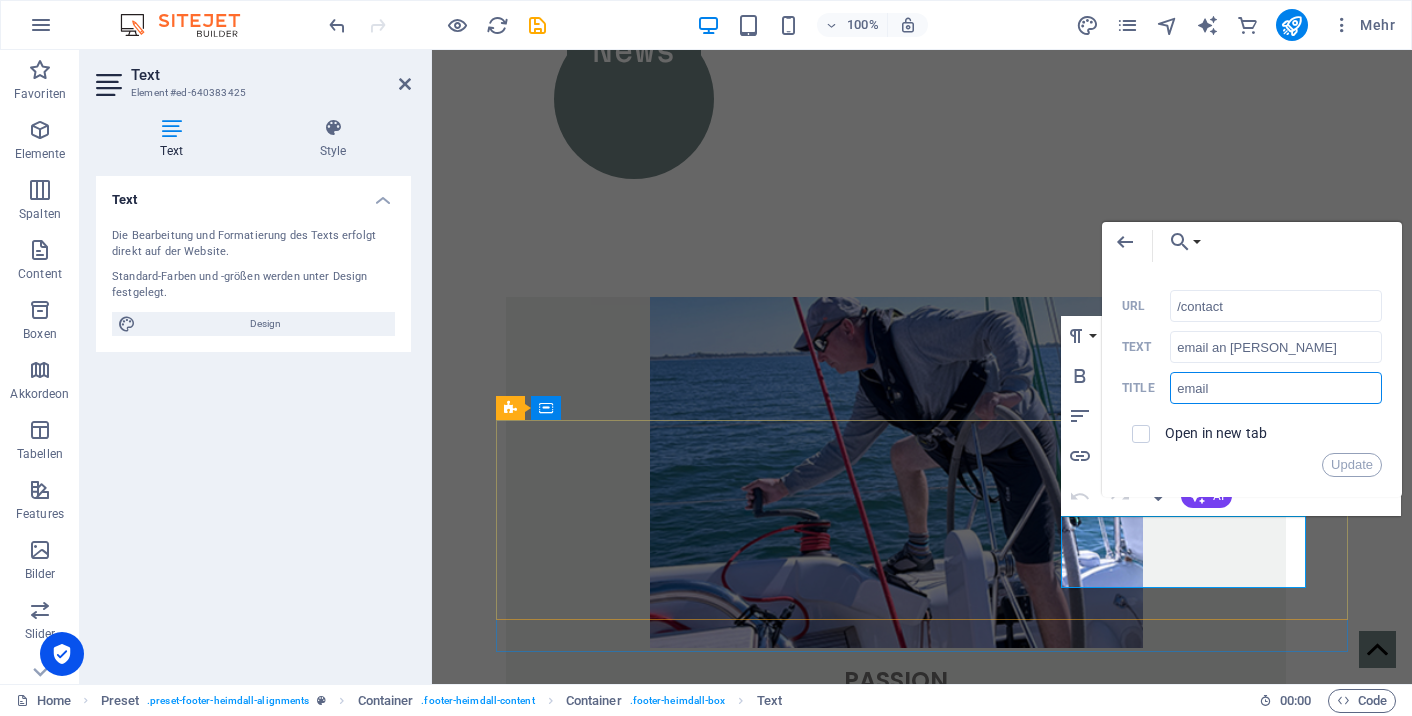 drag, startPoint x: 1183, startPoint y: 391, endPoint x: 1163, endPoint y: 390, distance: 20.024984 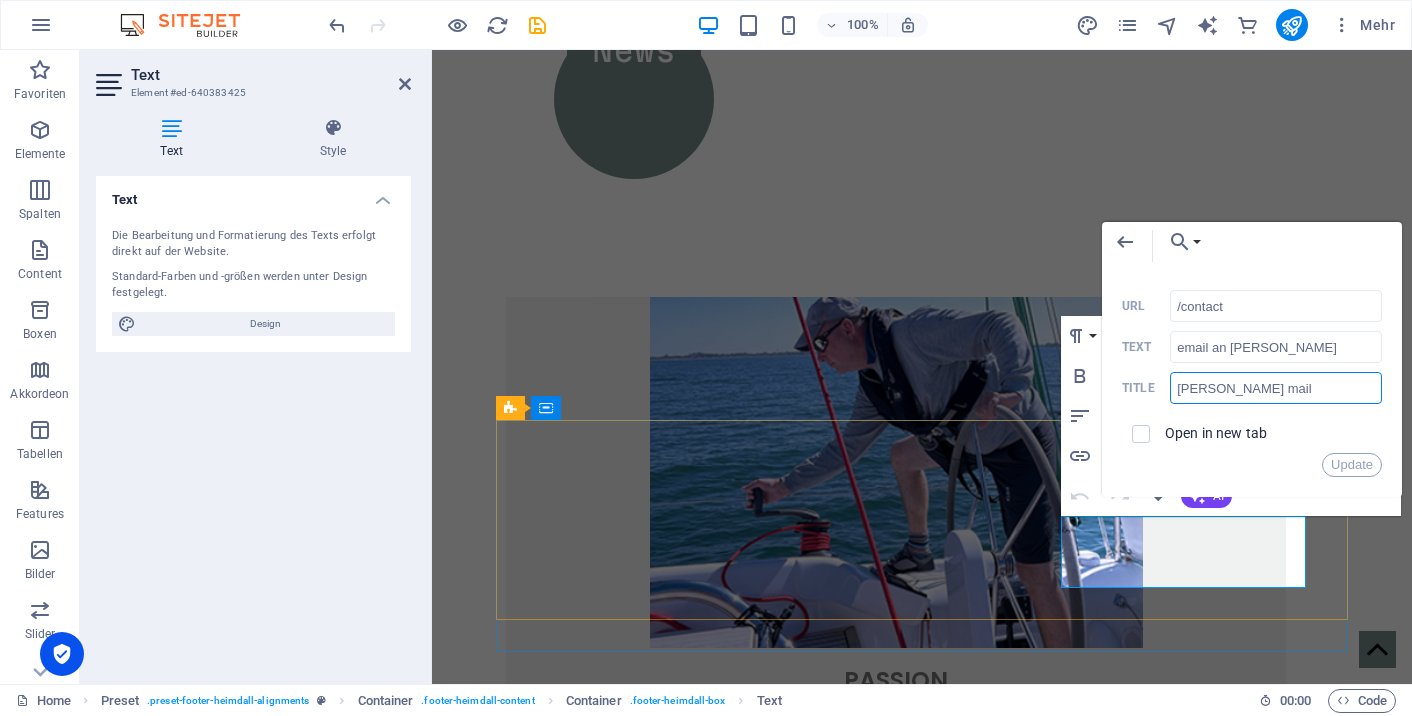type on "[PERSON_NAME] email" 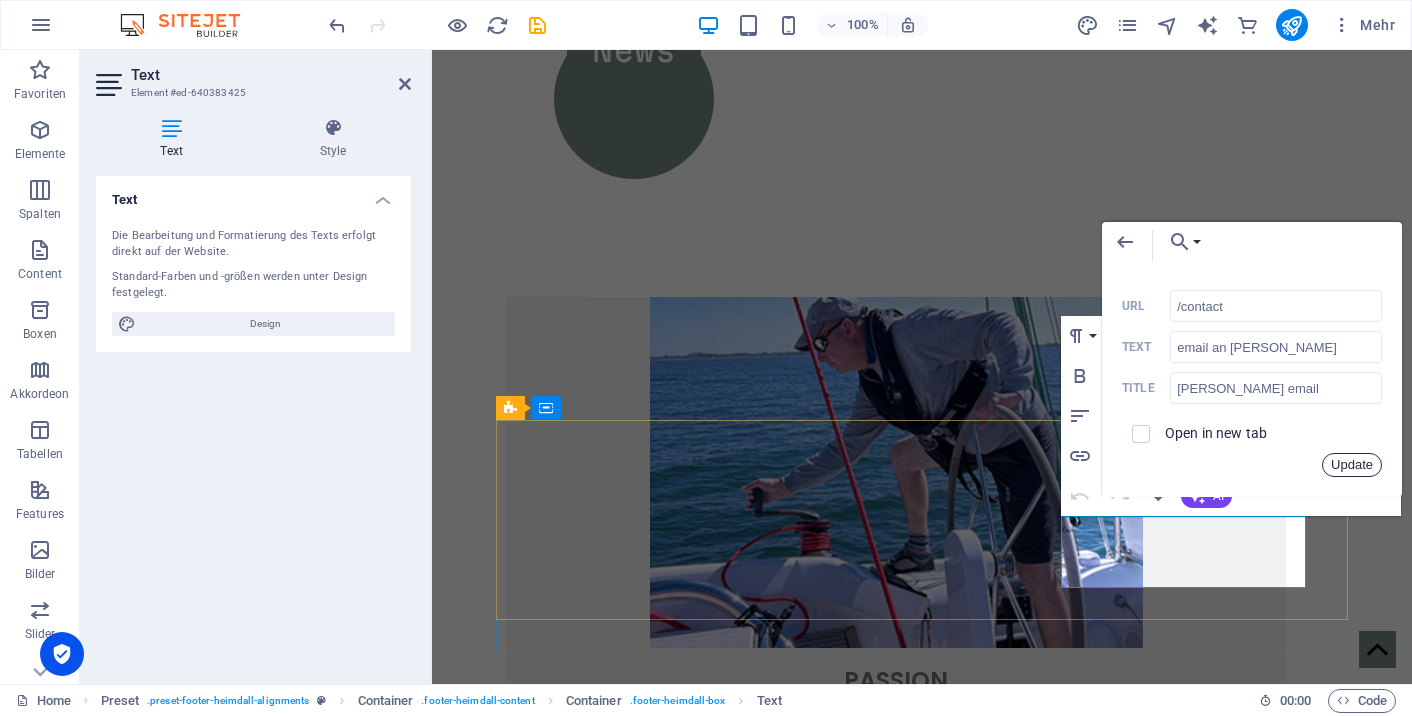 click on "Update" at bounding box center [1352, 465] 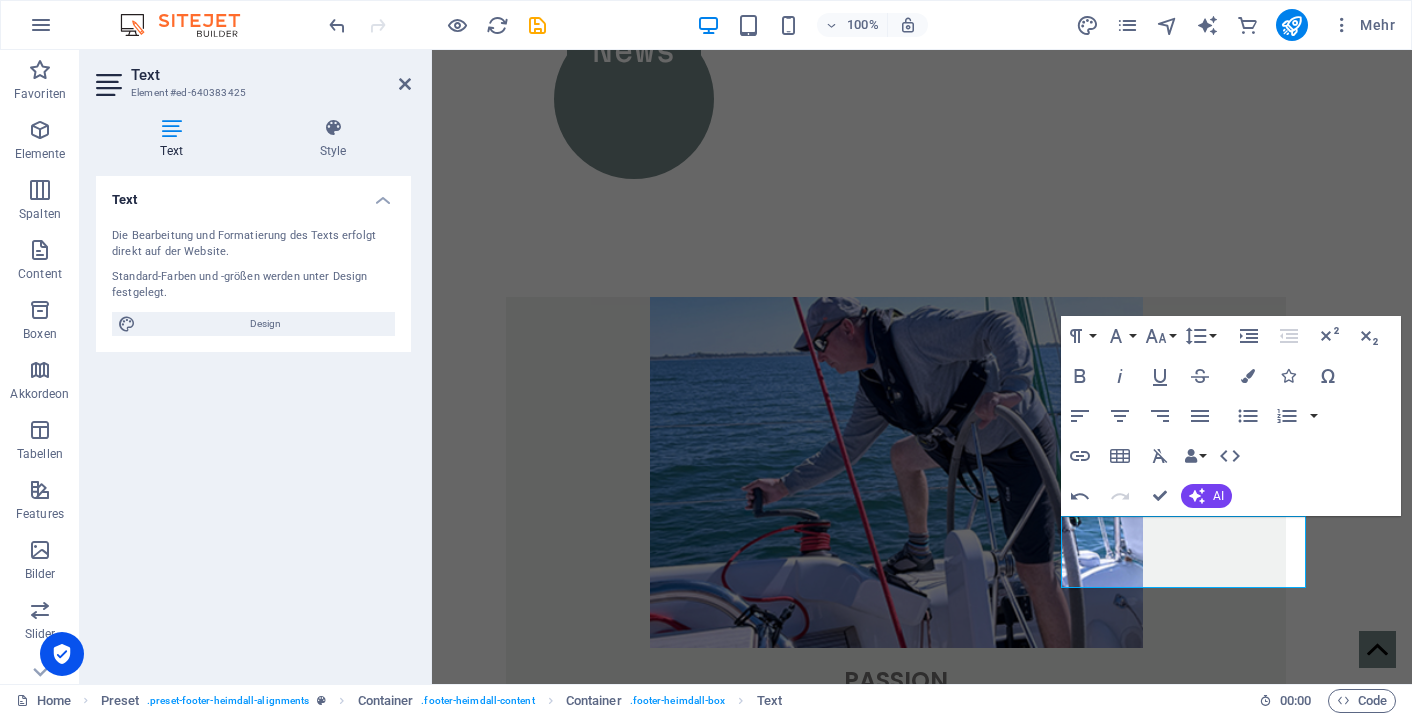 click on "Home Schiffe Galerie News Club Über Freunde News Boats Charter Gallery Tracker Termine Crewwear passion Segeln ist meine Leidenschaft – exklusiv, sportlich und begleitet von kulinarischem Genuss auf höchstem Niveau. über mich PICCOLA's Erlebe ambitioniertes sportliches Mitsegeln auf der  [PERSON_NAME] 34C  oder buche die [PERSON_NAME], agile  Salona 35  für deinen eigenen Törn. entdecken Posts Mehr Updates zu  abwechslungsreichen Törns, Schiffen, Crew-Outfits, Destinationen und kulinarischen Highlights! News SOCIAL Facebook Instagram PIccola's Kalender Clubhouse AIS Contact email an [PERSON_NAME] Legal Notice Privacy" at bounding box center (922, 599) 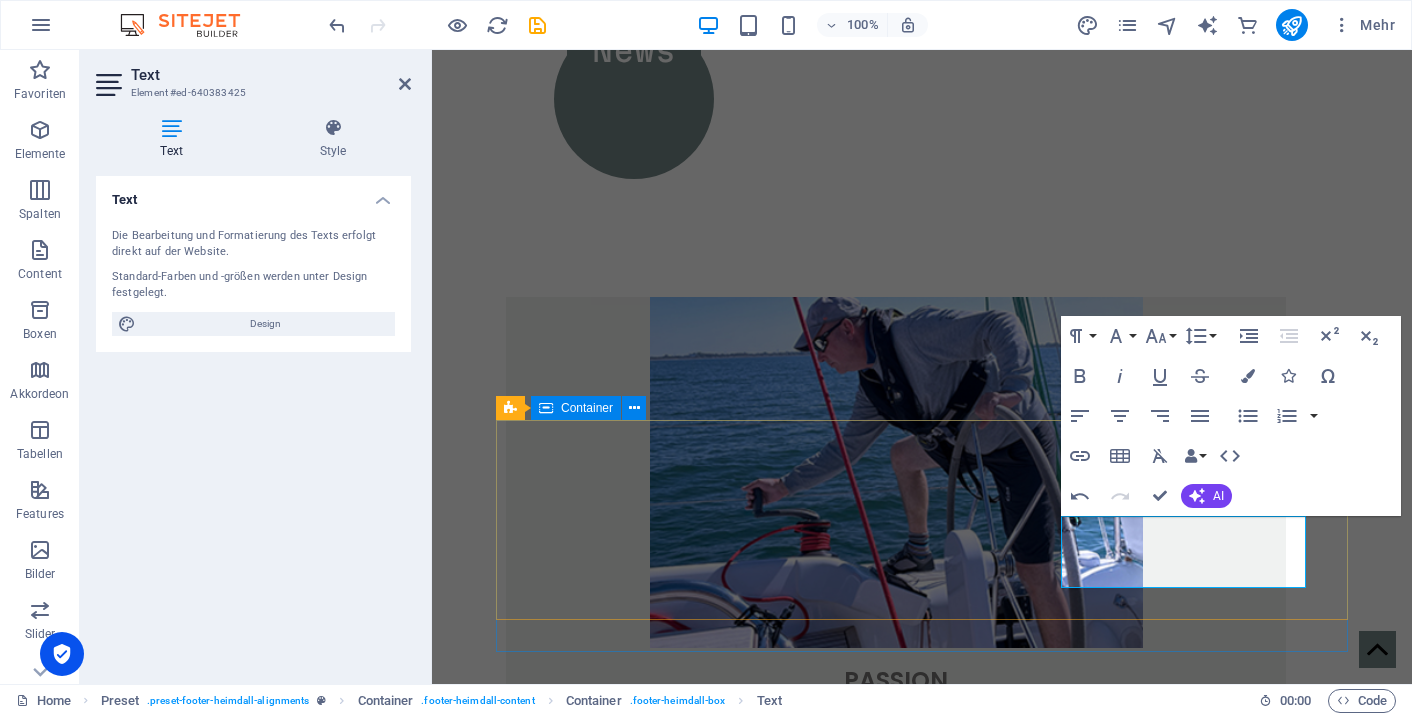 click on "SOCIAL Facebook Instagram PIccola's Kalender Clubhouse AIS Contact email an [PERSON_NAME] Legal Notice Privacy" at bounding box center (922, 1770) 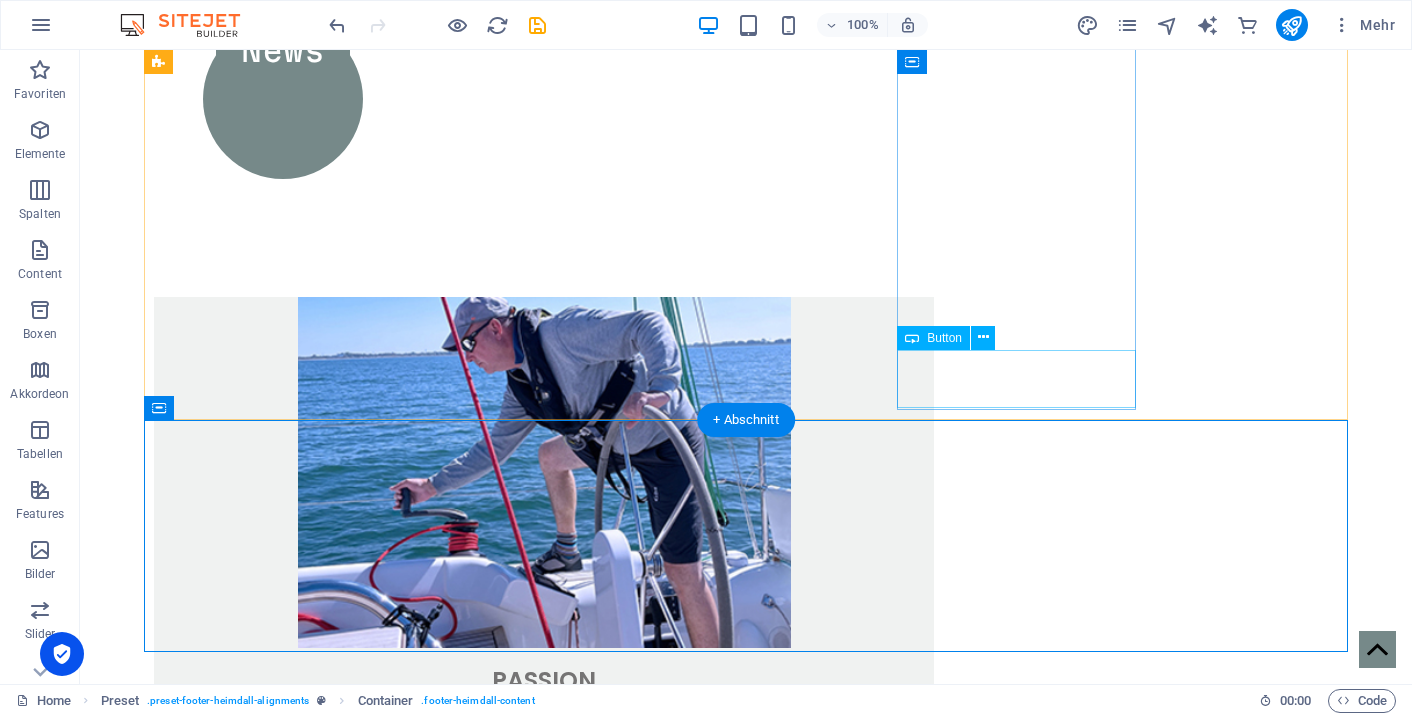 click on "News" at bounding box center (544, 1503) 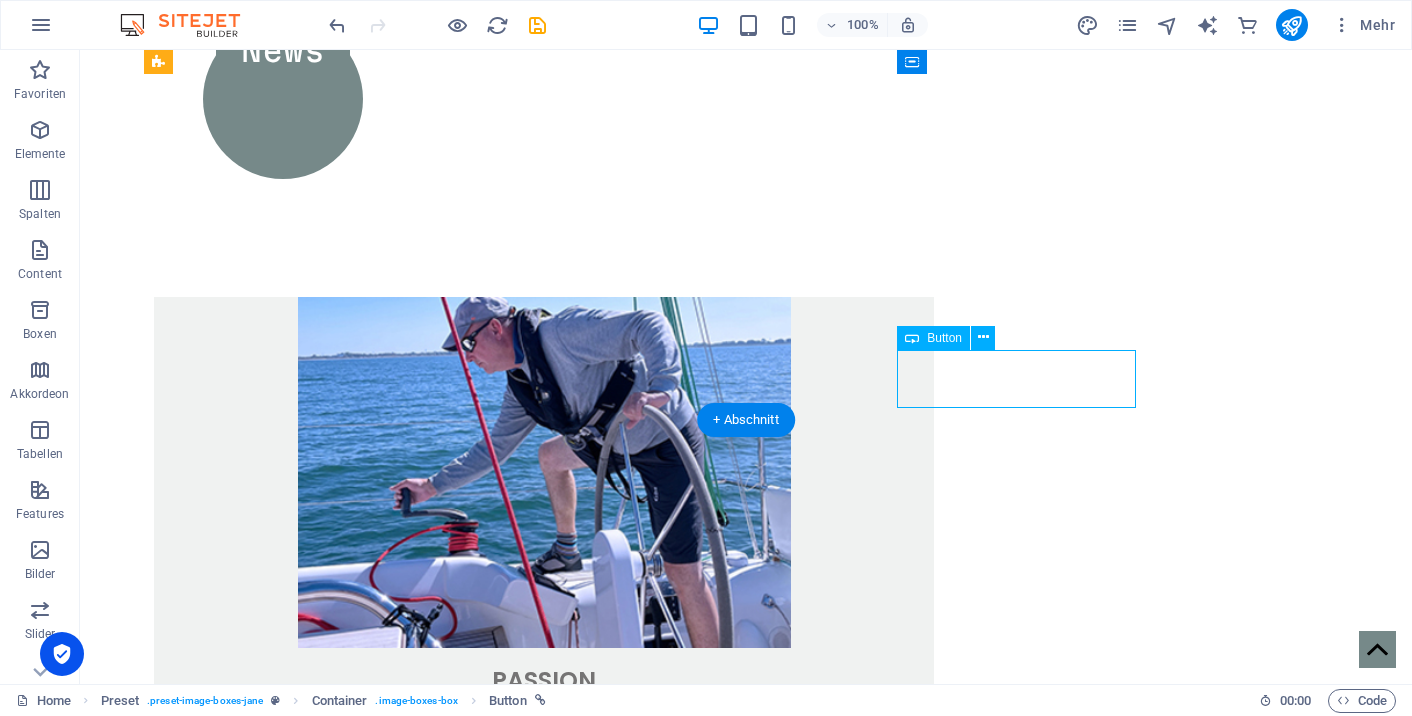 click on "News" at bounding box center [544, 1503] 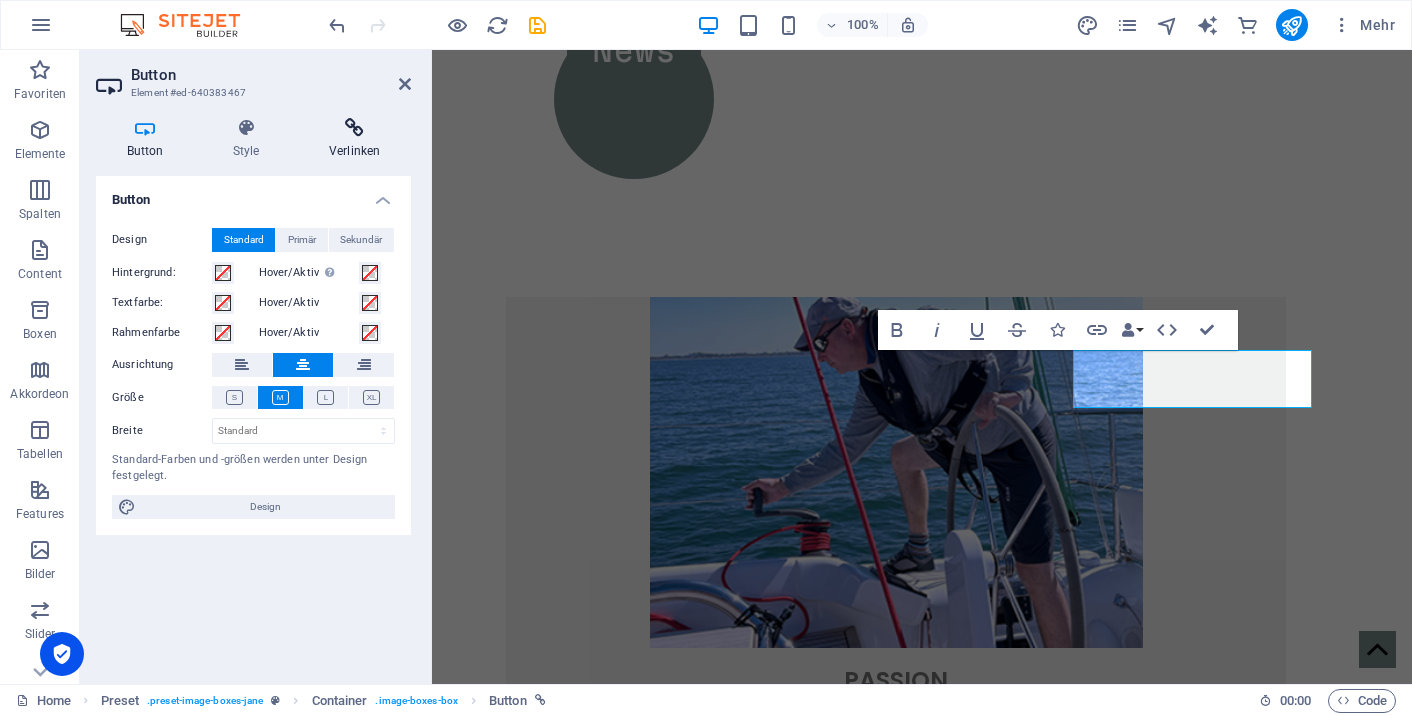 click on "Verlinken" at bounding box center (354, 139) 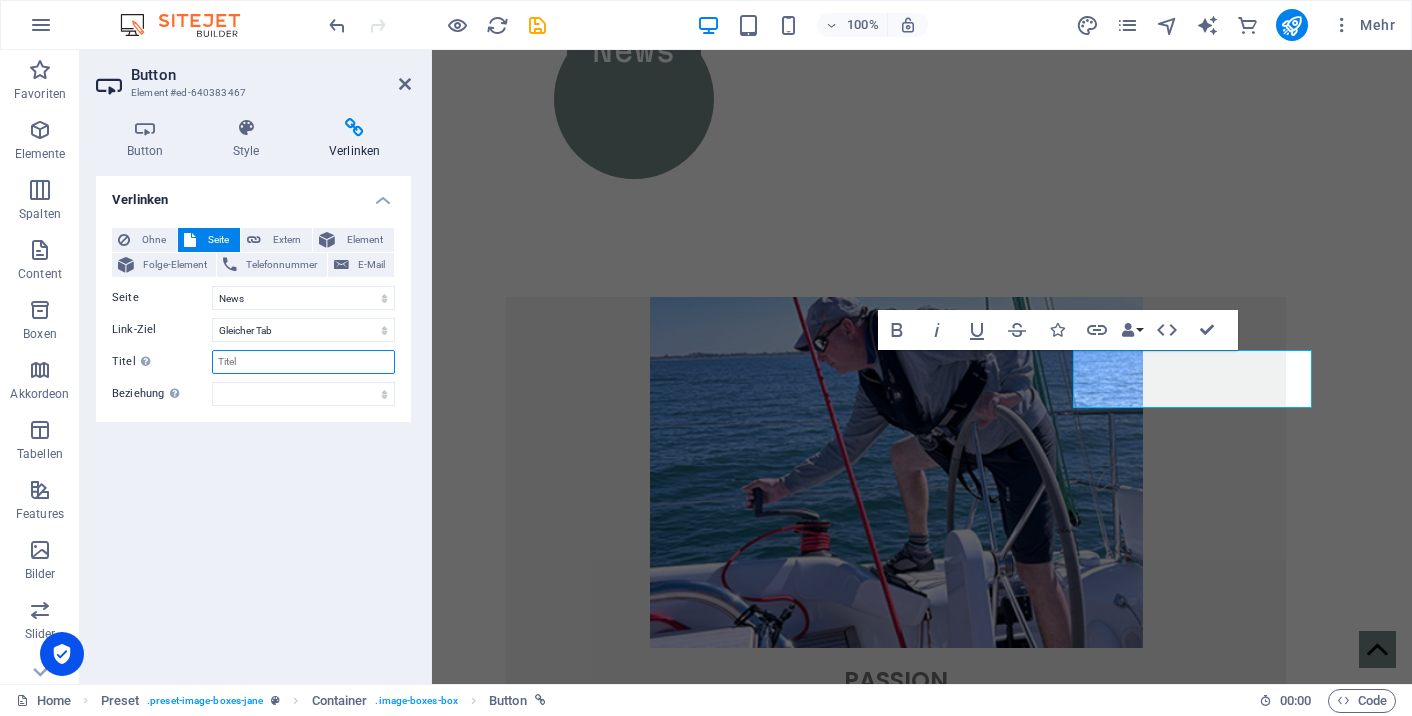 click on "Titel Zusätzliche Linkbeschreibung, sollte nicht mit dem Linktext identisch sein. Der Titel wird meist als Tooltip-Text angezeigt, wenn die Maus über das Element bewegt wird. Kann leer bleiben." at bounding box center [303, 362] 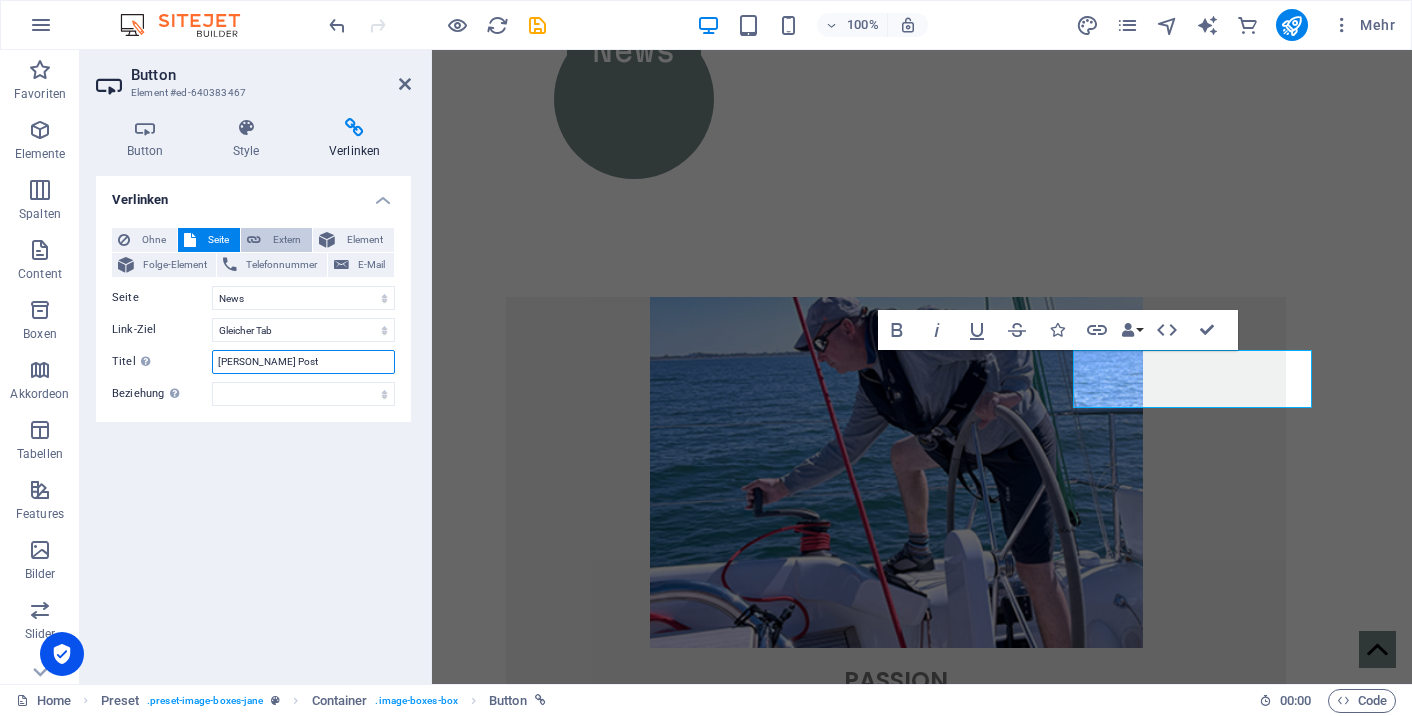 type on "[PERSON_NAME] Post" 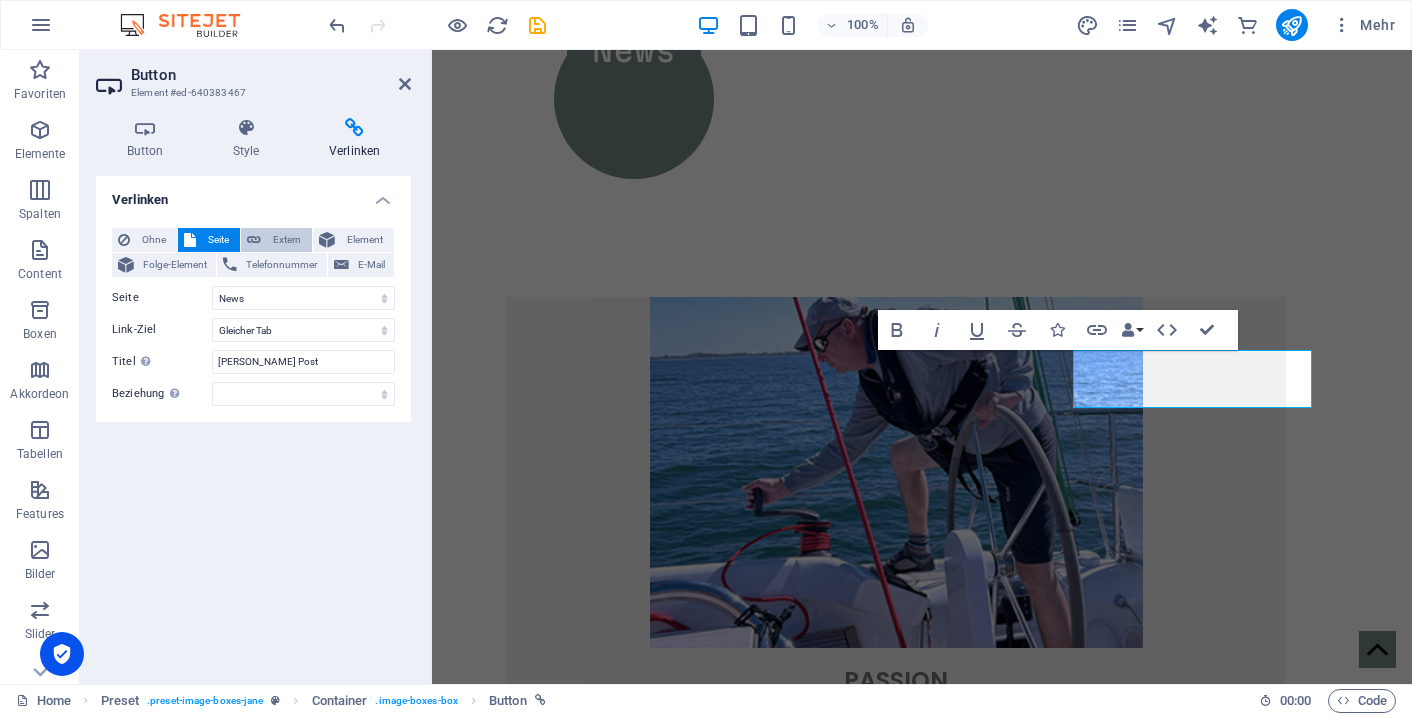 click on "Extern" at bounding box center [286, 240] 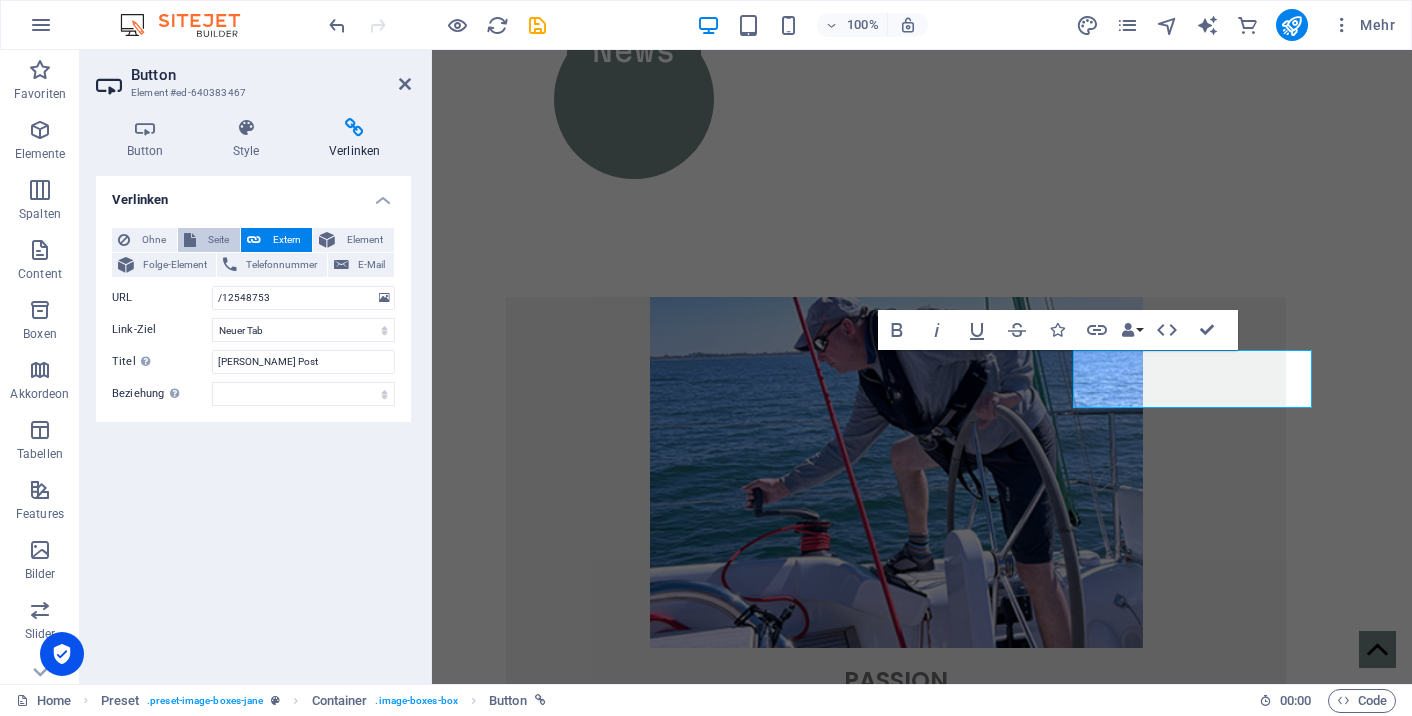 click on "Seite" at bounding box center [218, 240] 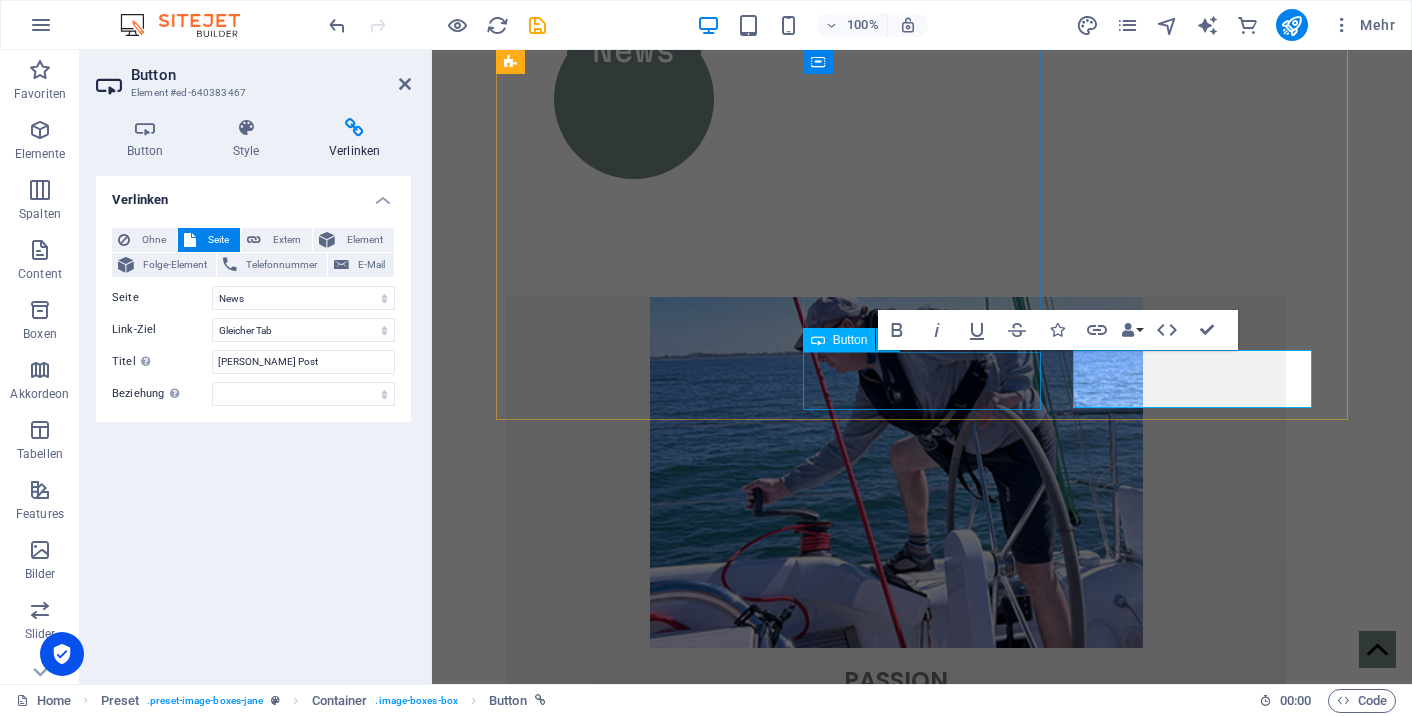 click on "entdecken" at bounding box center [896, 1149] 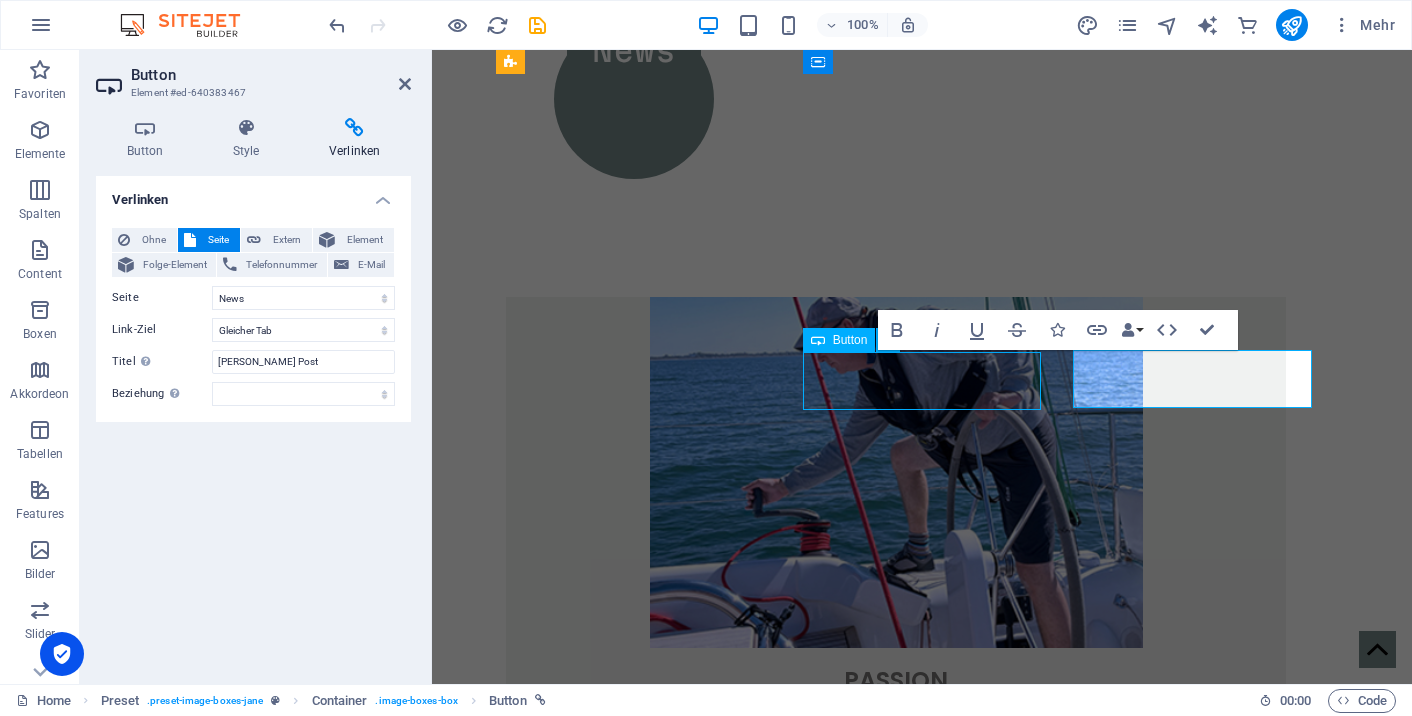 click on "entdecken" at bounding box center [896, 1149] 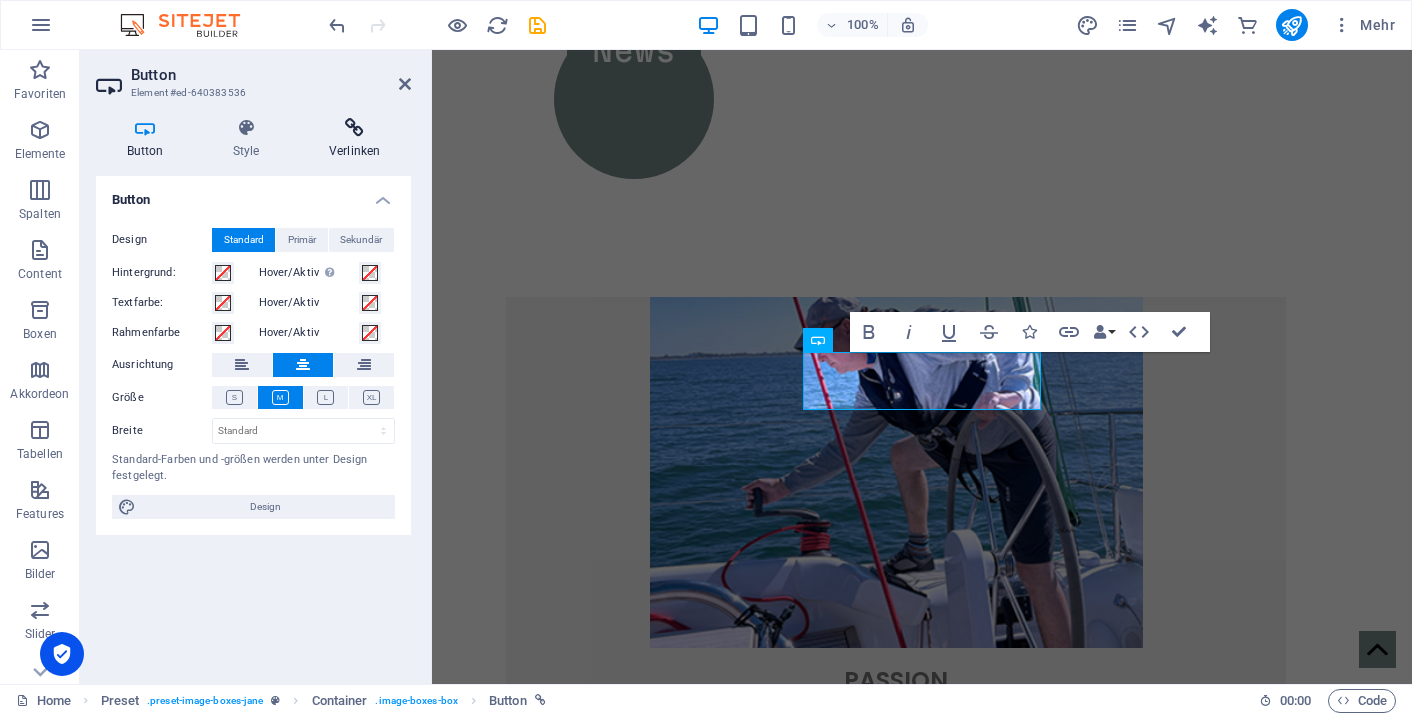 click on "Verlinken" at bounding box center [354, 139] 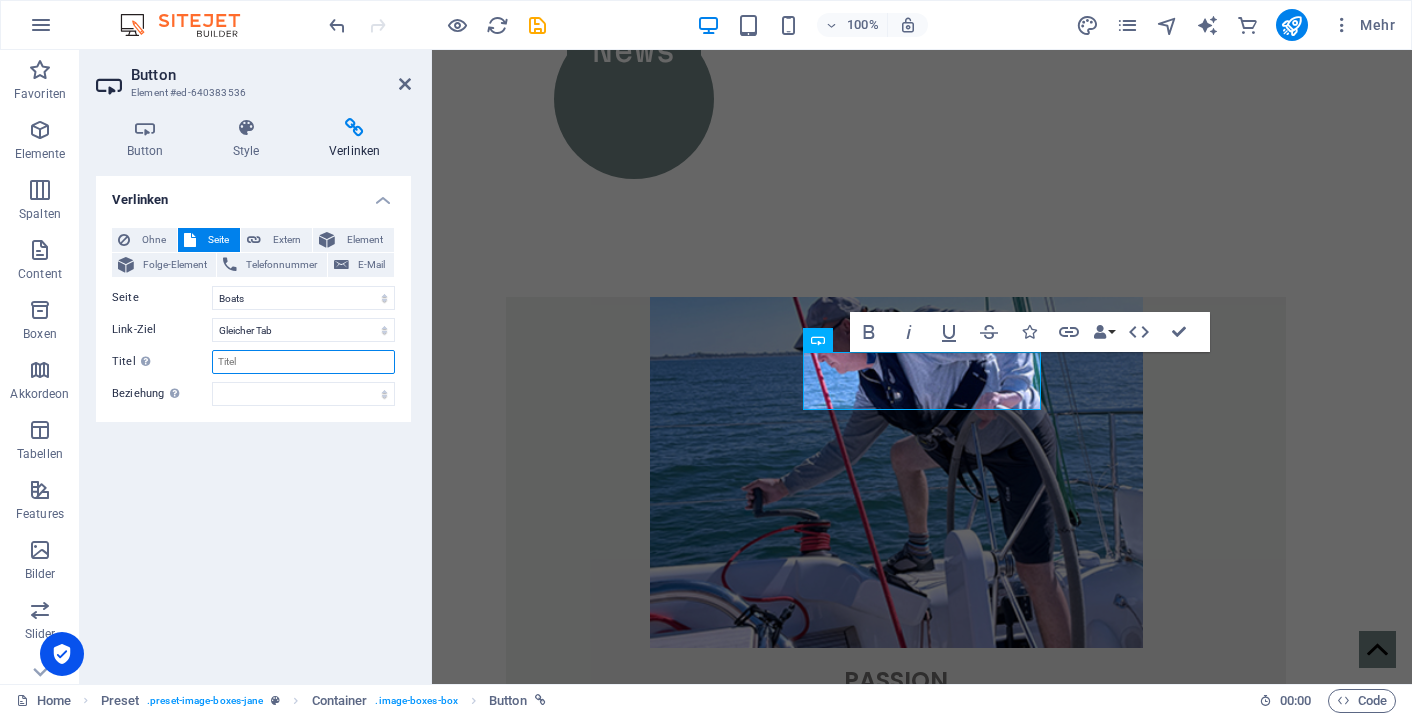 click on "Titel Zusätzliche Linkbeschreibung, sollte nicht mit dem Linktext identisch sein. Der Titel wird meist als Tooltip-Text angezeigt, wenn die Maus über das Element bewegt wird. Kann leer bleiben." at bounding box center [303, 362] 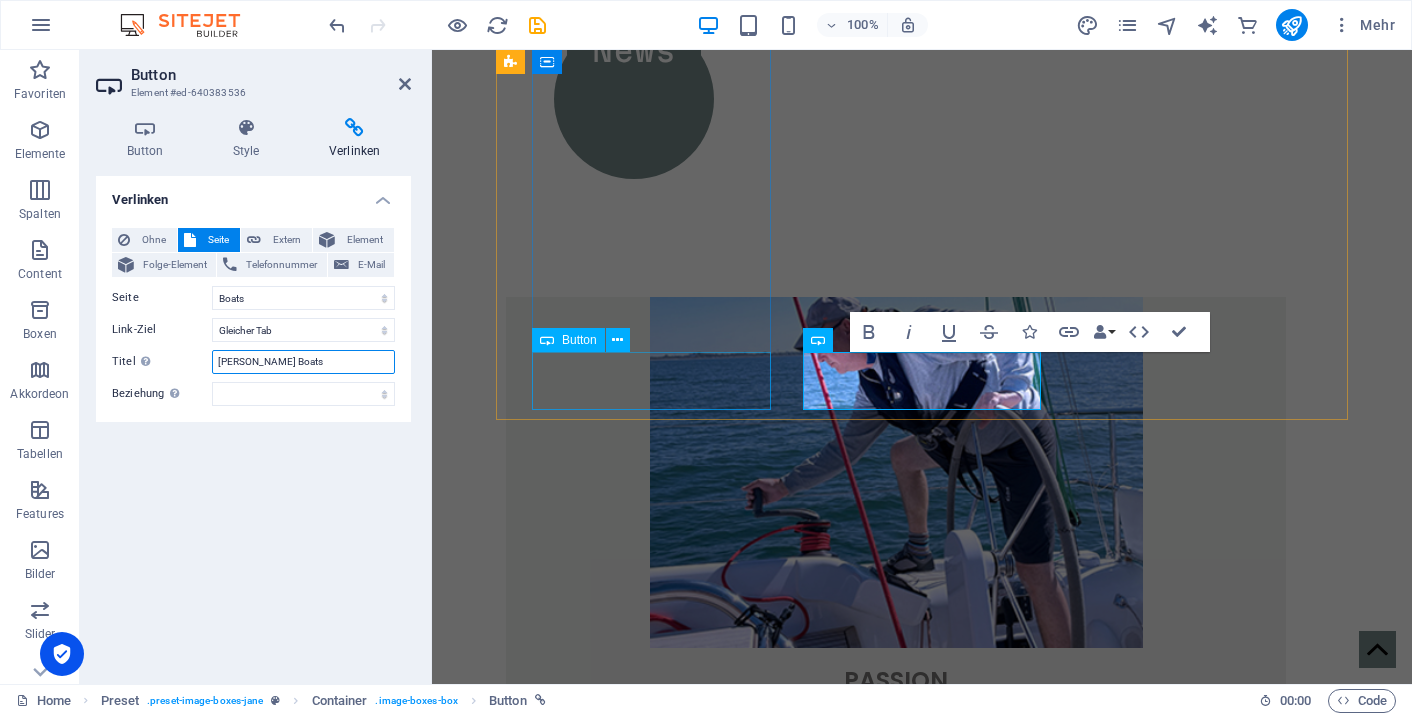 type on "[PERSON_NAME] Boats" 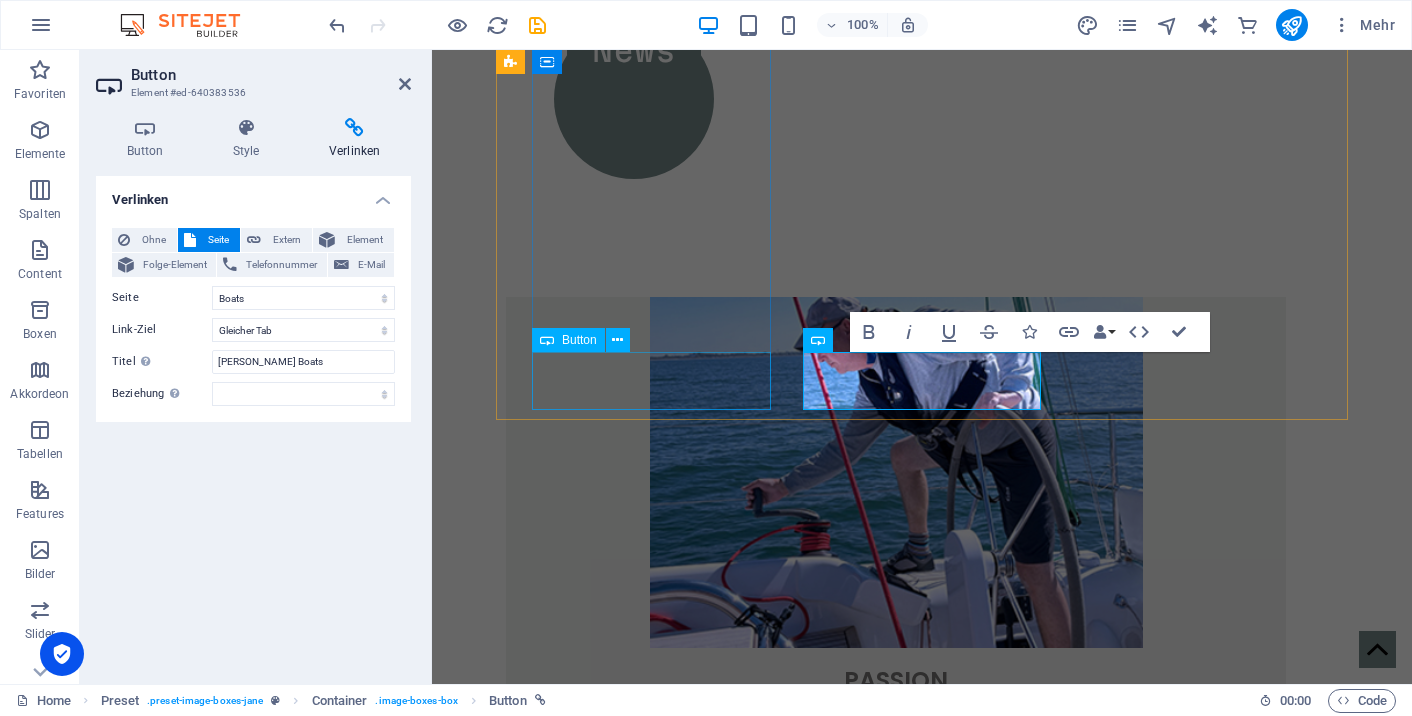 click on "über mich" at bounding box center [896, 791] 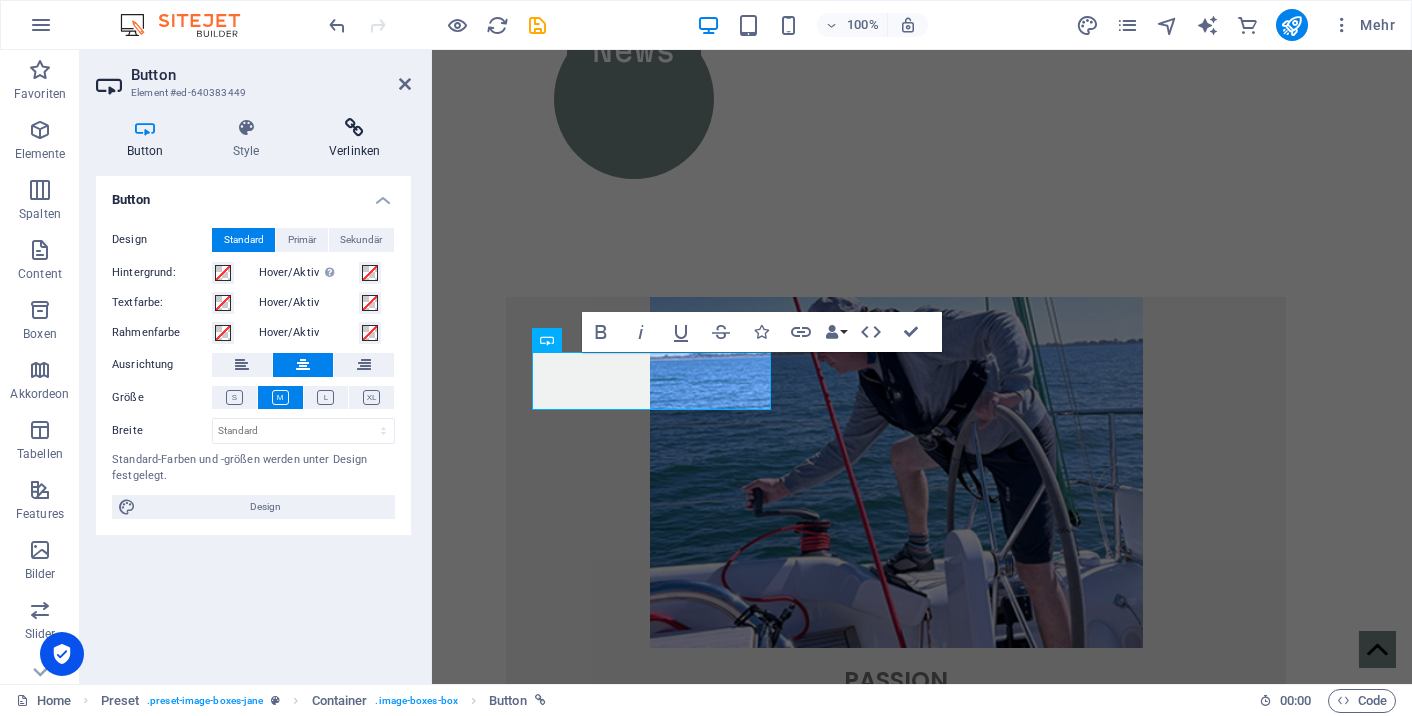 click at bounding box center [354, 128] 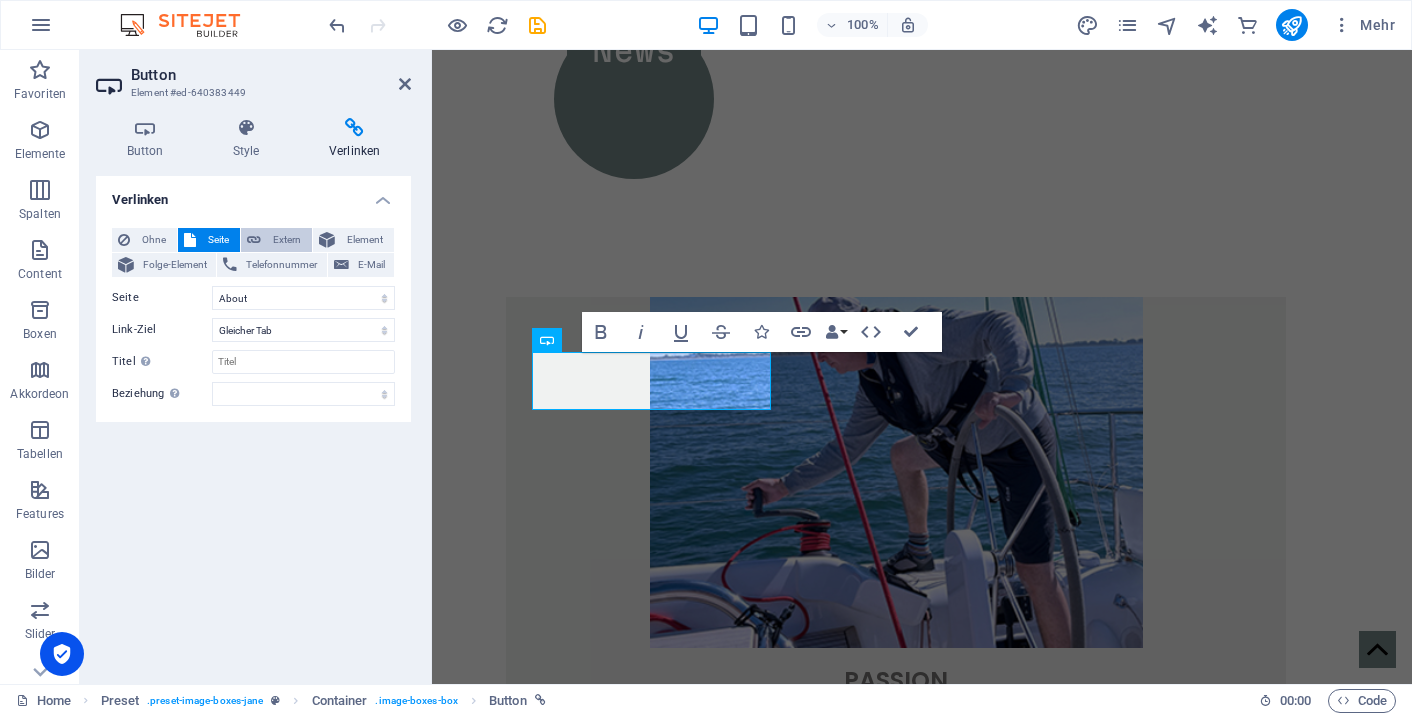 click on "Extern" at bounding box center (286, 240) 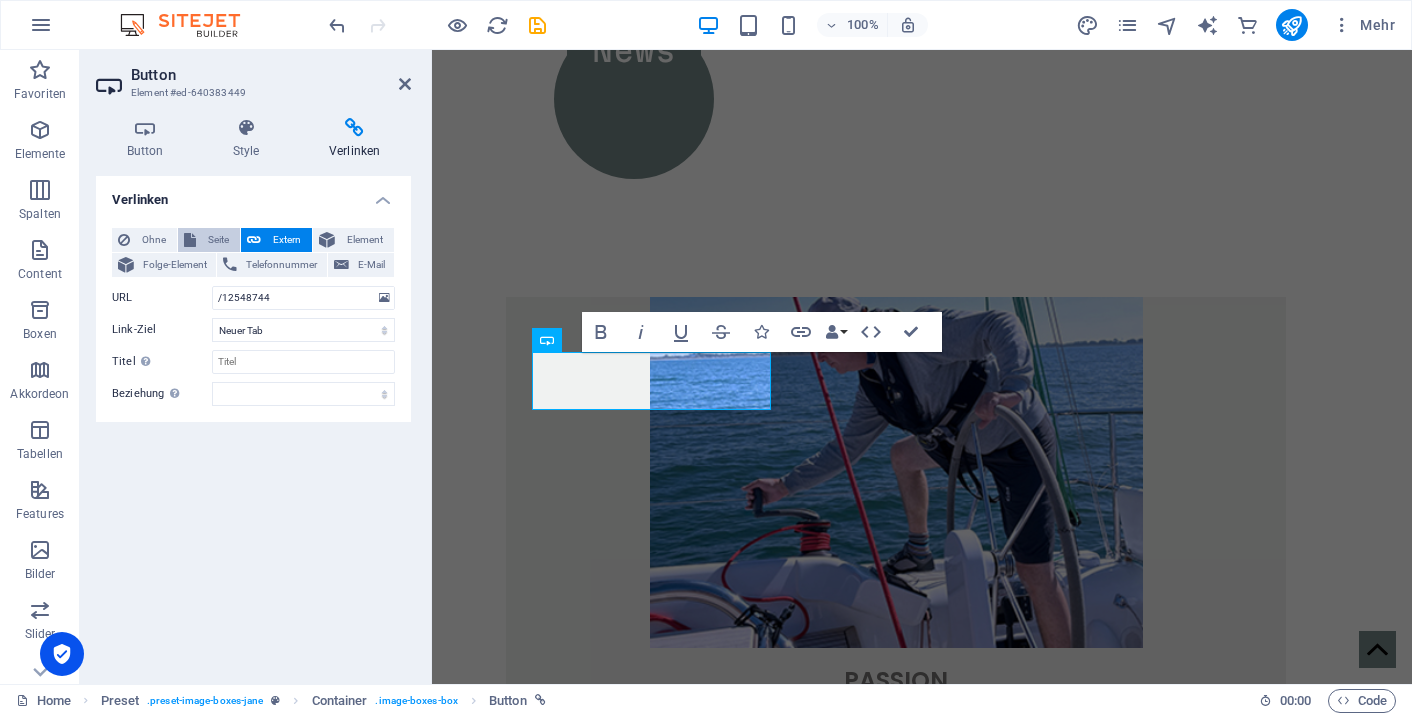 click on "Seite" at bounding box center (218, 240) 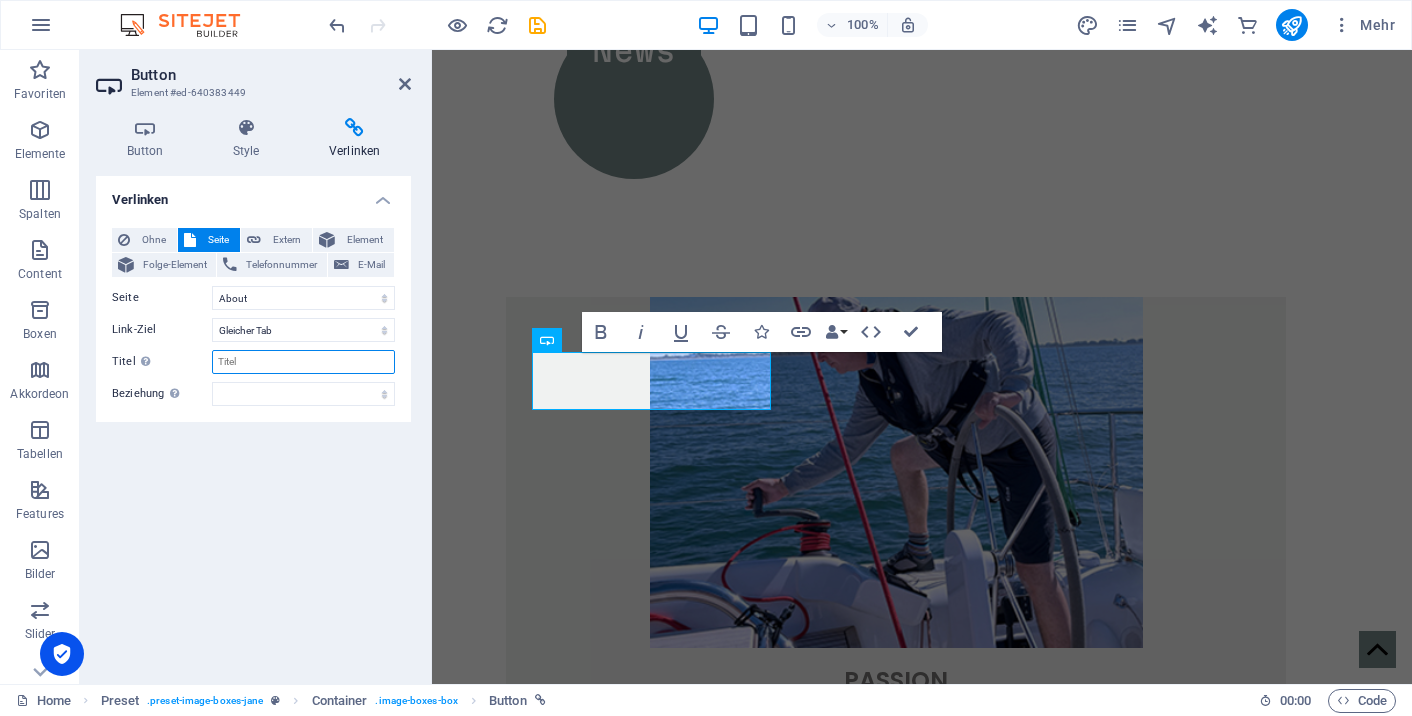 click on "Titel Zusätzliche Linkbeschreibung, sollte nicht mit dem Linktext identisch sein. Der Titel wird meist als Tooltip-Text angezeigt, wenn die Maus über das Element bewegt wird. Kann leer bleiben." at bounding box center [303, 362] 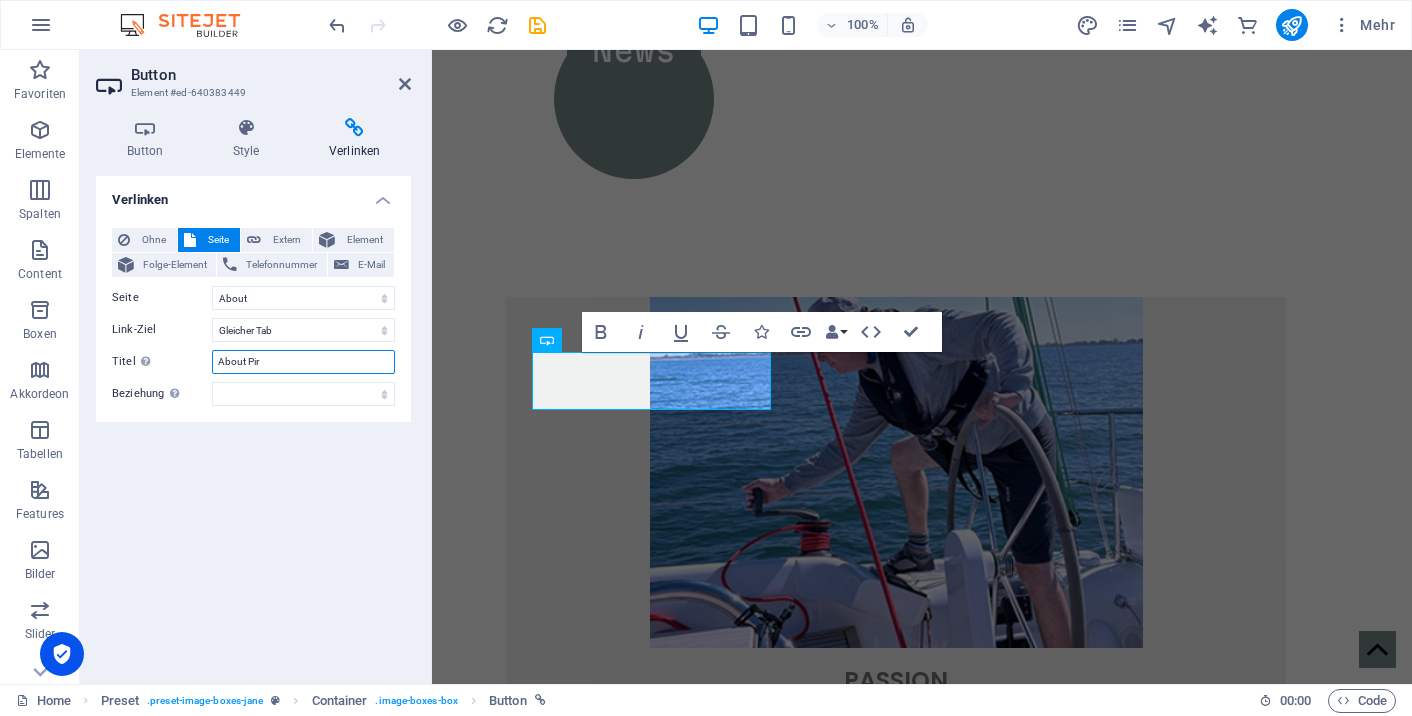 type on "About [PERSON_NAME]" 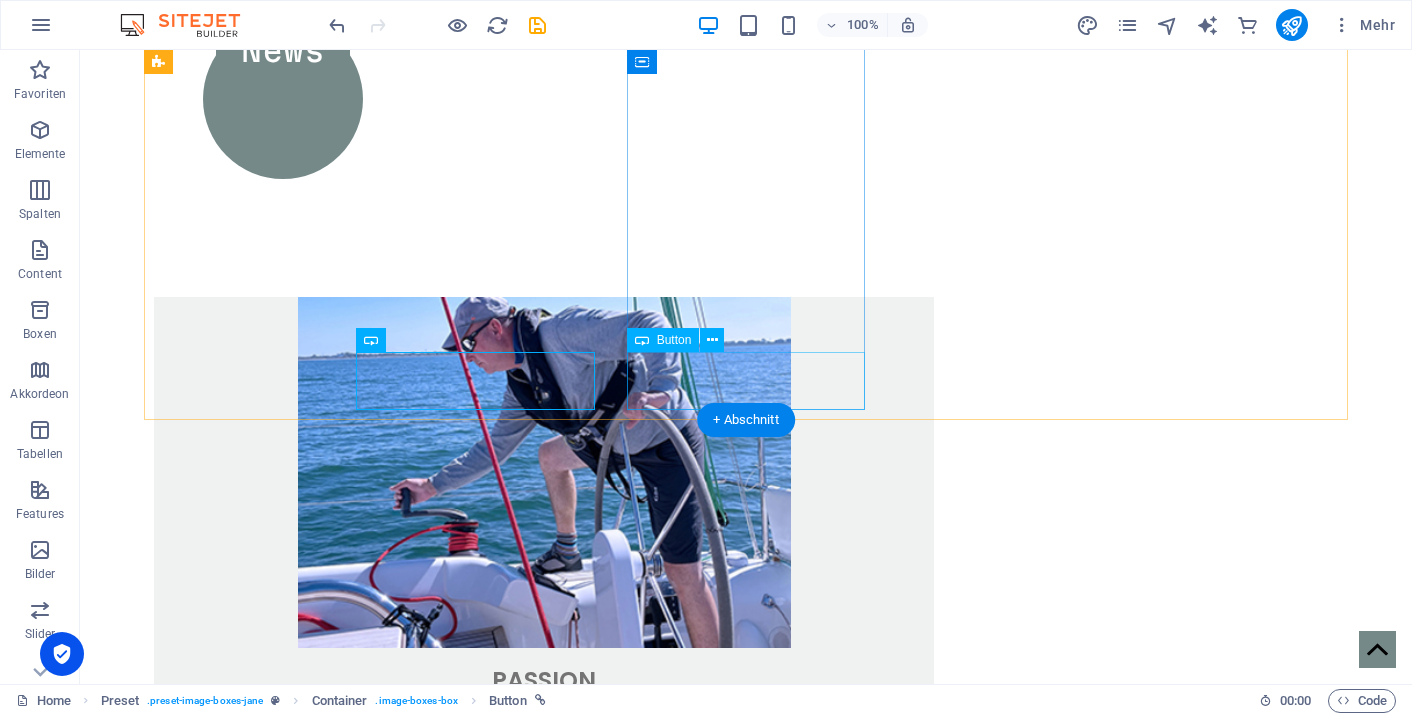 click on "entdecken" at bounding box center [544, 1149] 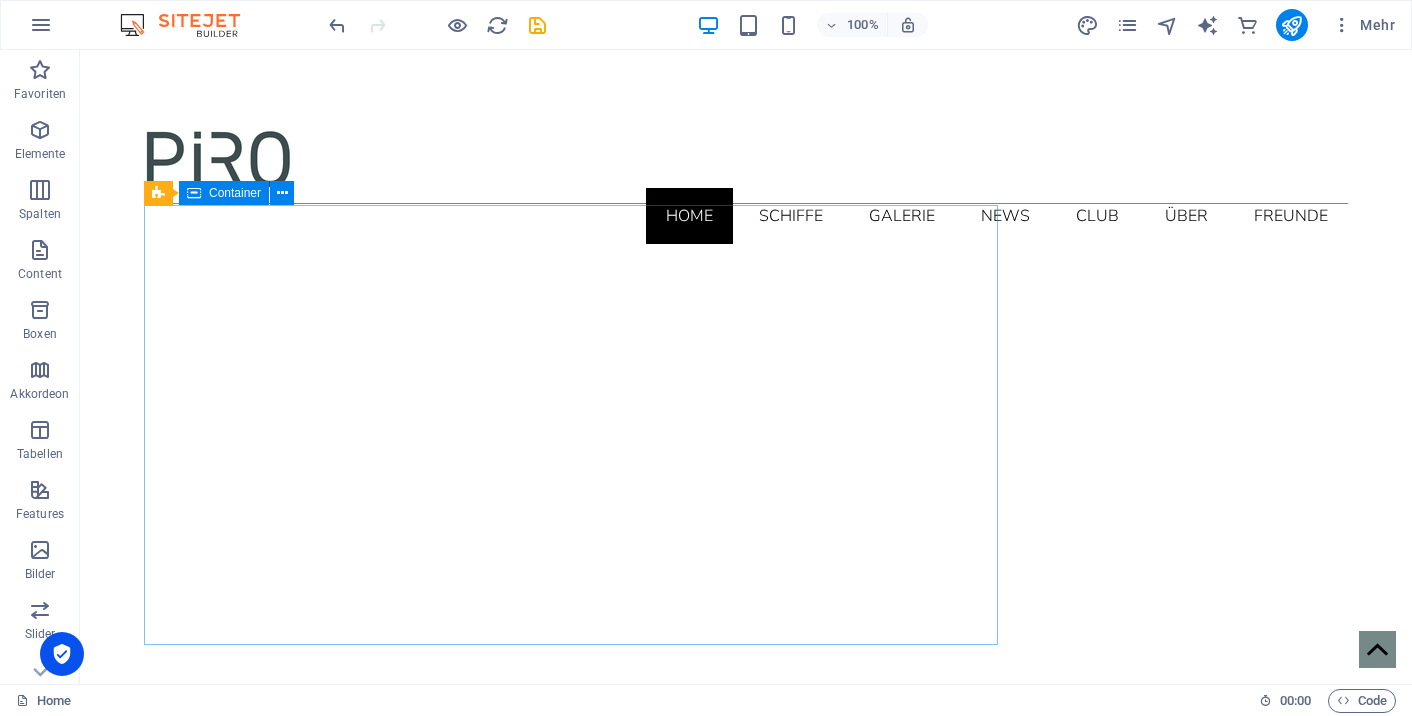 scroll, scrollTop: 0, scrollLeft: 0, axis: both 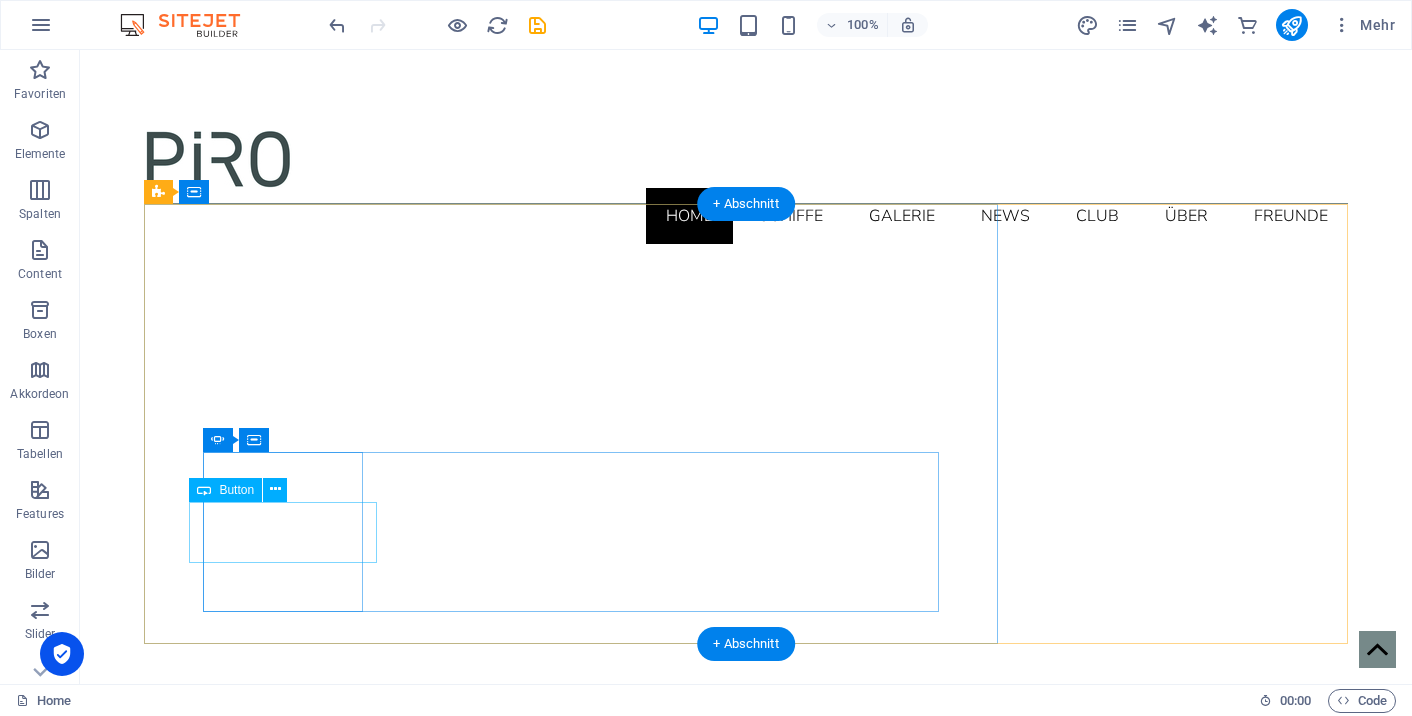 click on "Gallery" at bounding box center (-197, 1186) 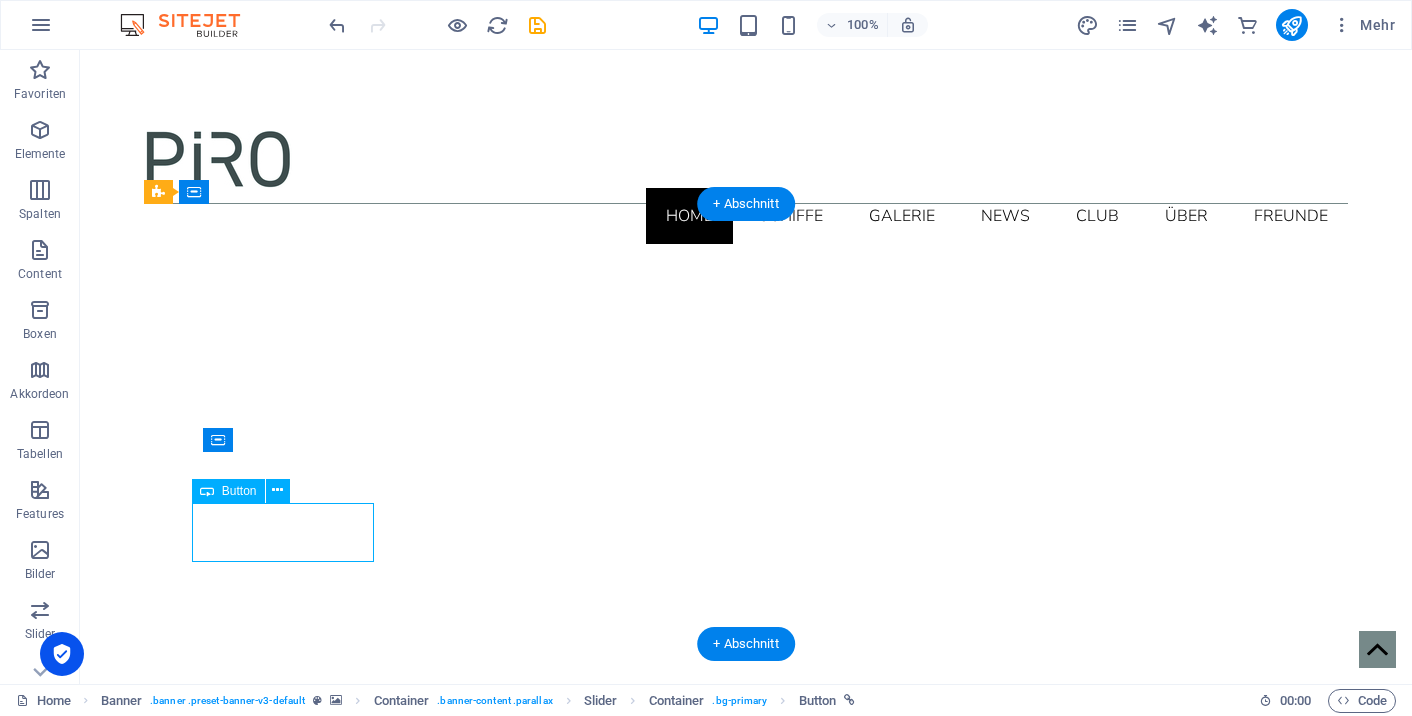 click on "Gallery" at bounding box center [-197, 1186] 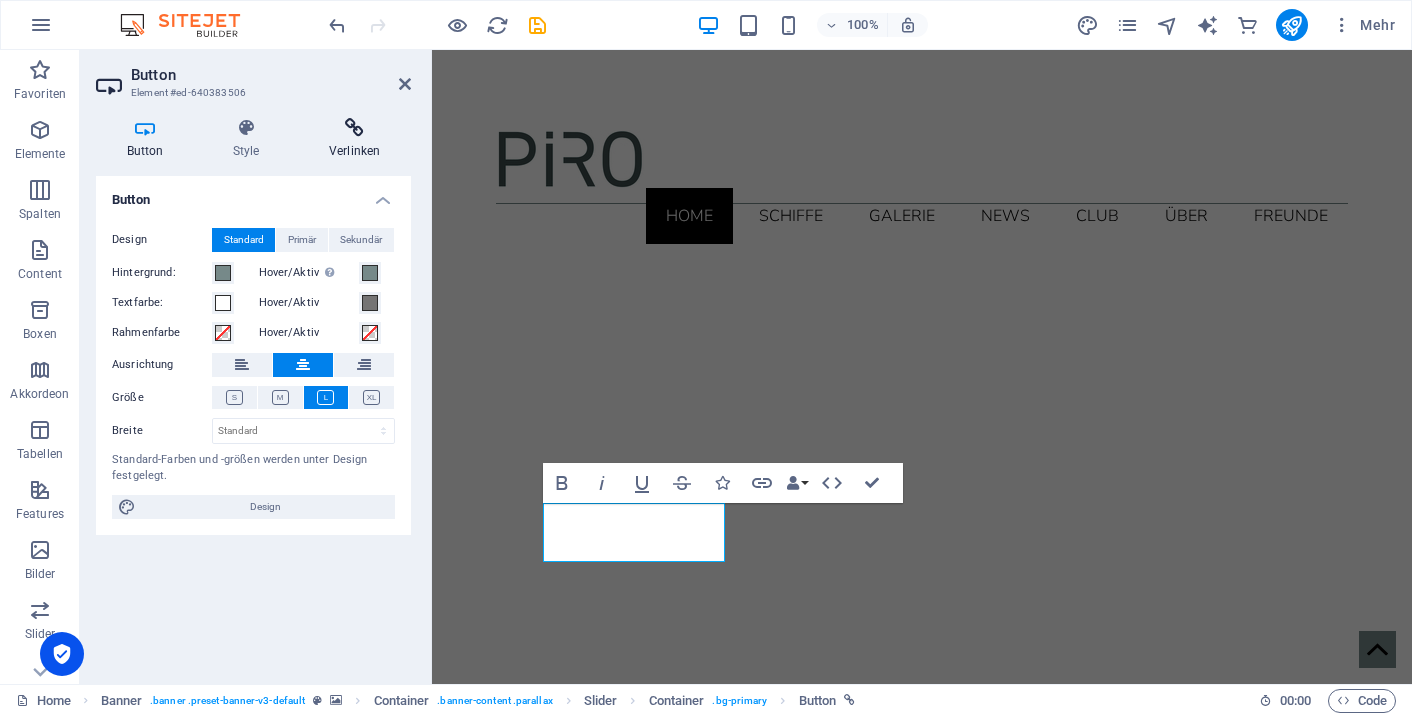 click at bounding box center [354, 128] 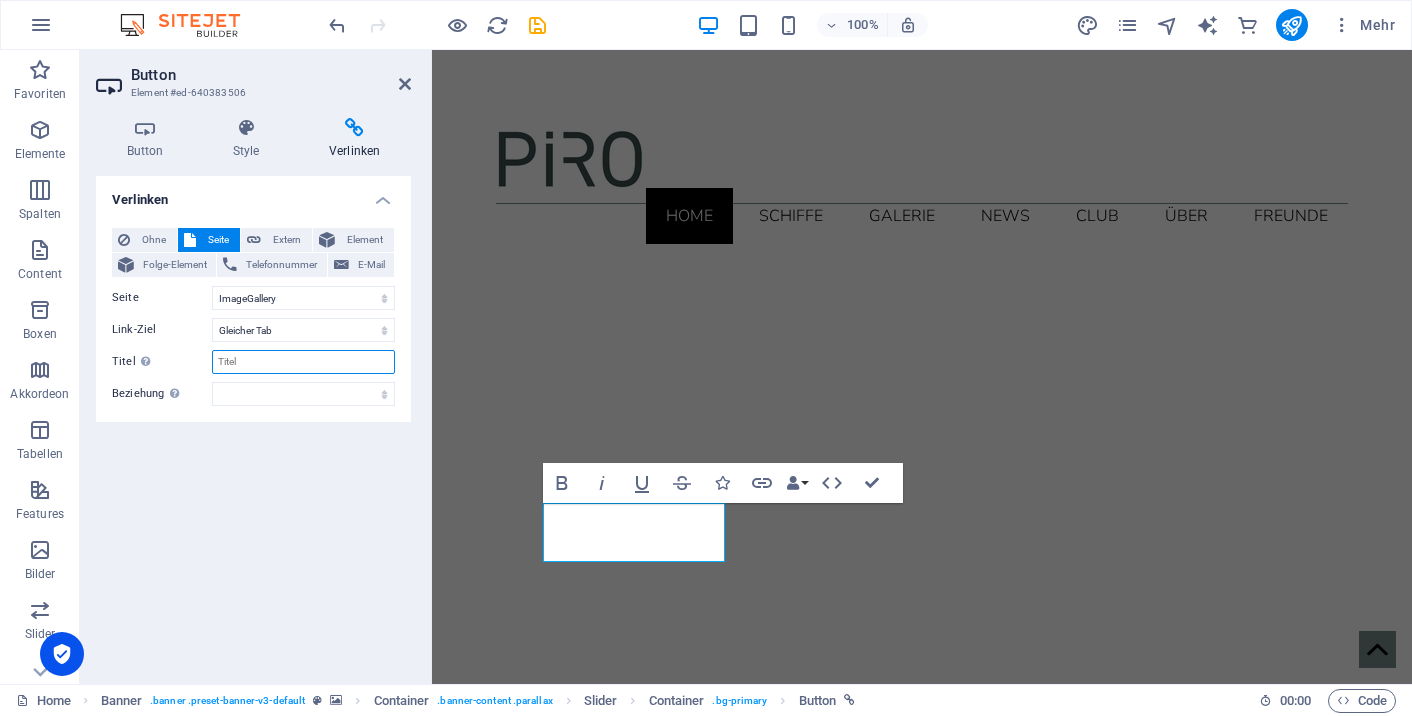 click on "Titel Zusätzliche Linkbeschreibung, sollte nicht mit dem Linktext identisch sein. Der Titel wird meist als Tooltip-Text angezeigt, wenn die Maus über das Element bewegt wird. Kann leer bleiben." at bounding box center (303, 362) 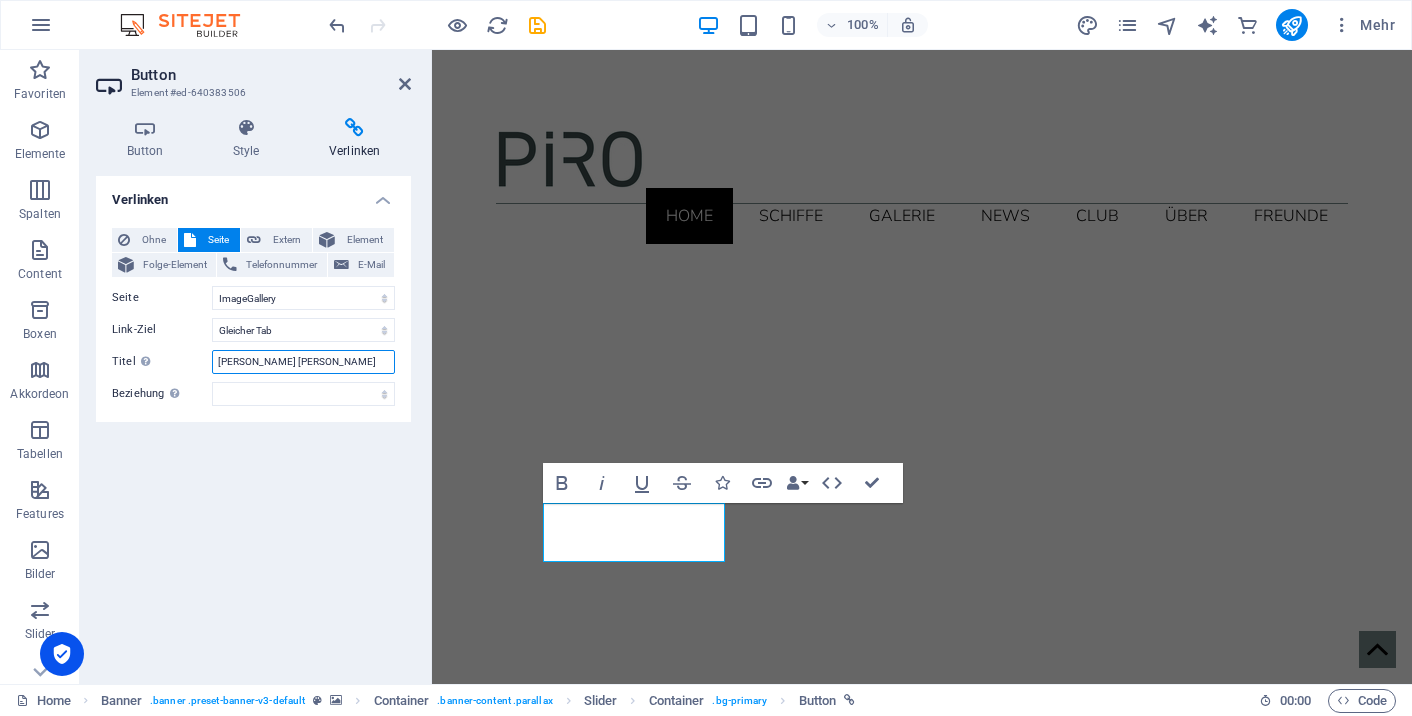 click on "[PERSON_NAME] [PERSON_NAME]" at bounding box center [303, 362] 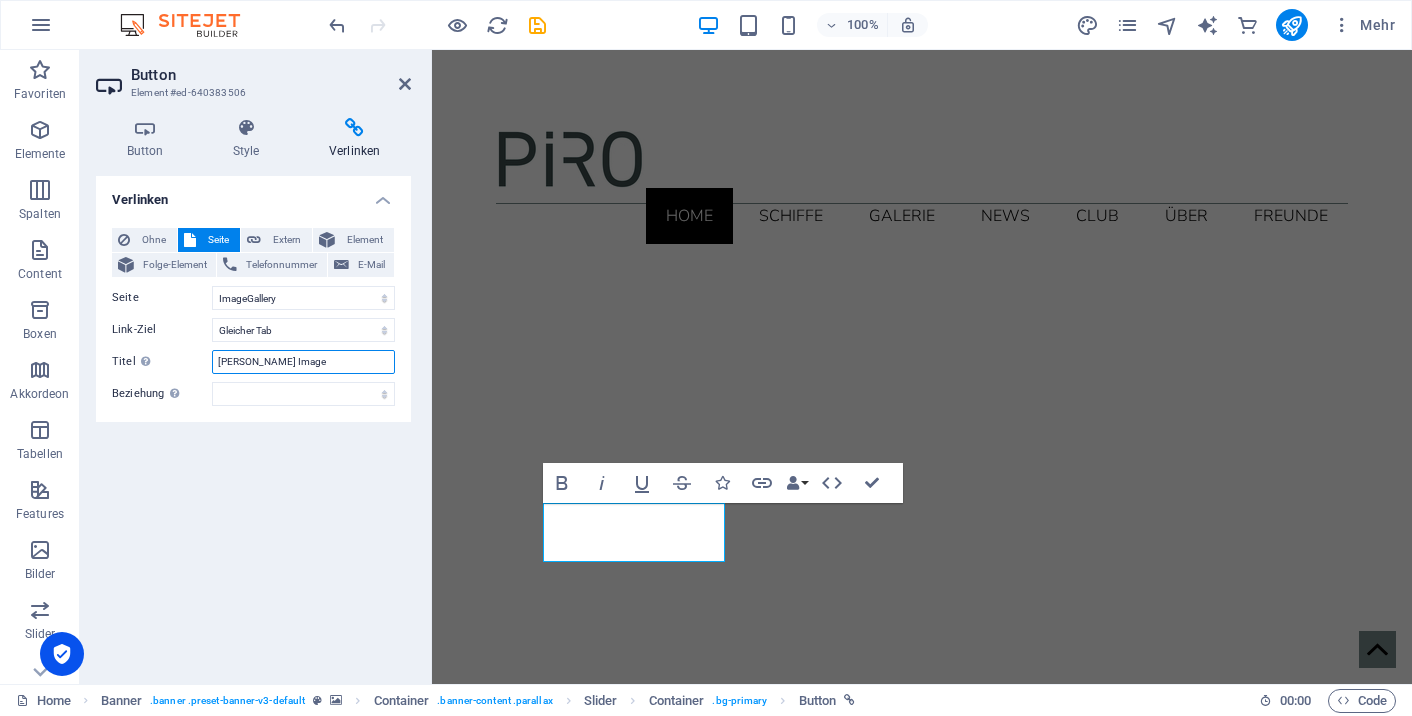 click on "[PERSON_NAME] Image" at bounding box center [303, 362] 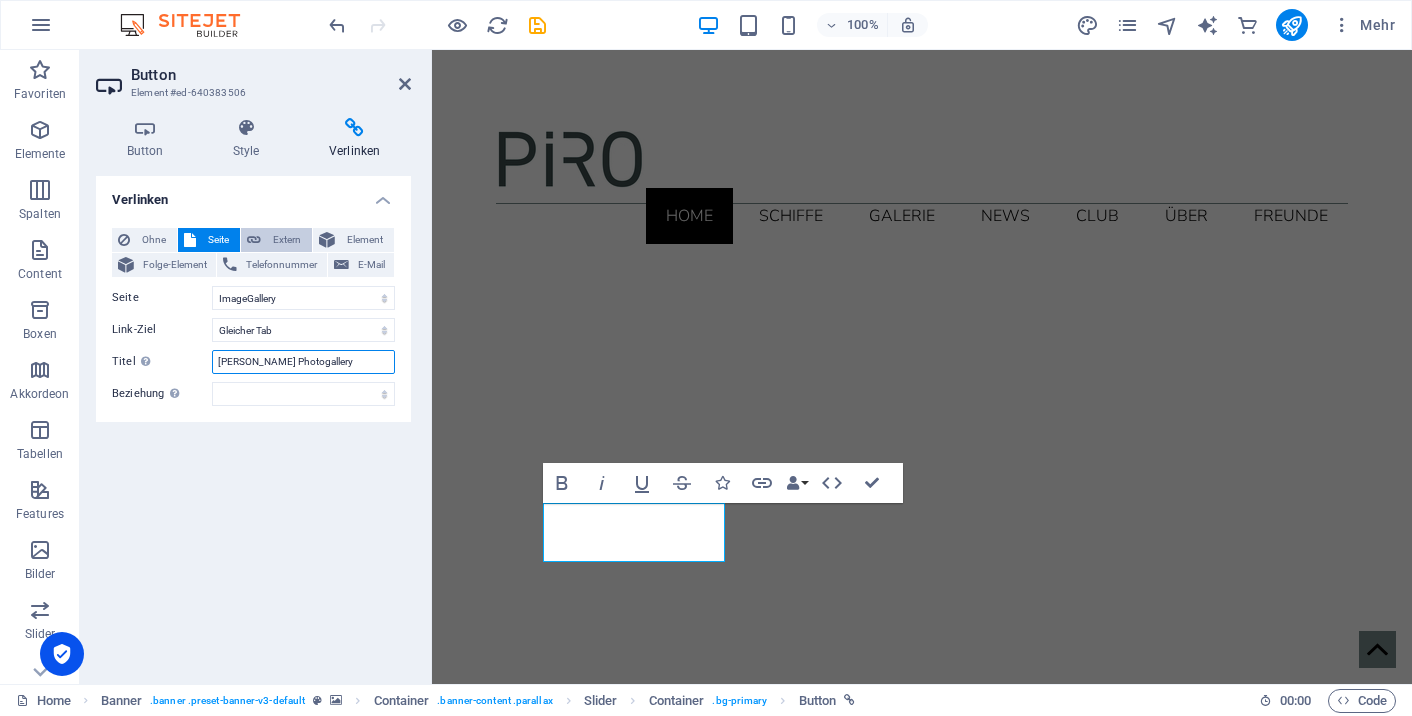 type on "[PERSON_NAME] Photogallery" 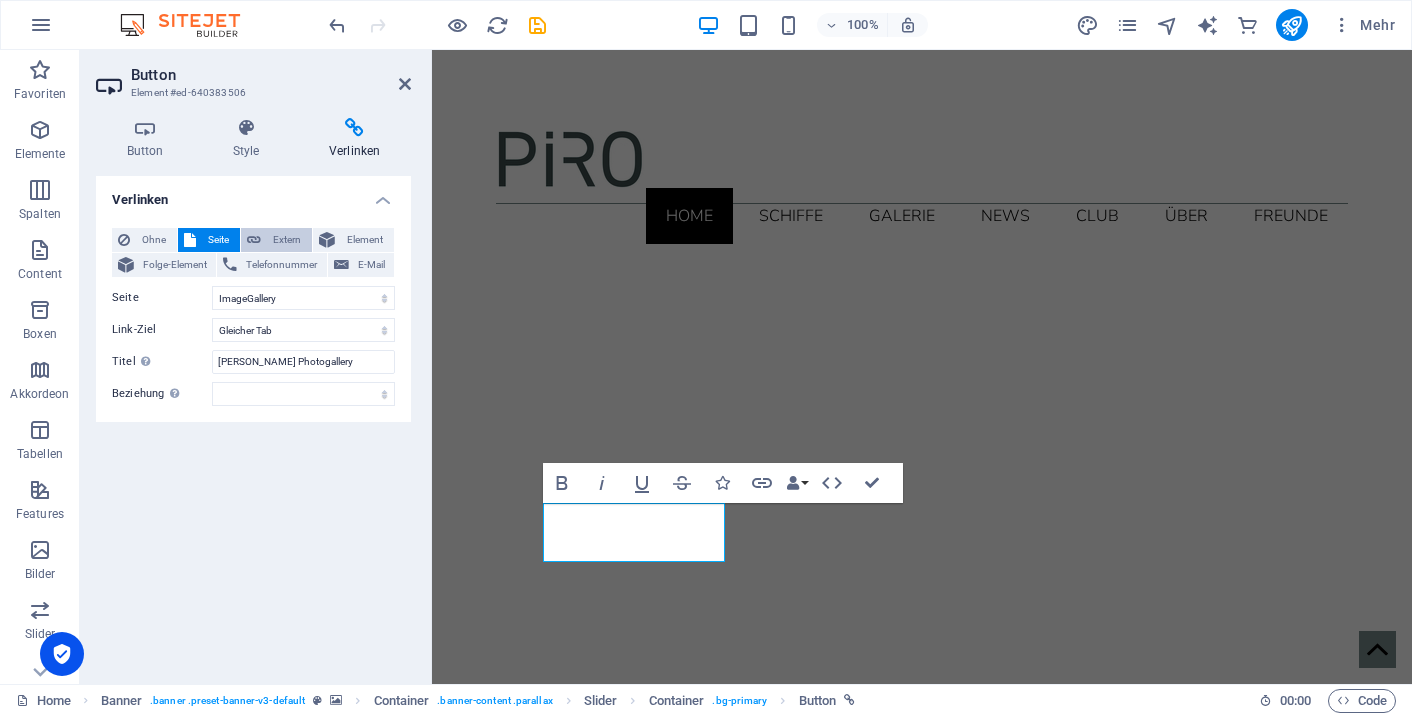click on "Extern" at bounding box center [286, 240] 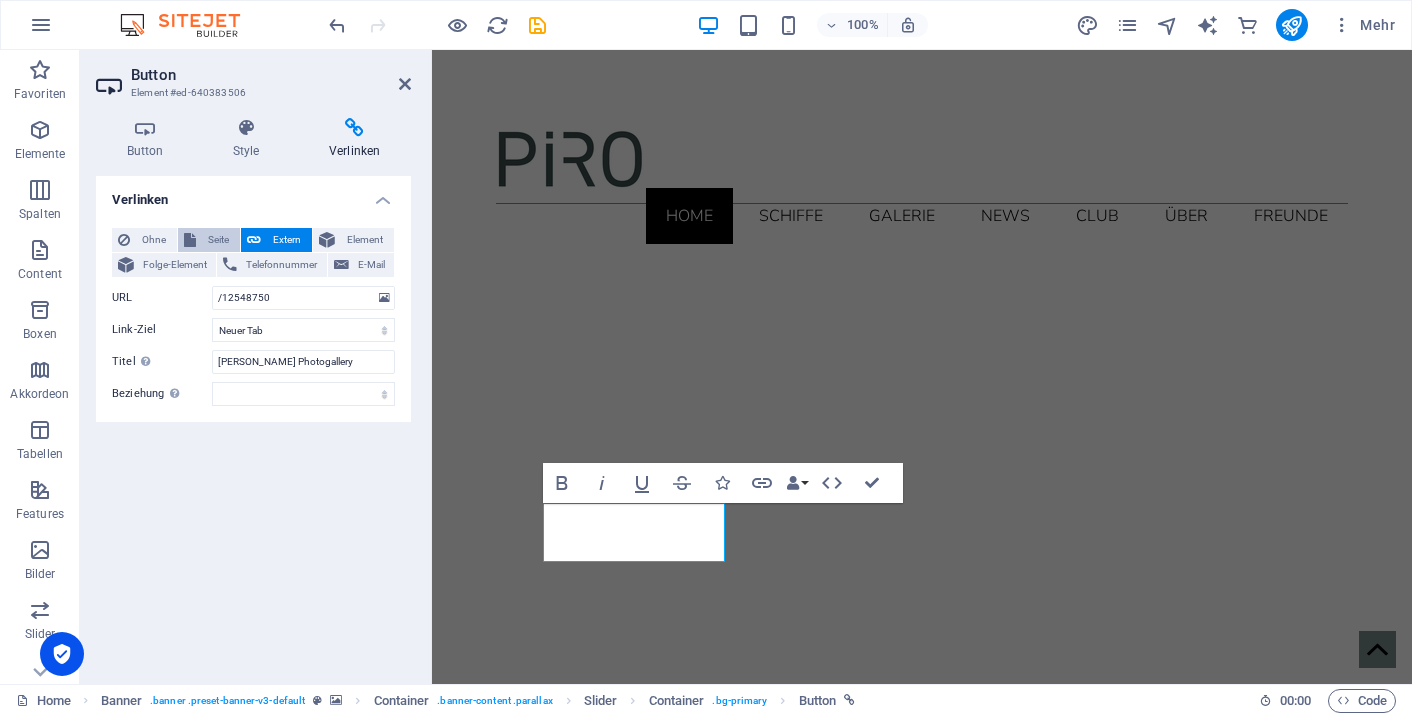click on "Seite" at bounding box center [218, 240] 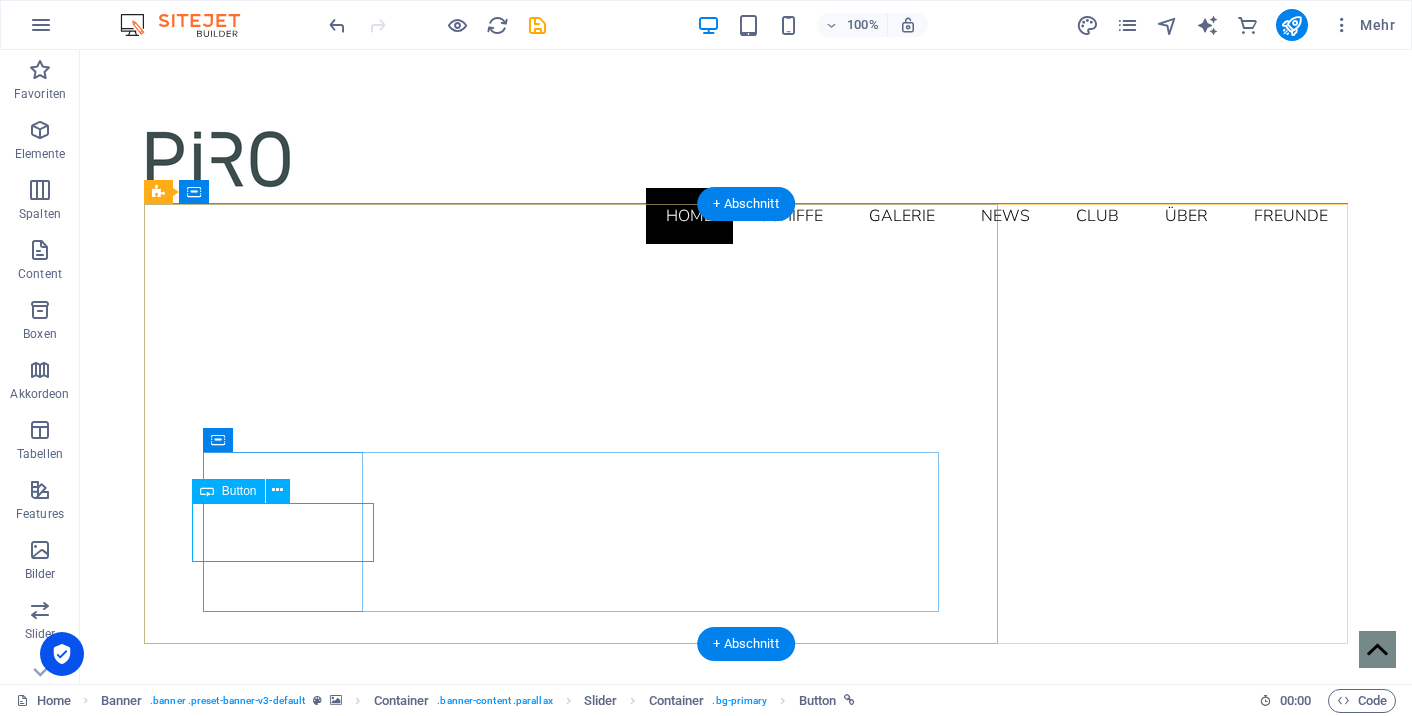click on "Button" at bounding box center (239, 491) 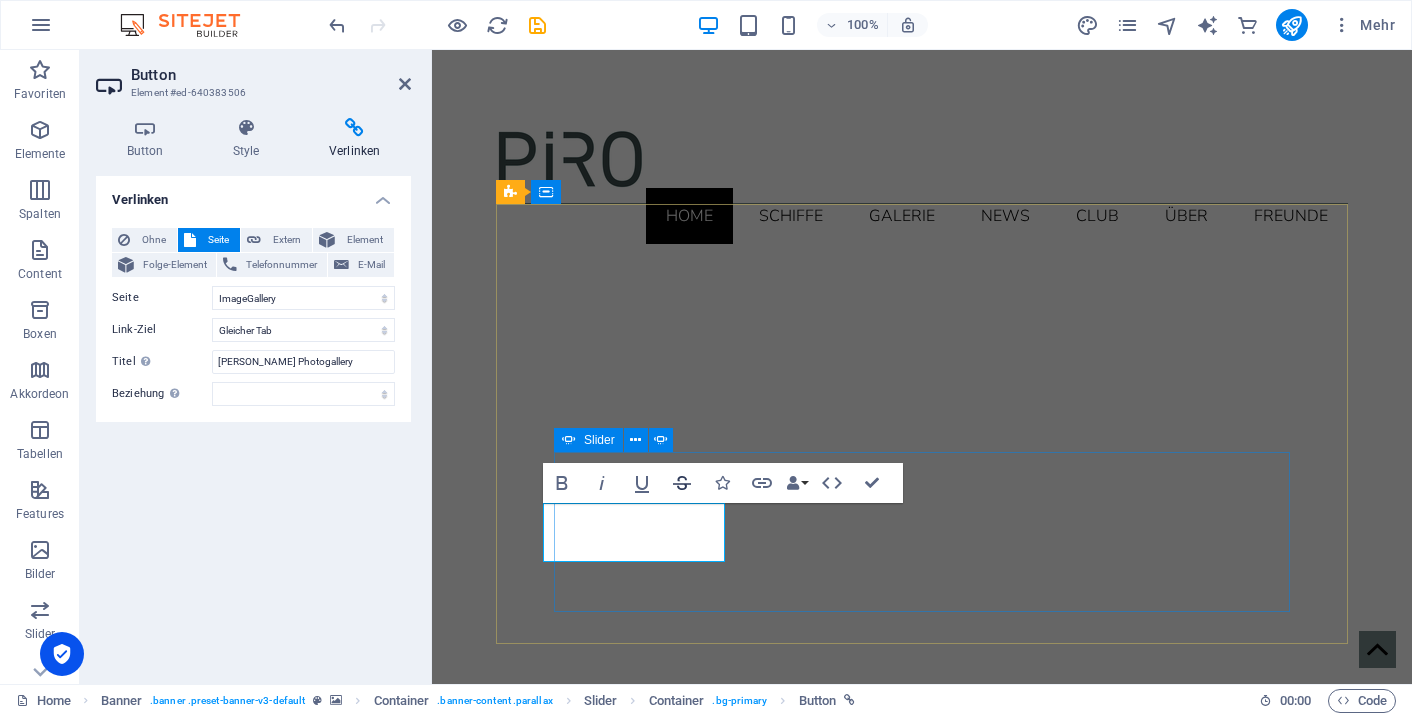 click on "News Boats Charter Gallery Tracker Termine Crewwear" at bounding box center (922, 1236) 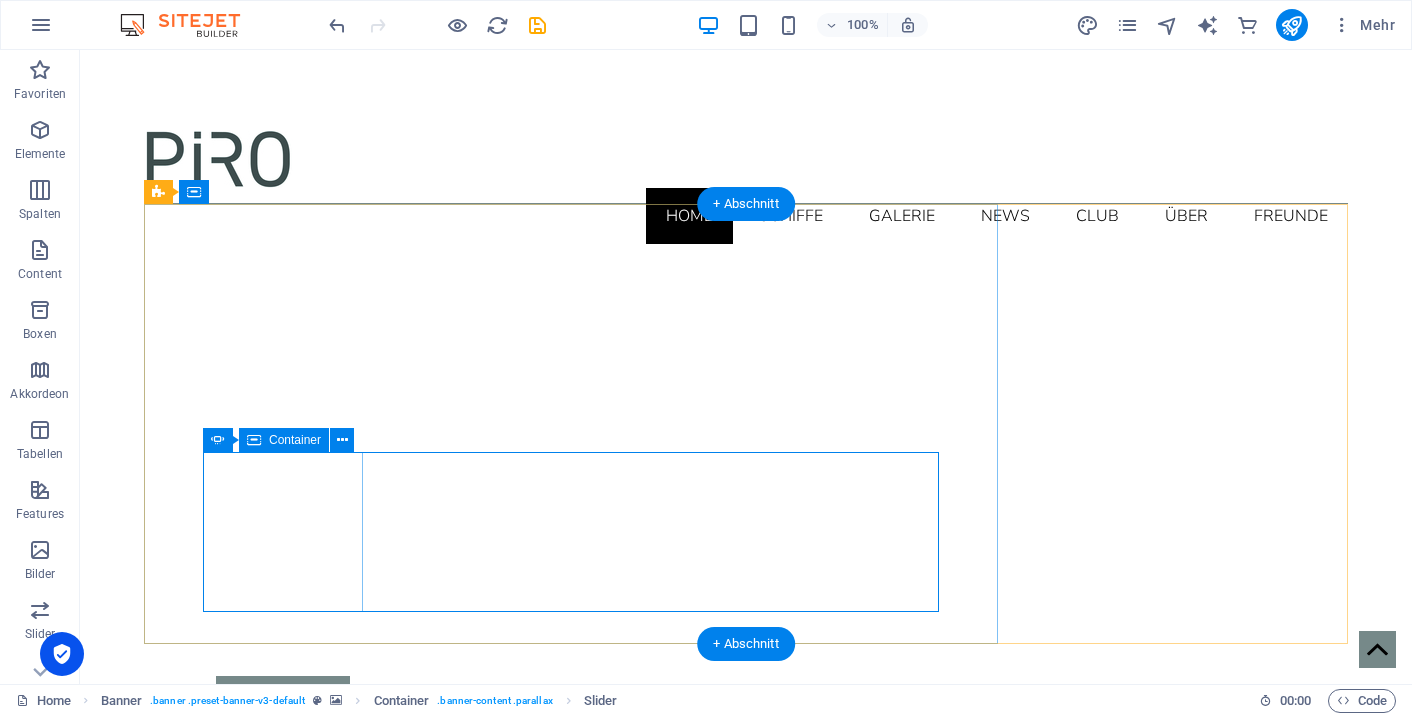 click at bounding box center (254, 440) 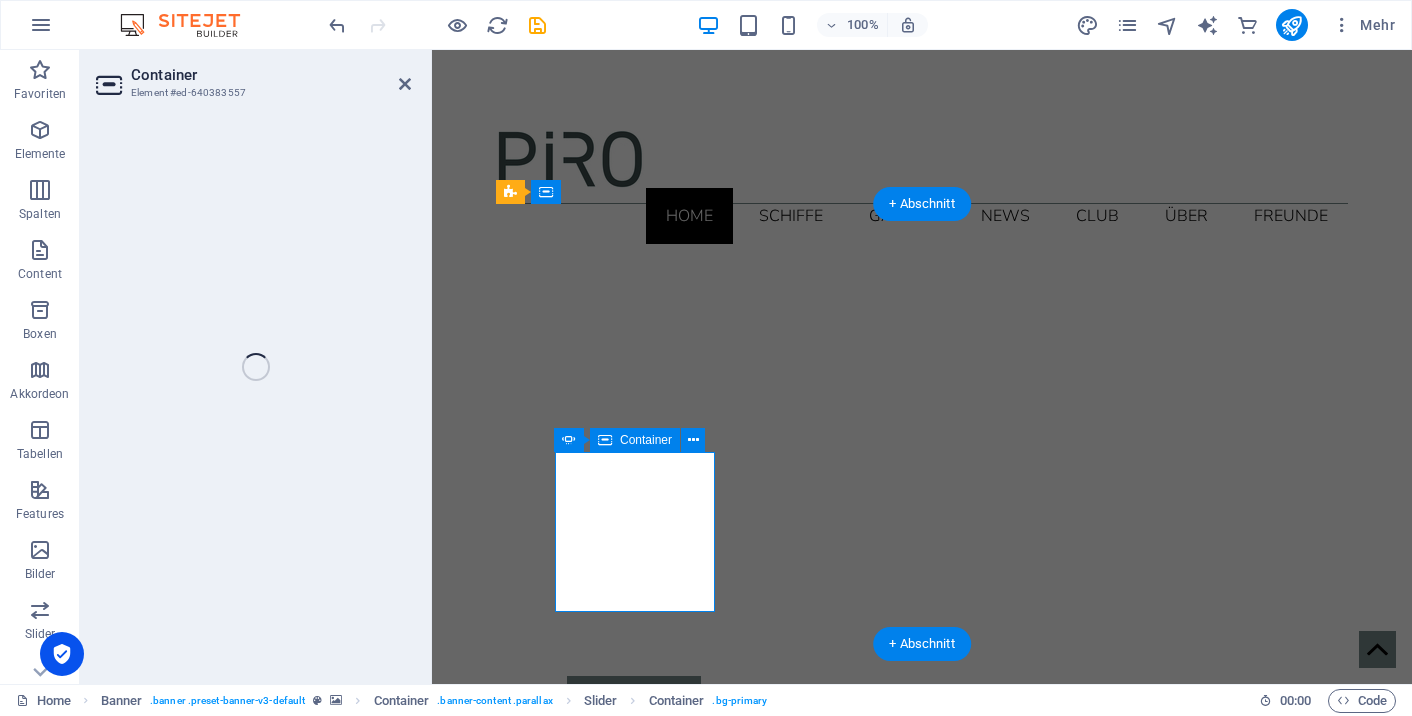 select on "rem" 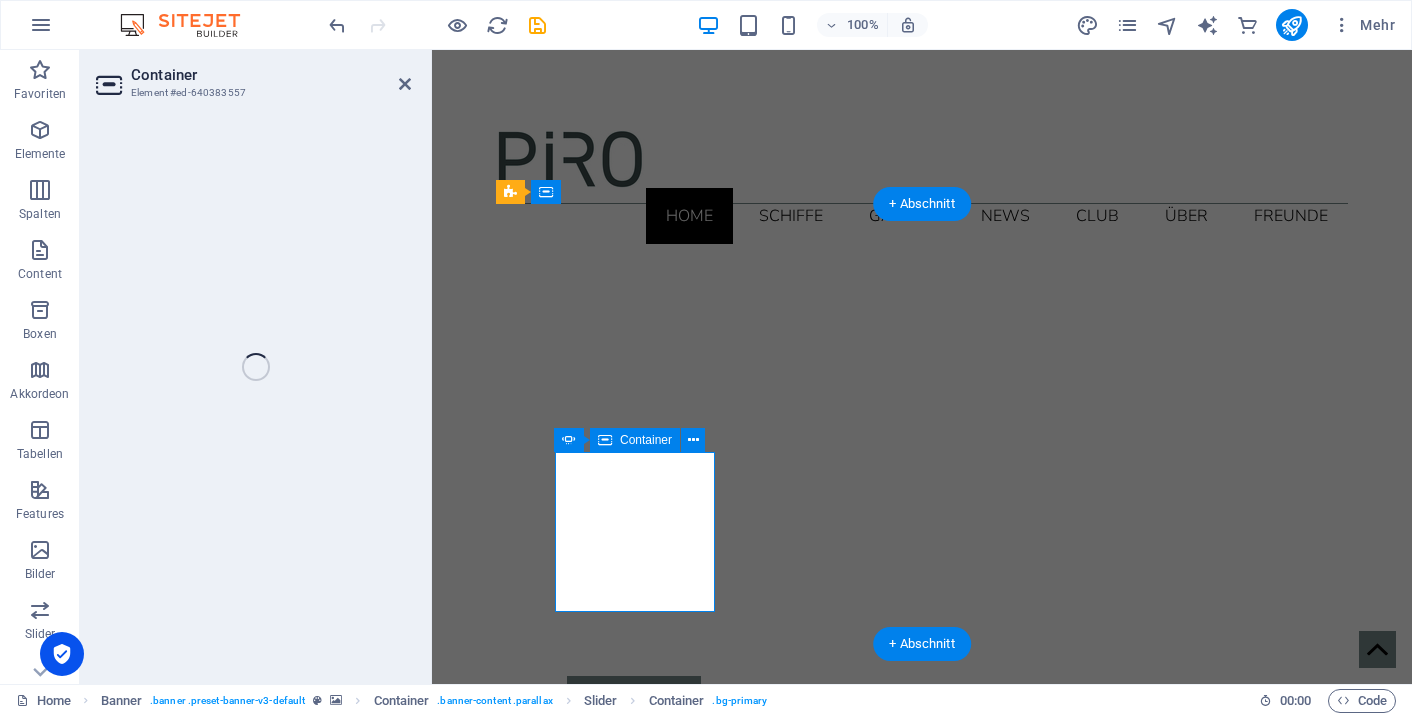 select on "rem" 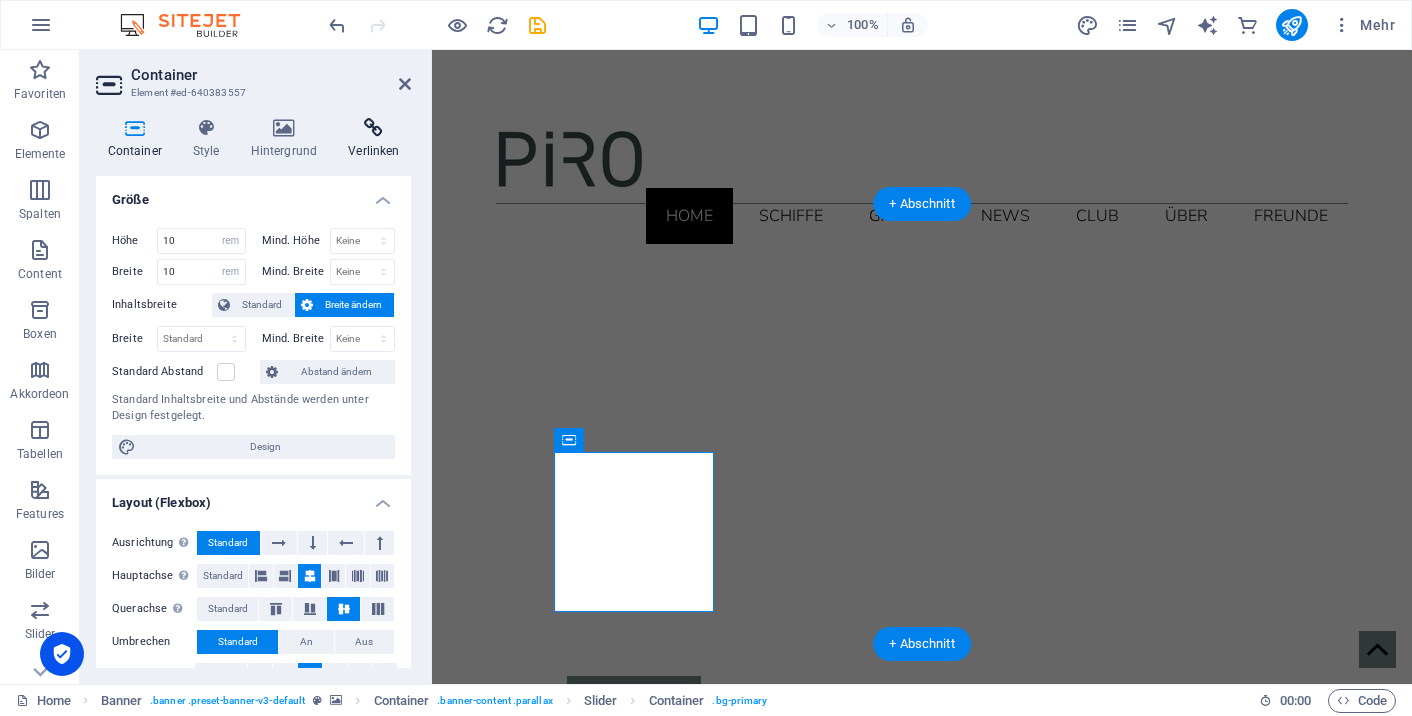 click on "Verlinken" at bounding box center (374, 139) 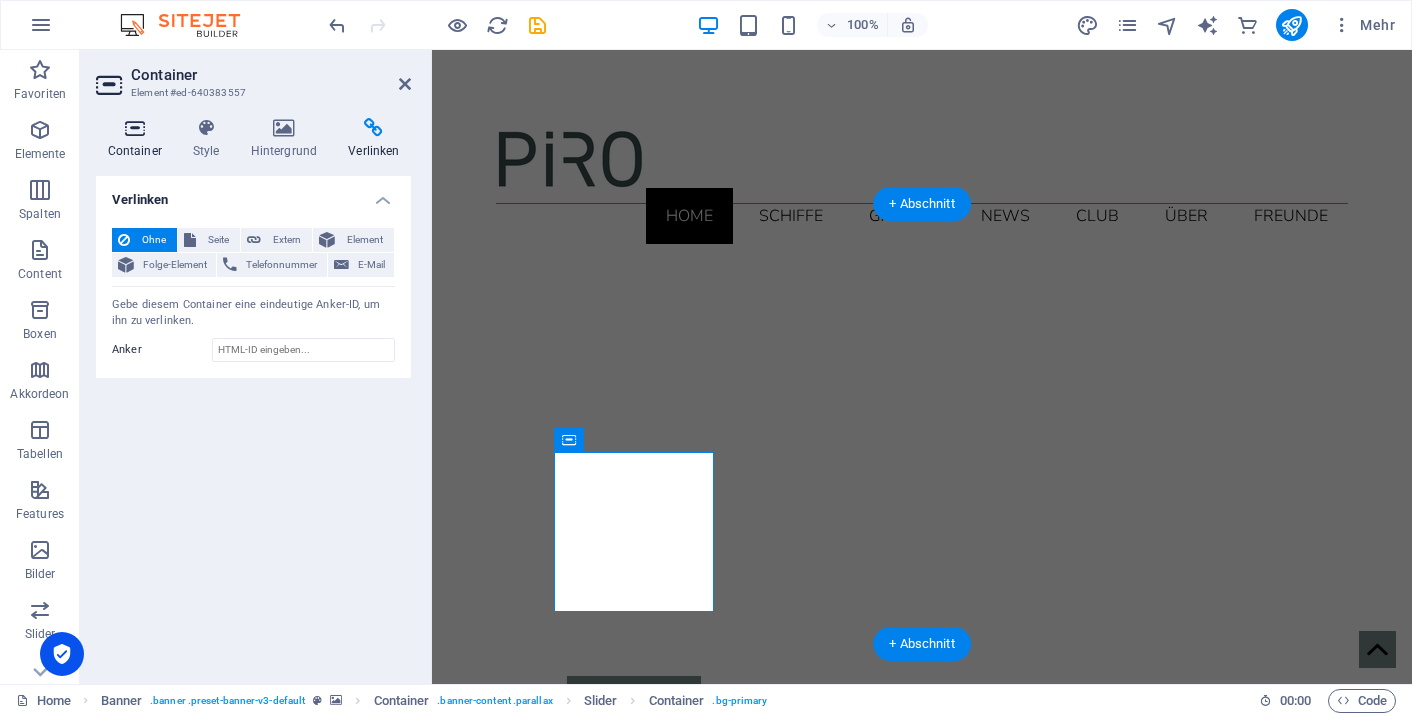 click on "Container" at bounding box center [138, 139] 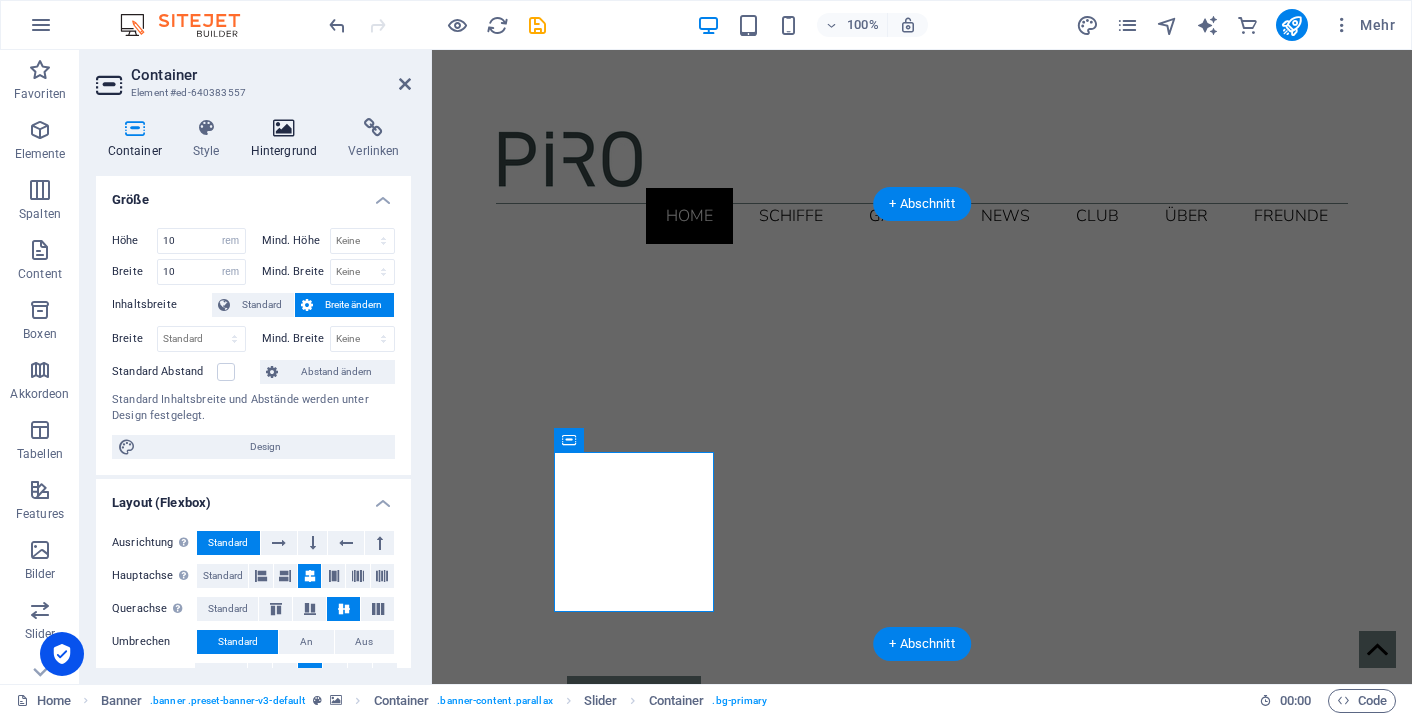 scroll, scrollTop: 0, scrollLeft: 0, axis: both 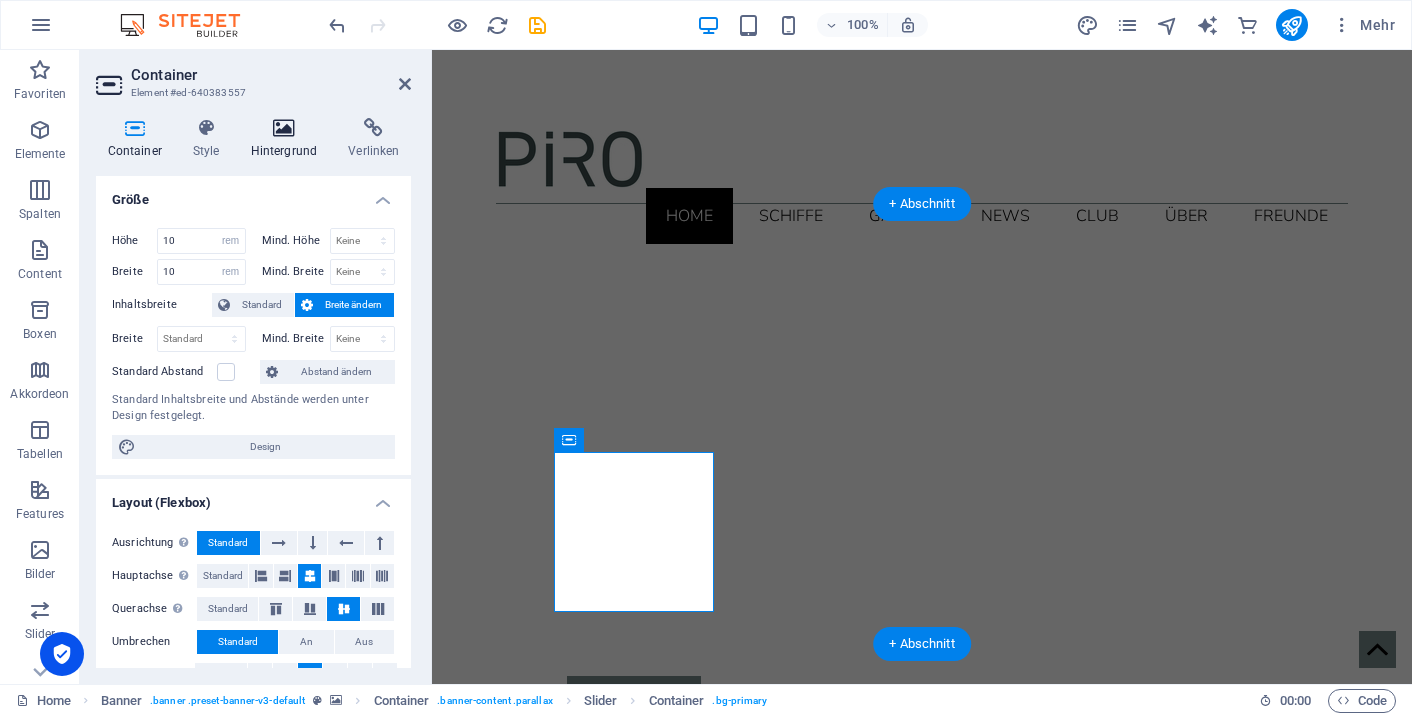 click on "Hintergrund" at bounding box center [288, 139] 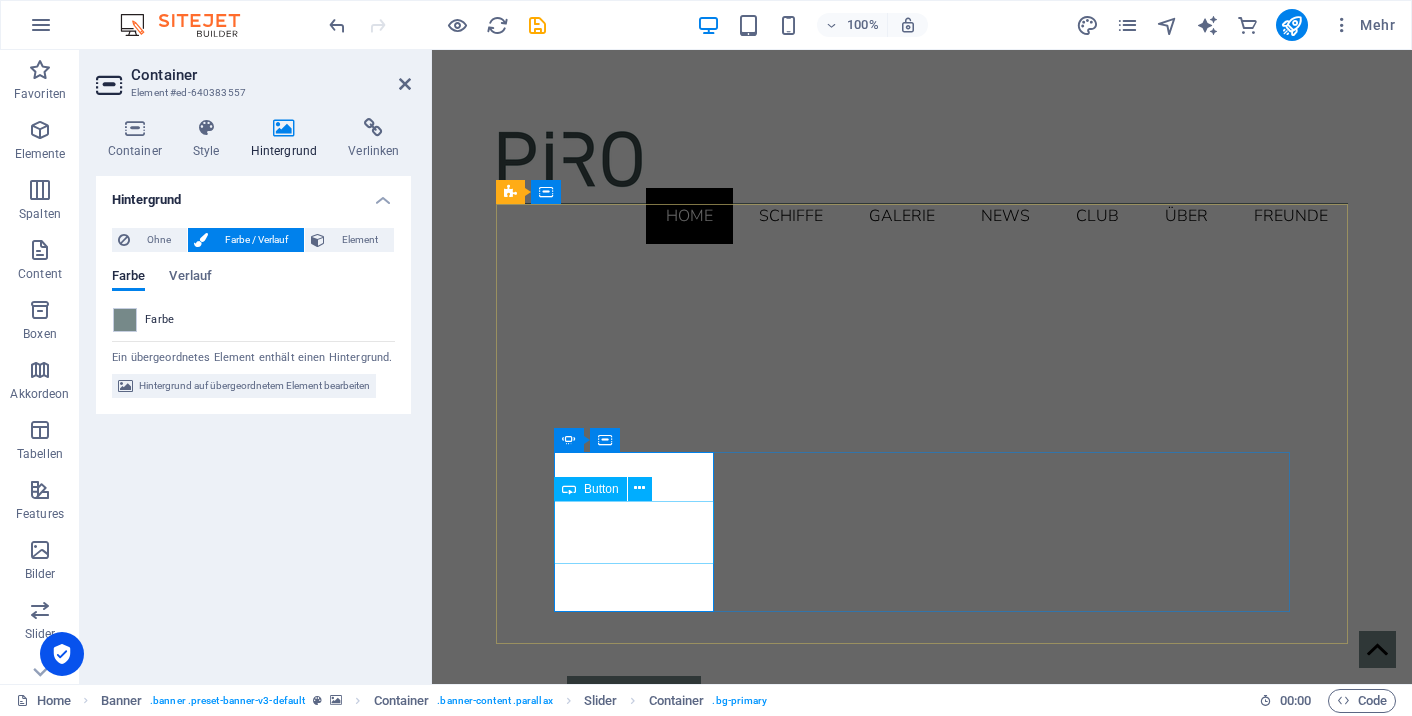 click on "Button" at bounding box center (601, 489) 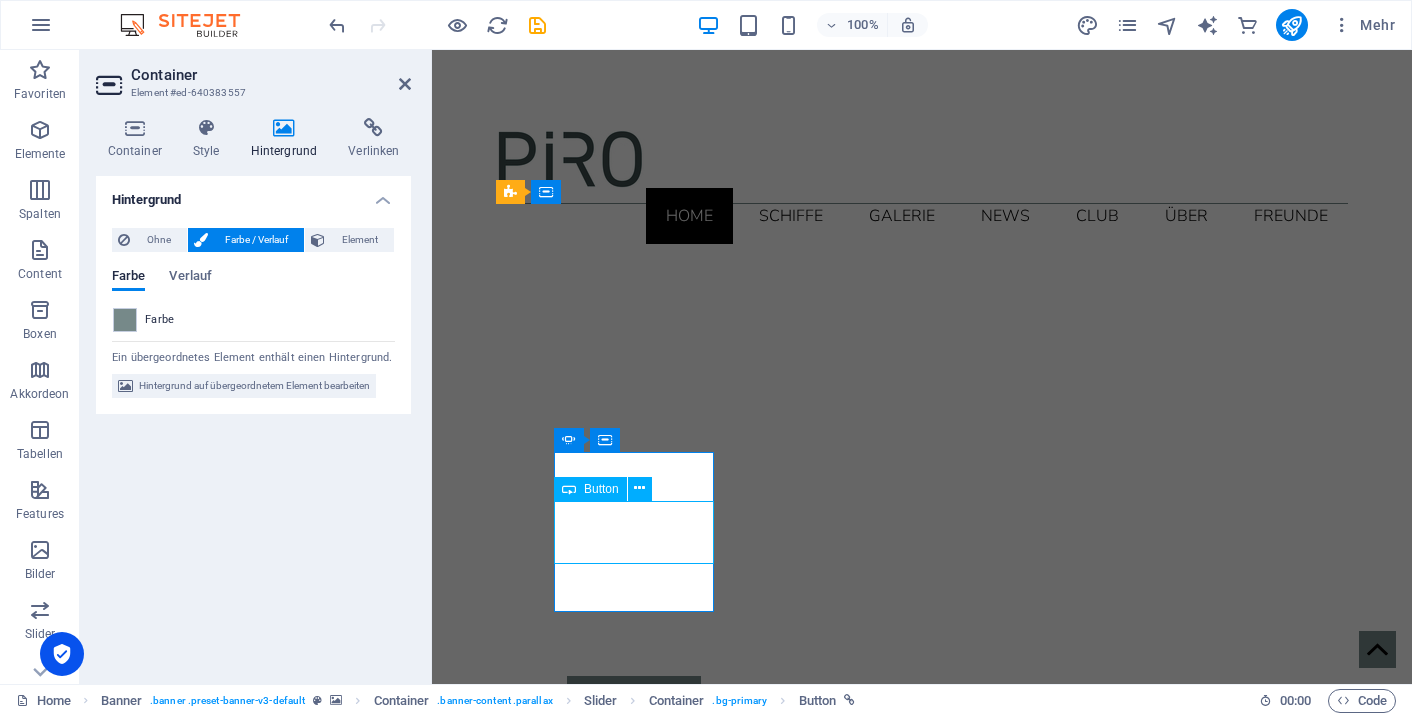 click on "Button" at bounding box center (601, 489) 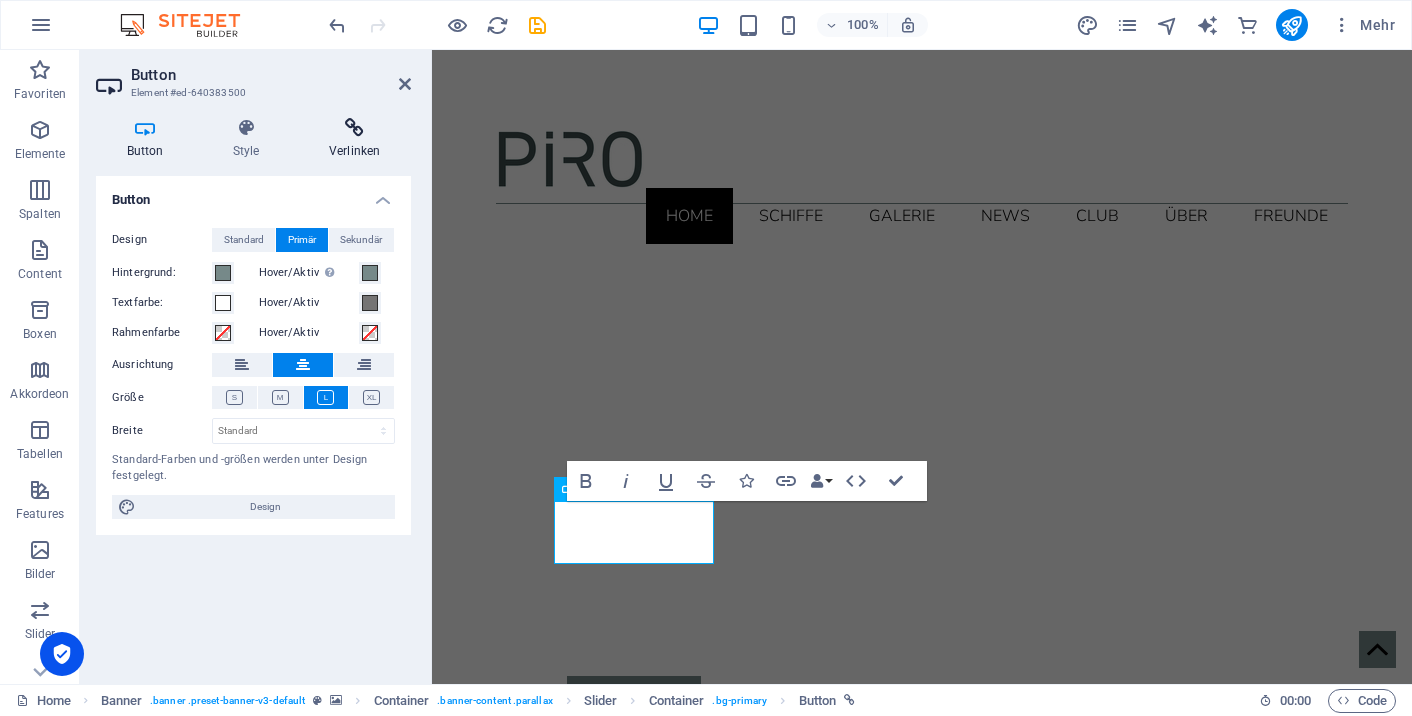 click on "Verlinken" at bounding box center (354, 139) 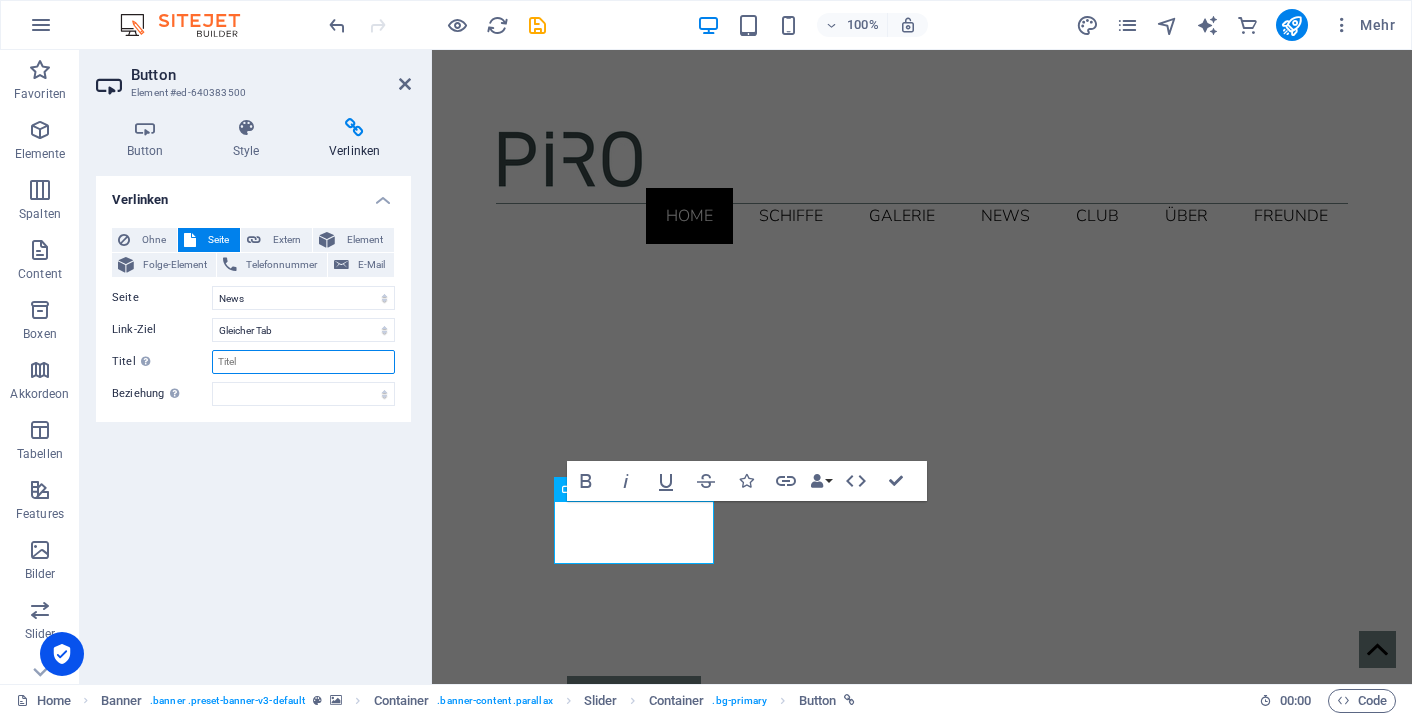 click on "Titel Zusätzliche Linkbeschreibung, sollte nicht mit dem Linktext identisch sein. Der Titel wird meist als Tooltip-Text angezeigt, wenn die Maus über das Element bewegt wird. Kann leer bleiben." at bounding box center (303, 362) 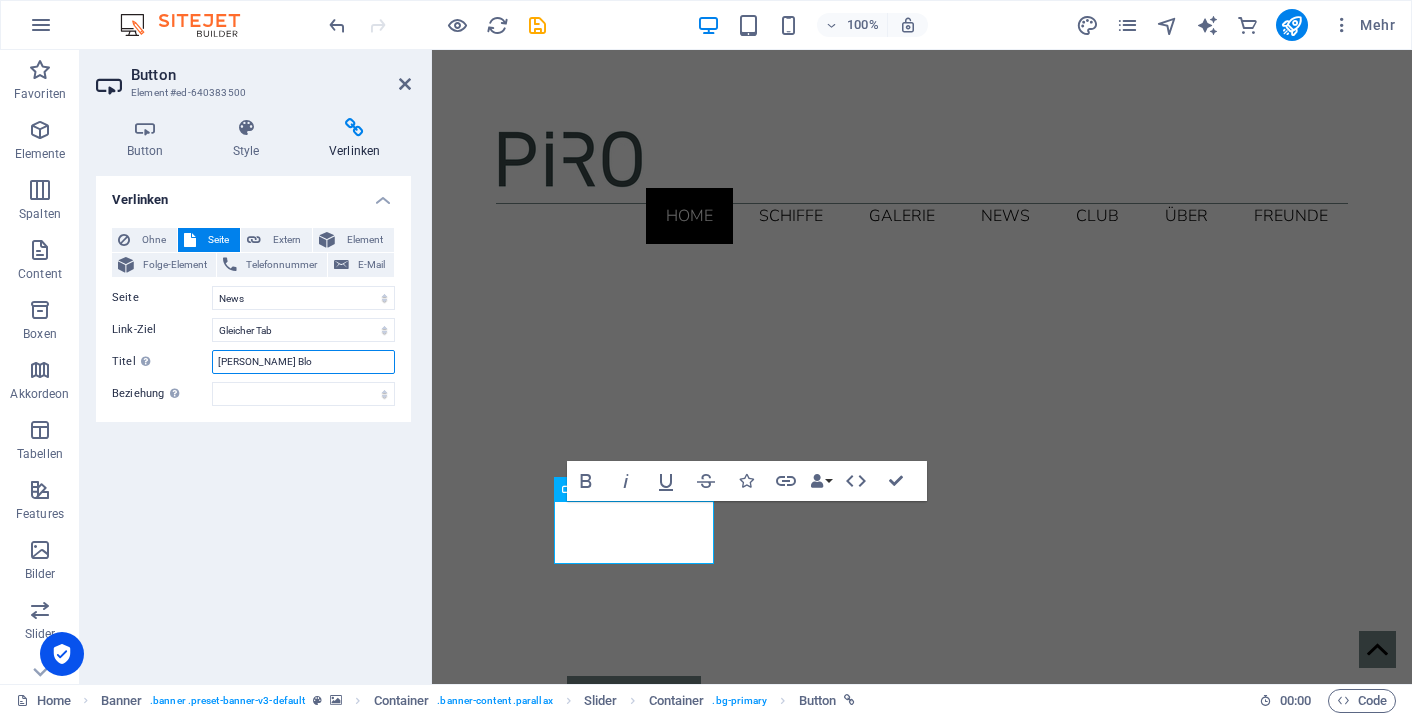 type on "[PERSON_NAME] Blog" 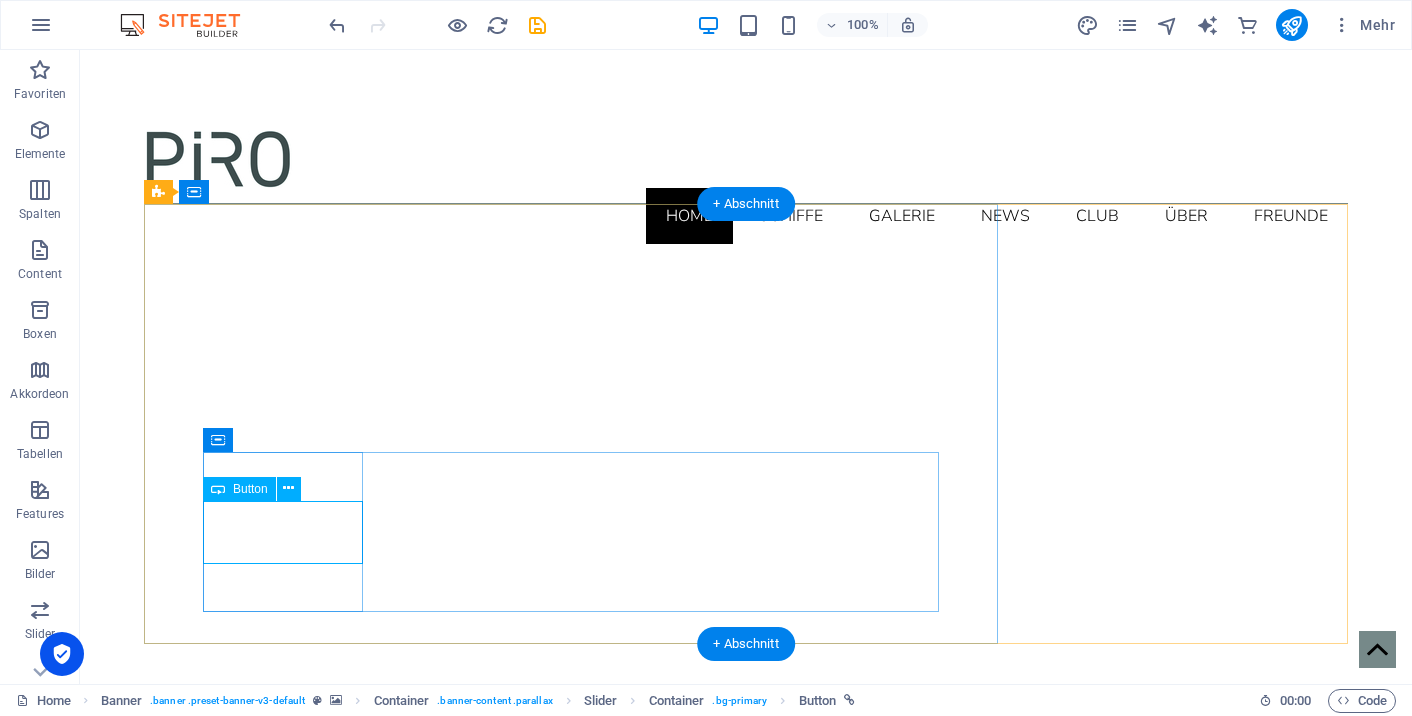 click on "Boats" at bounding box center [123, 868] 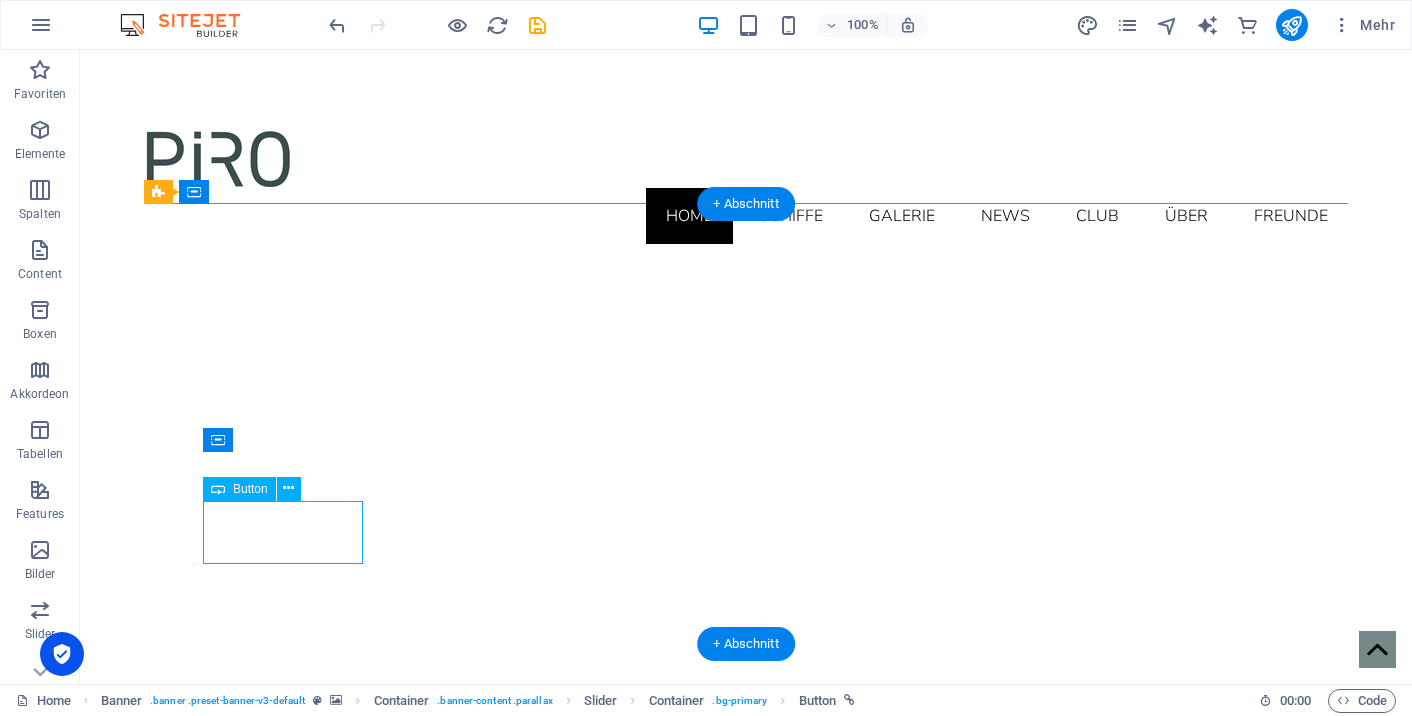 click on "Boats" at bounding box center [123, 868] 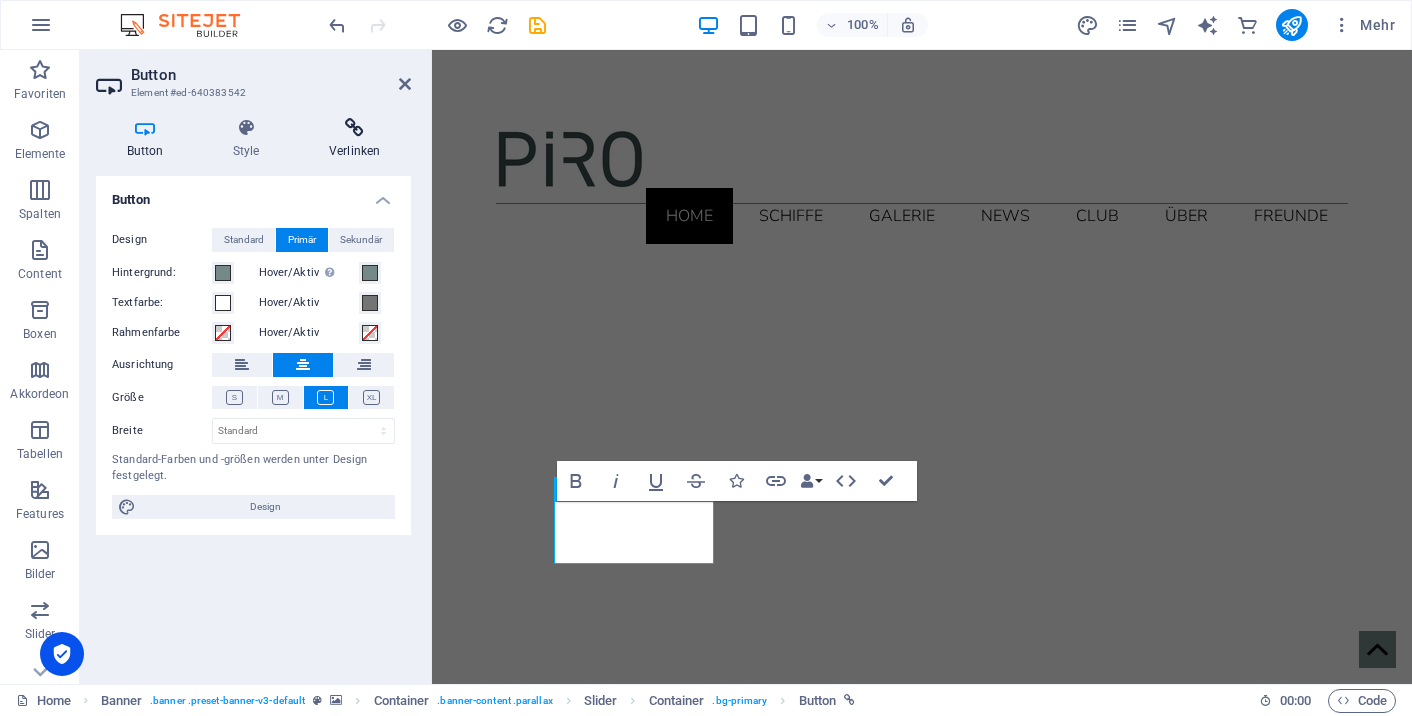 click at bounding box center (354, 128) 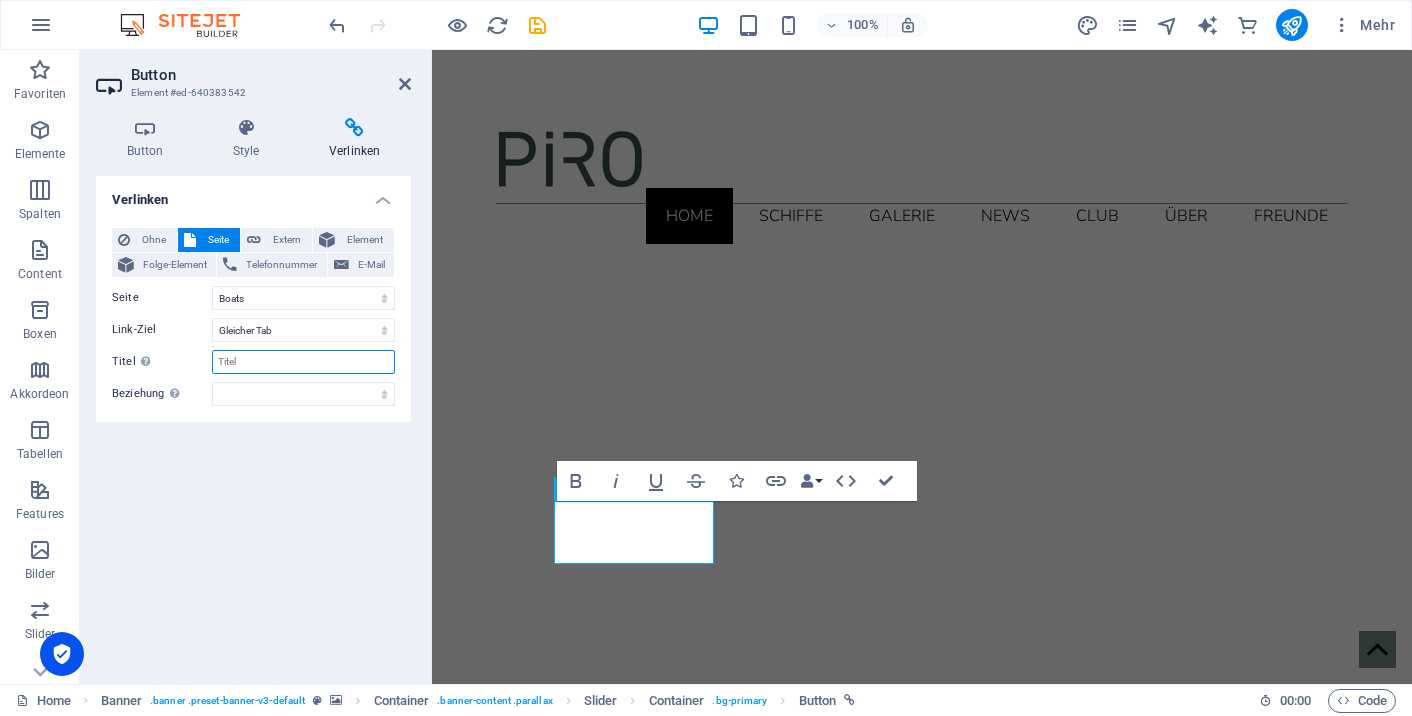 click on "Titel Zusätzliche Linkbeschreibung, sollte nicht mit dem Linktext identisch sein. Der Titel wird meist als Tooltip-Text angezeigt, wenn die Maus über das Element bewegt wird. Kann leer bleiben." at bounding box center [303, 362] 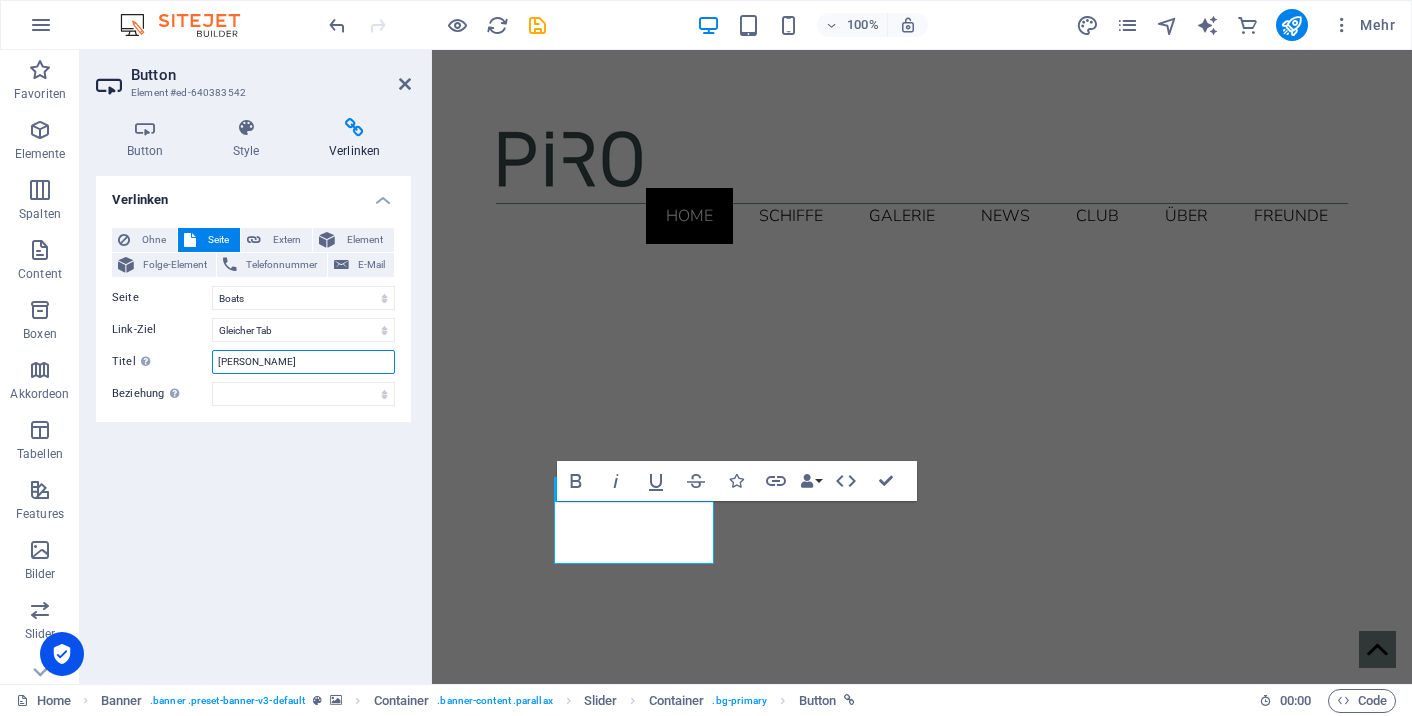 type on "[PERSON_NAME]" 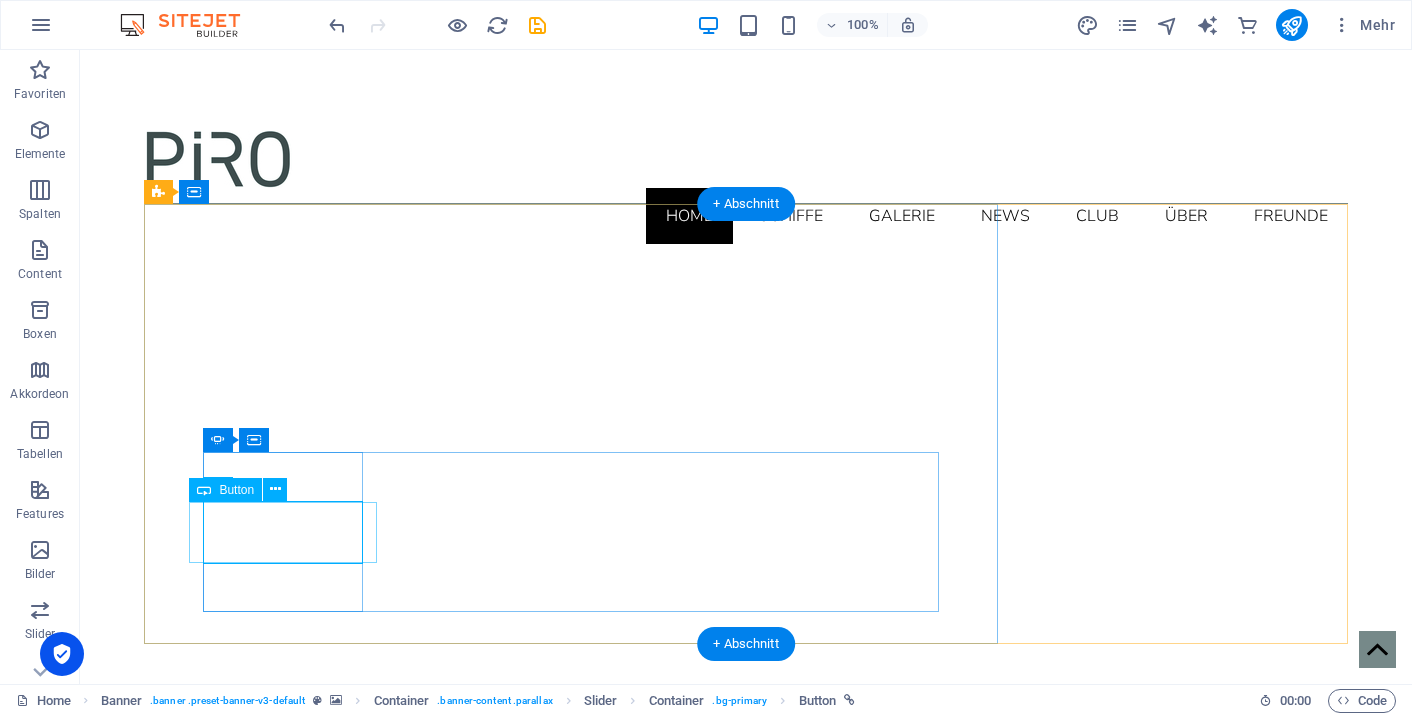 click on "Charter" at bounding box center (-37, 1026) 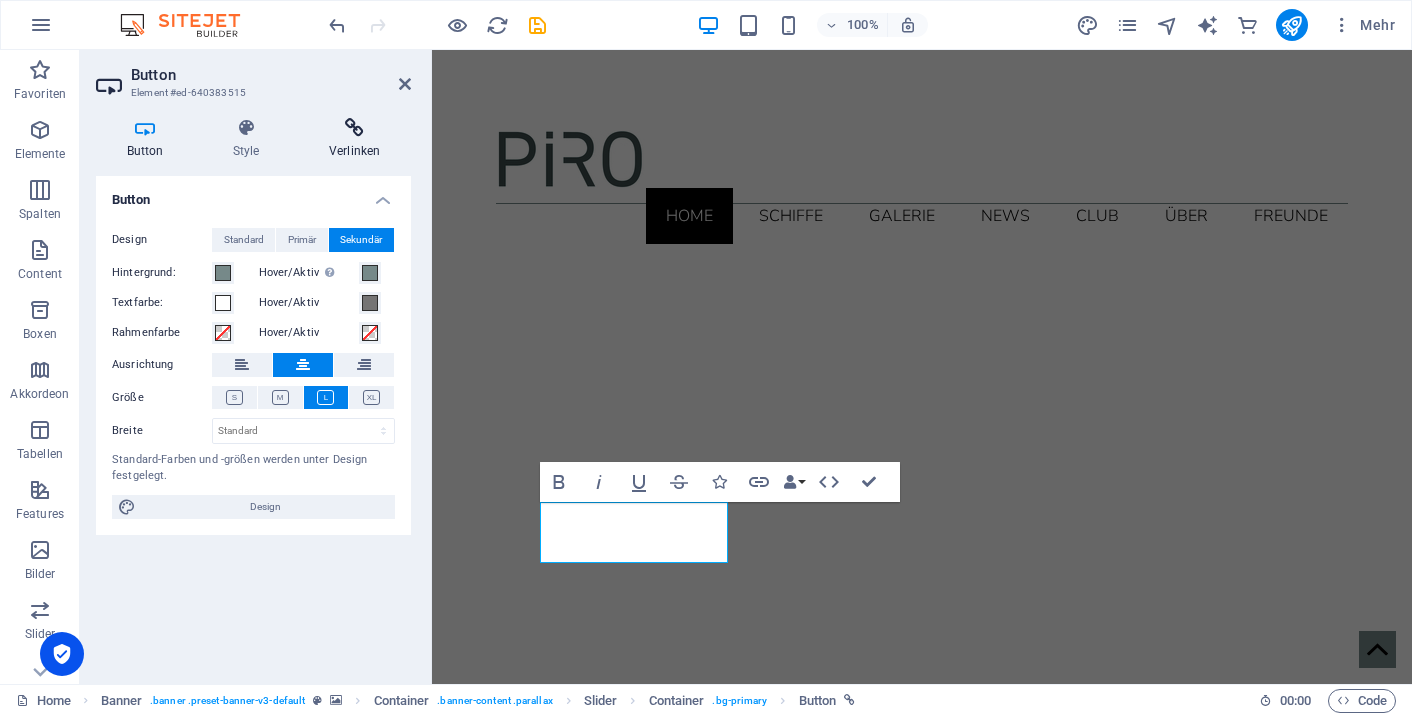 click at bounding box center (354, 128) 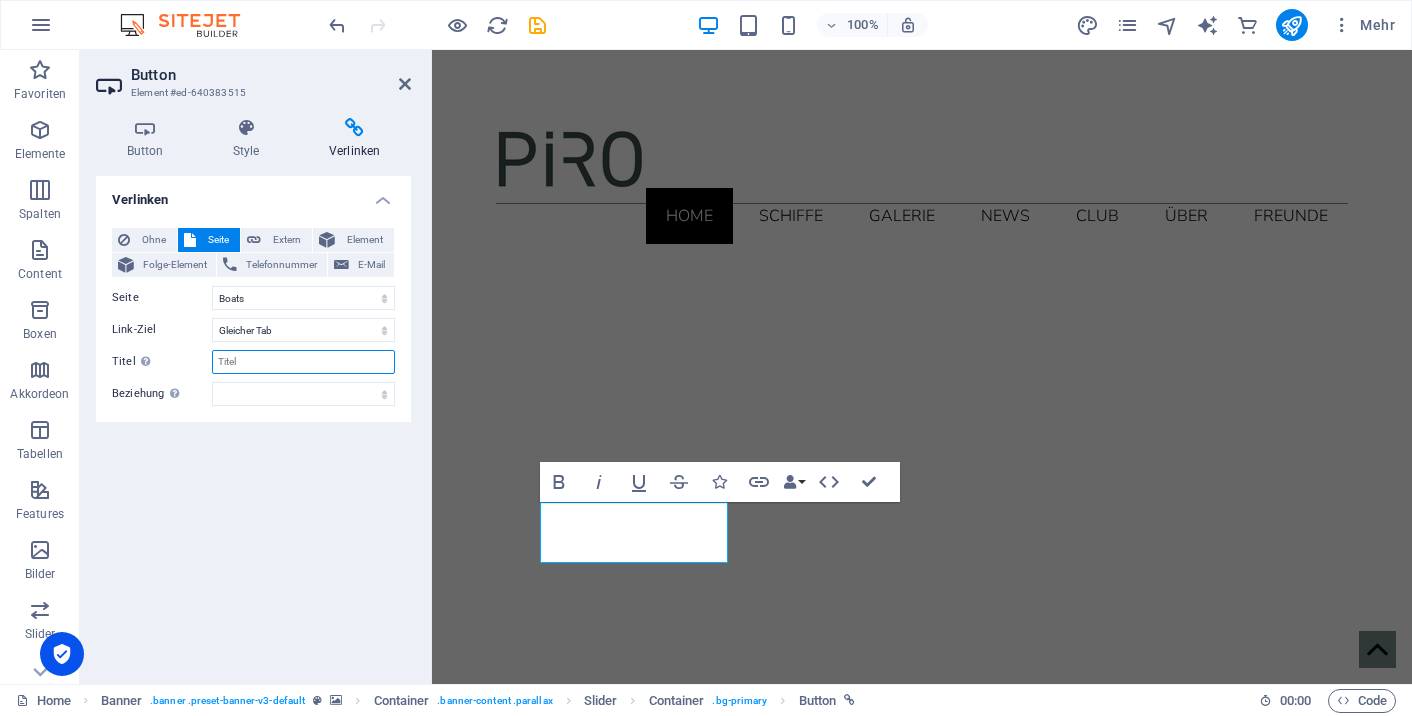 click on "Titel Zusätzliche Linkbeschreibung, sollte nicht mit dem Linktext identisch sein. Der Titel wird meist als Tooltip-Text angezeigt, wenn die Maus über das Element bewegt wird. Kann leer bleiben." at bounding box center [303, 362] 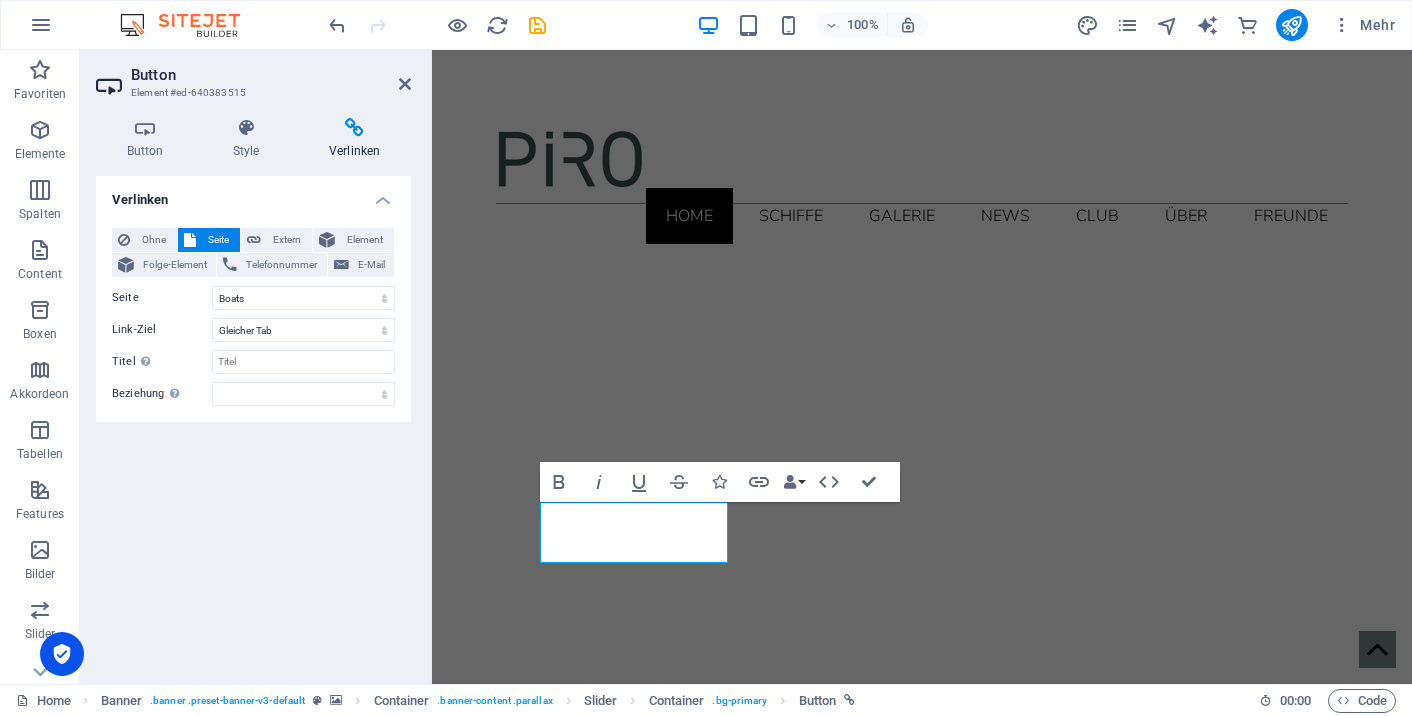 click on "Button Style Verlinken Button Design Standard Primär Sekundär Hintergrund: Hover/Aktiv Wechsle in den Vorschau-Modus, um den Aktiv-/Hover-Status zu testen Textfarbe: Hover/Aktiv Rahmenfarbe Hover/Aktiv Ausrichtung Größe Breite Standard px rem % em vh vw Standard-Farben und -größen werden unter Design festgelegt. Design Banner Element Layout Wie sich dieses Element innerhalb des Layouts ausdehnt (Flexbox). Größe Standard auto px % 1/1 1/2 1/3 1/4 1/5 1/6 1/7 1/8 1/9 1/10 Wachsen Schrumpfen Ordnung Container-Layout Sichtbar Sichtbar Deckkraft: 100 % Überlauf Abstände Außenabstand Standard auto px % rem vw vh Definiert Definiert auto px % rem vw vh auto px % rem vw vh auto px % rem vw vh auto px % rem vw vh Innenabstand Standard px rem % vh vw Definiert Definiert px rem % vh vw px rem % vh vw px rem % vh vw px rem % vh vw Rahmen Stil              - Breite 1 auto px rem % vh vw Definiert Definiert 1 auto px rem % vh vw 1 auto px rem % vh vw 1 auto px rem % vh vw 1 auto px rem % vh vw  - Farbe" at bounding box center [253, 393] 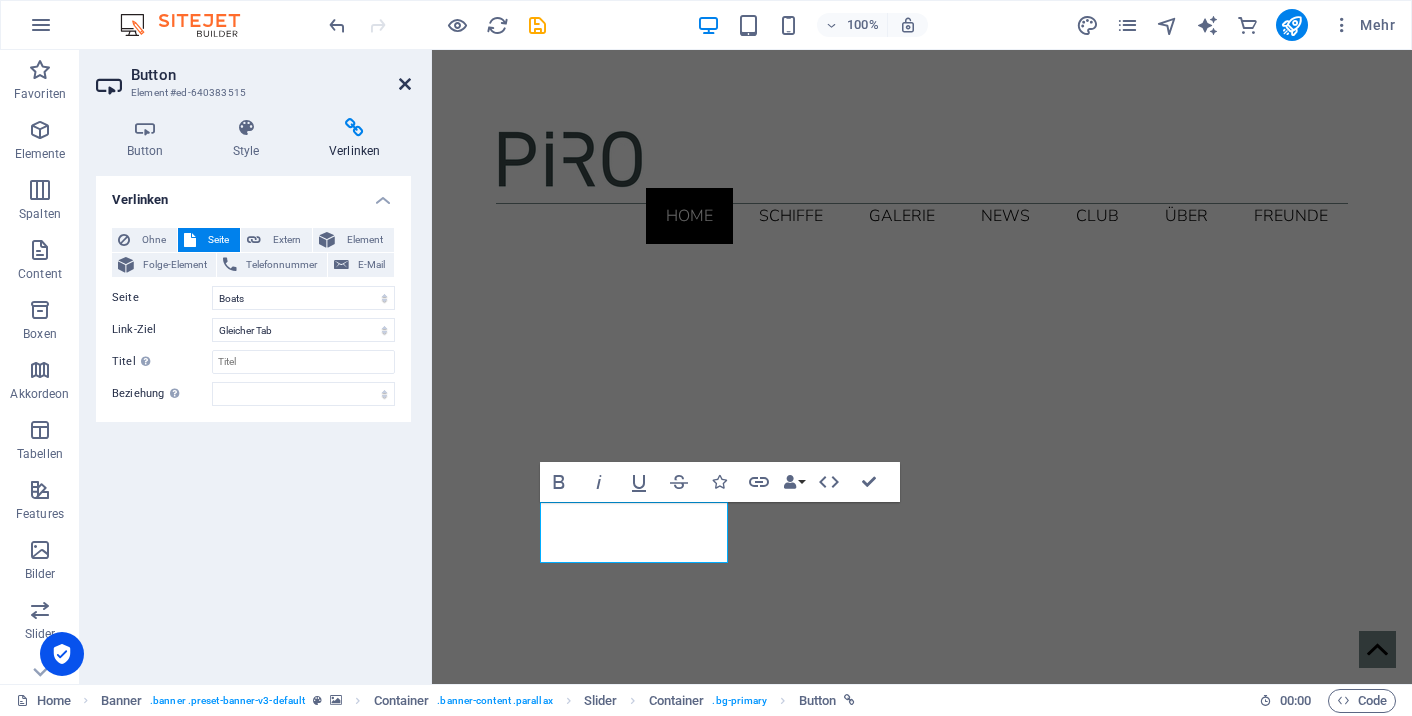 click at bounding box center (405, 84) 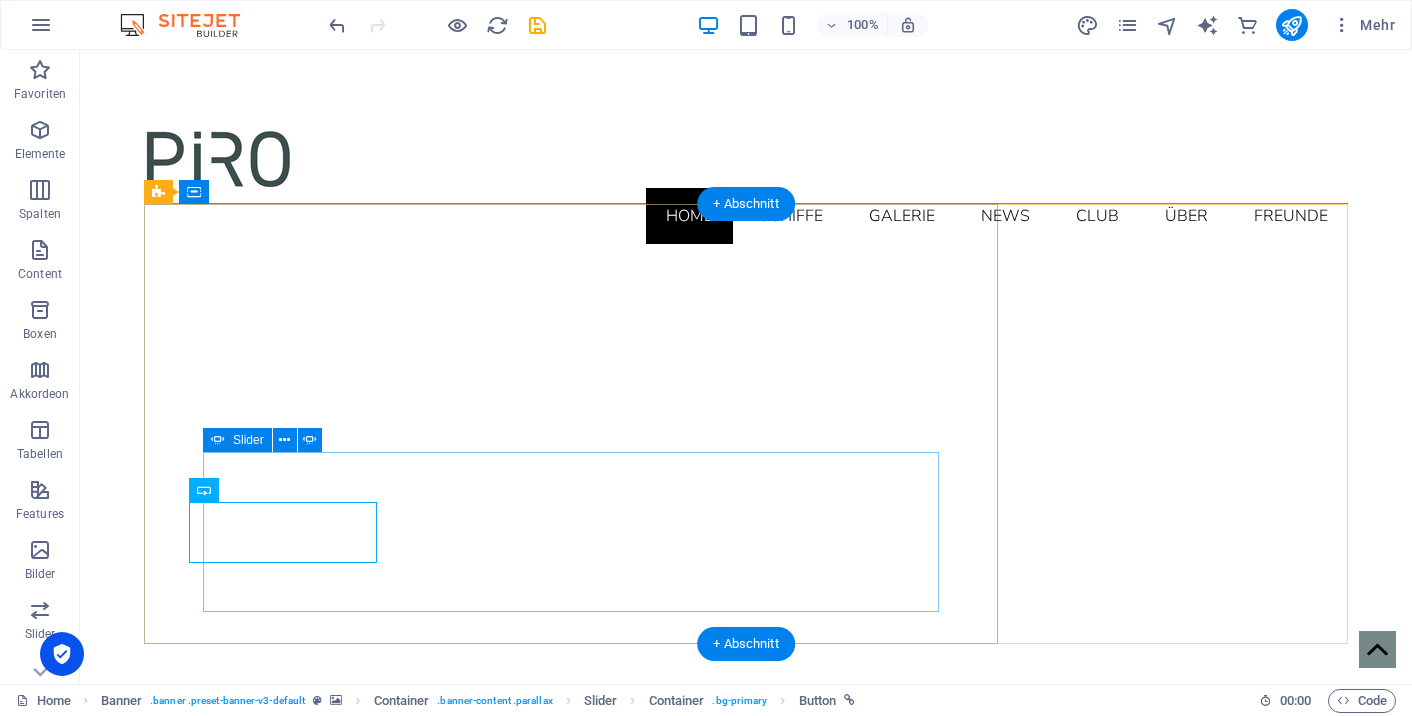 click on "Slider" at bounding box center (237, 440) 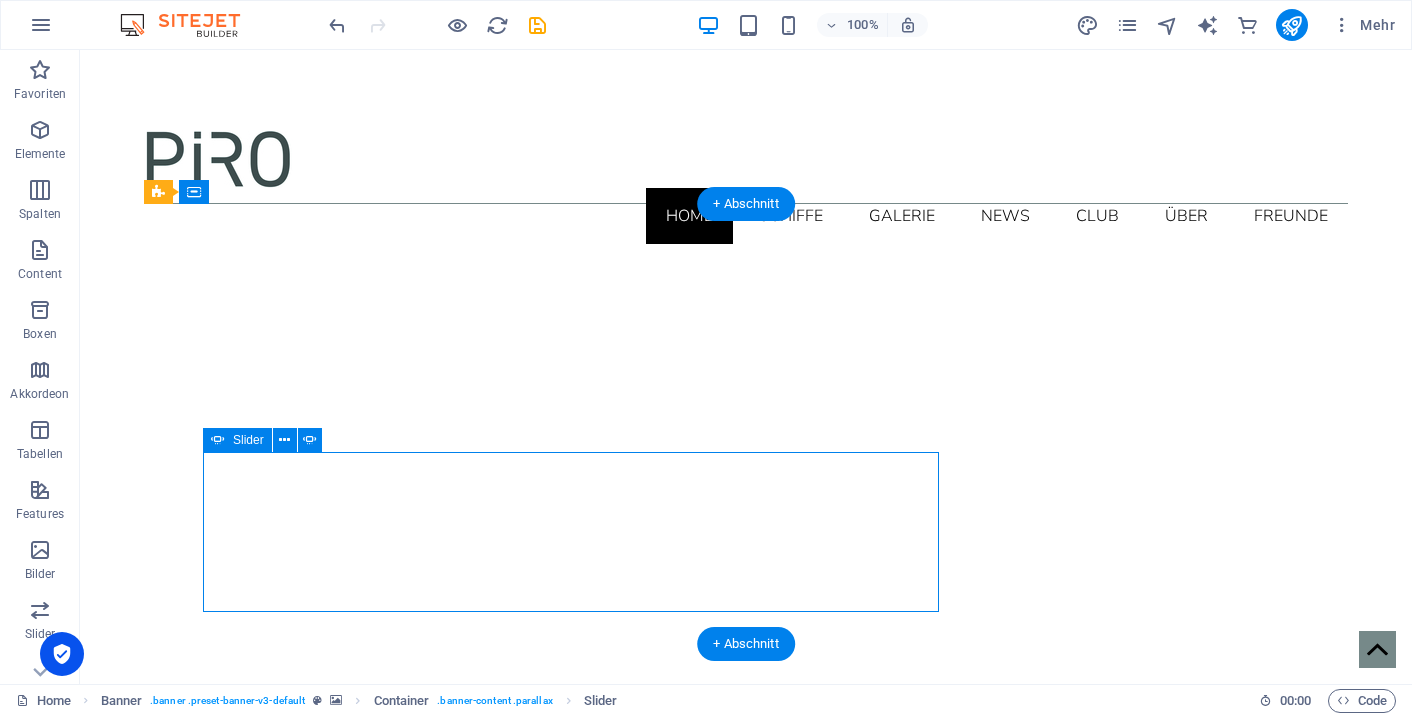 click on "Slider" at bounding box center [237, 440] 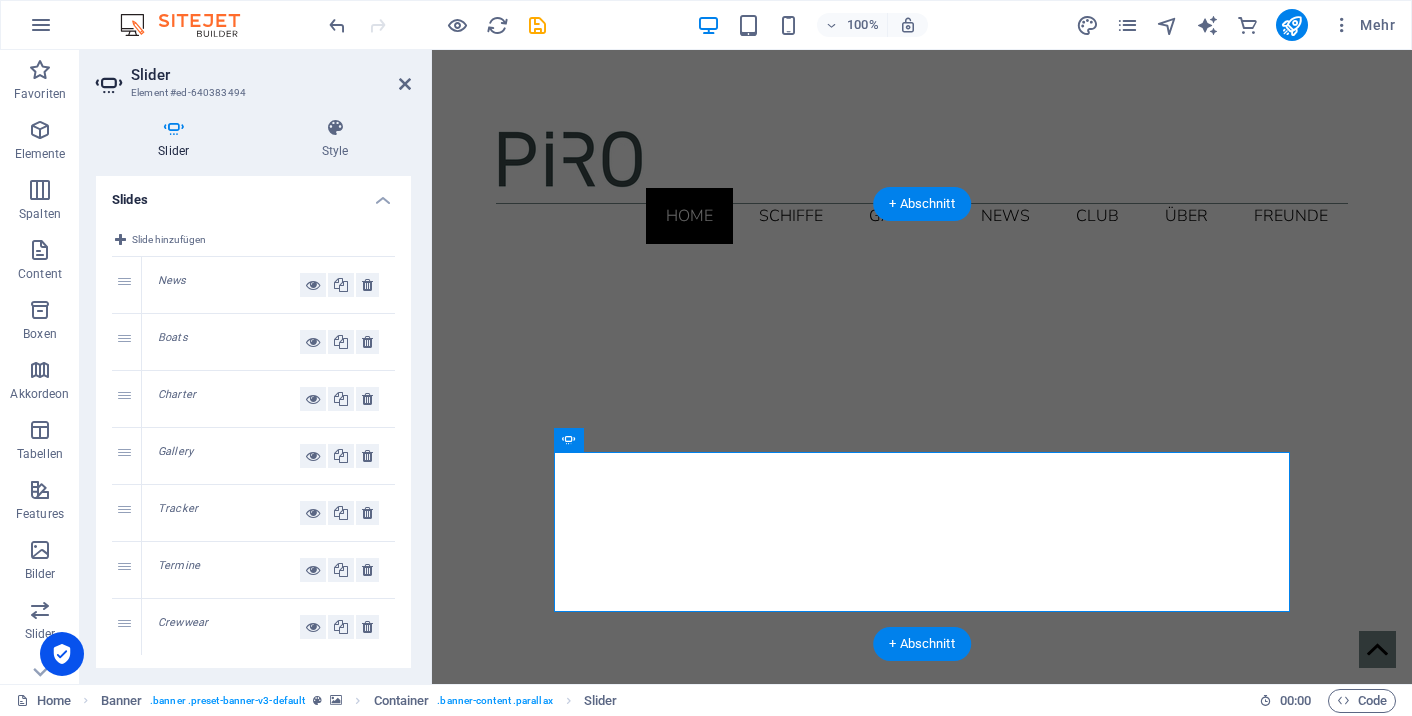 click on "News" at bounding box center (172, 280) 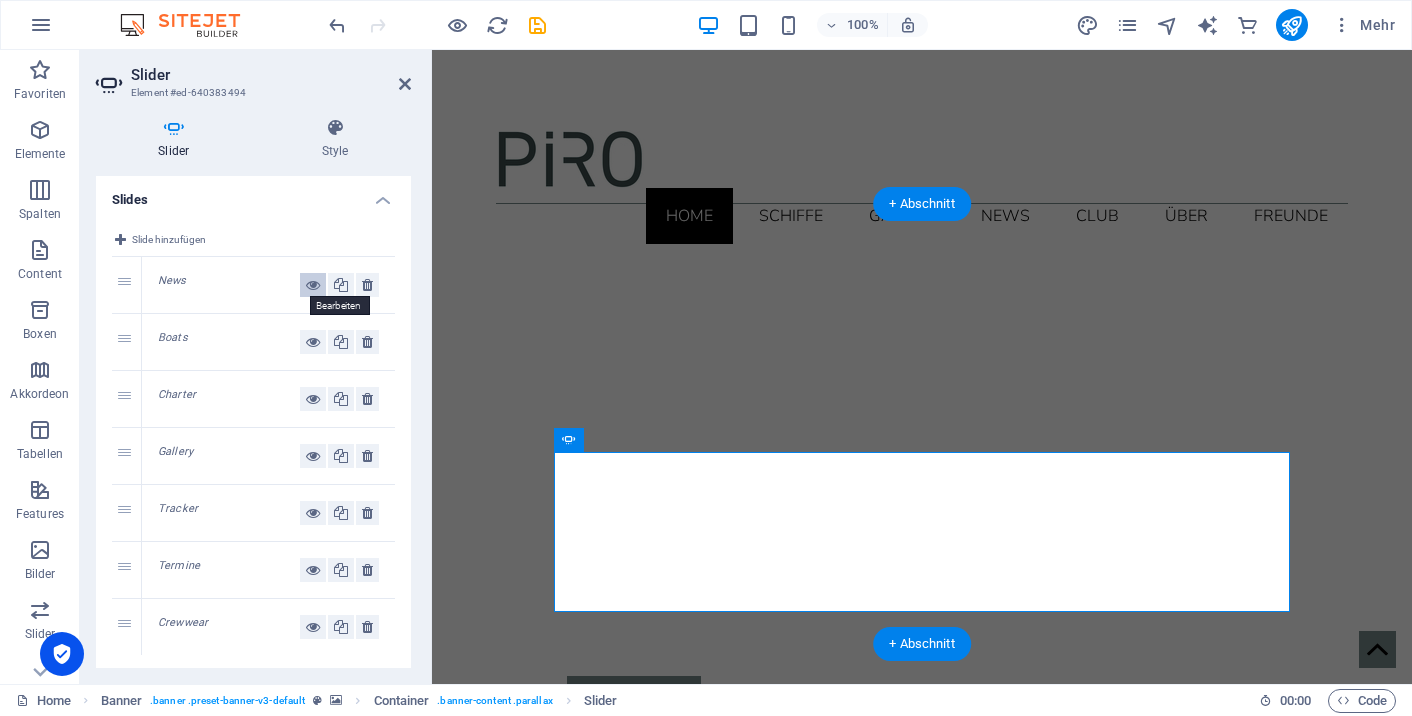 click at bounding box center [313, 285] 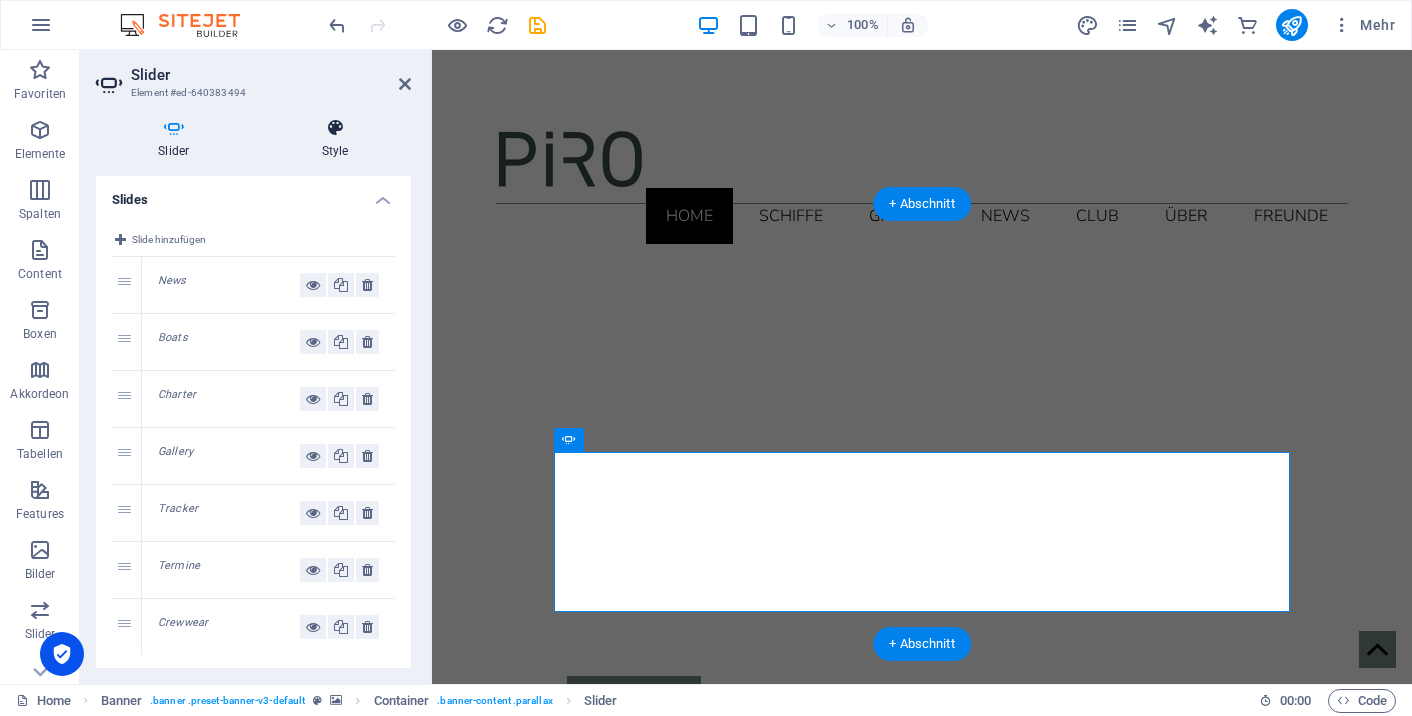 click at bounding box center (335, 128) 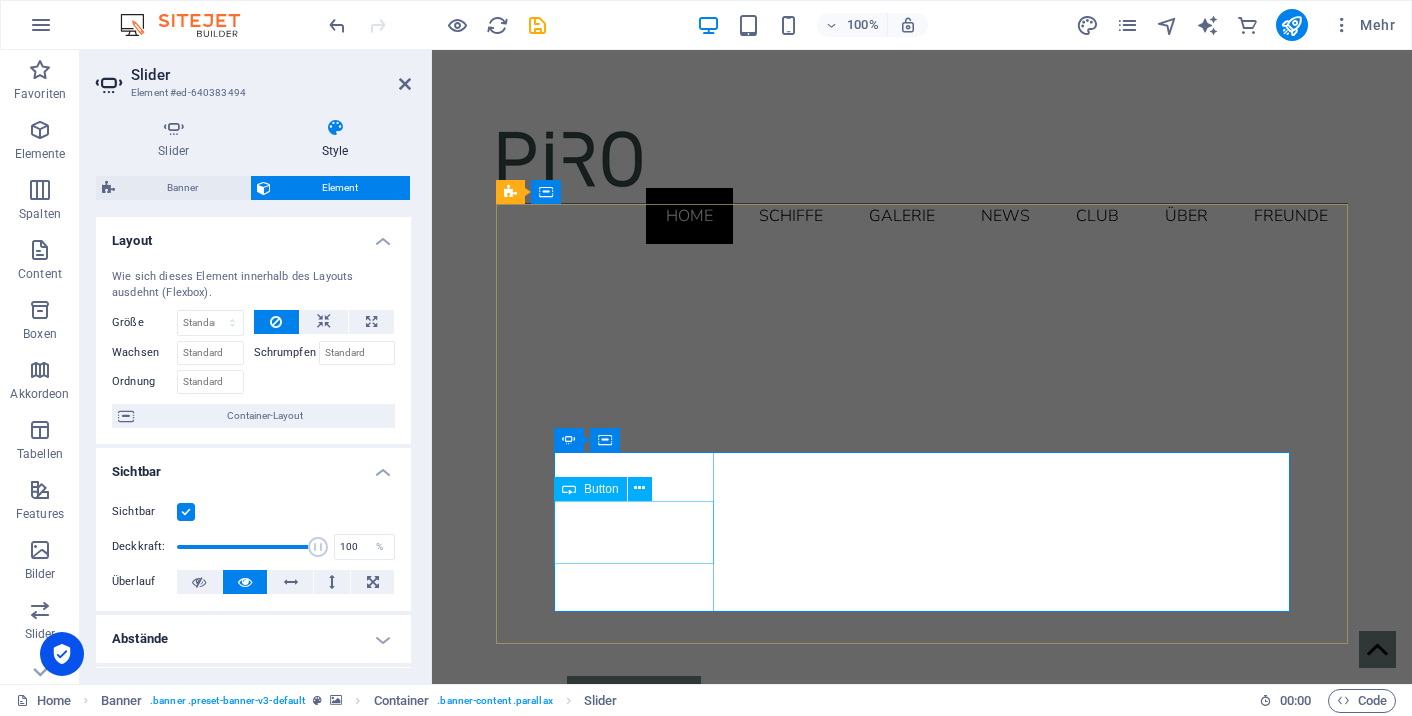 click on "News" at bounding box center [634, 708] 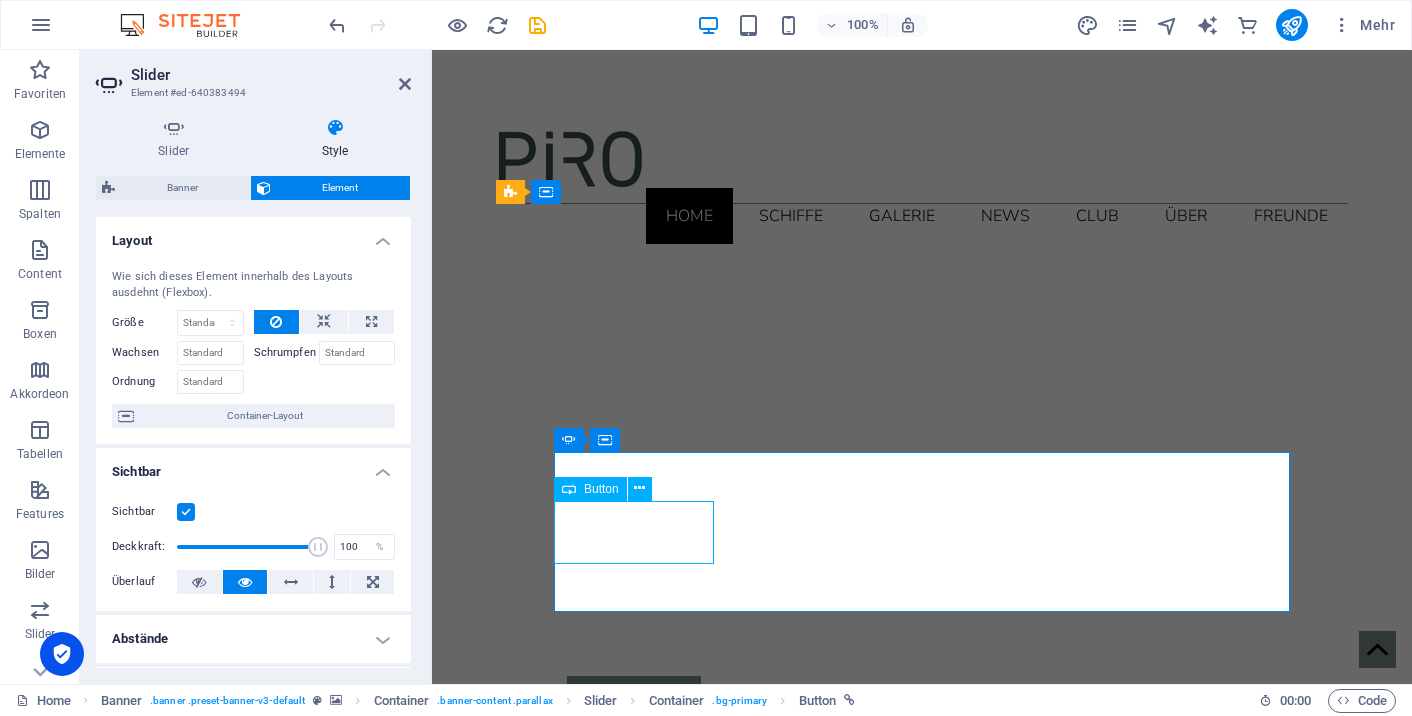 click on "News" at bounding box center (634, 708) 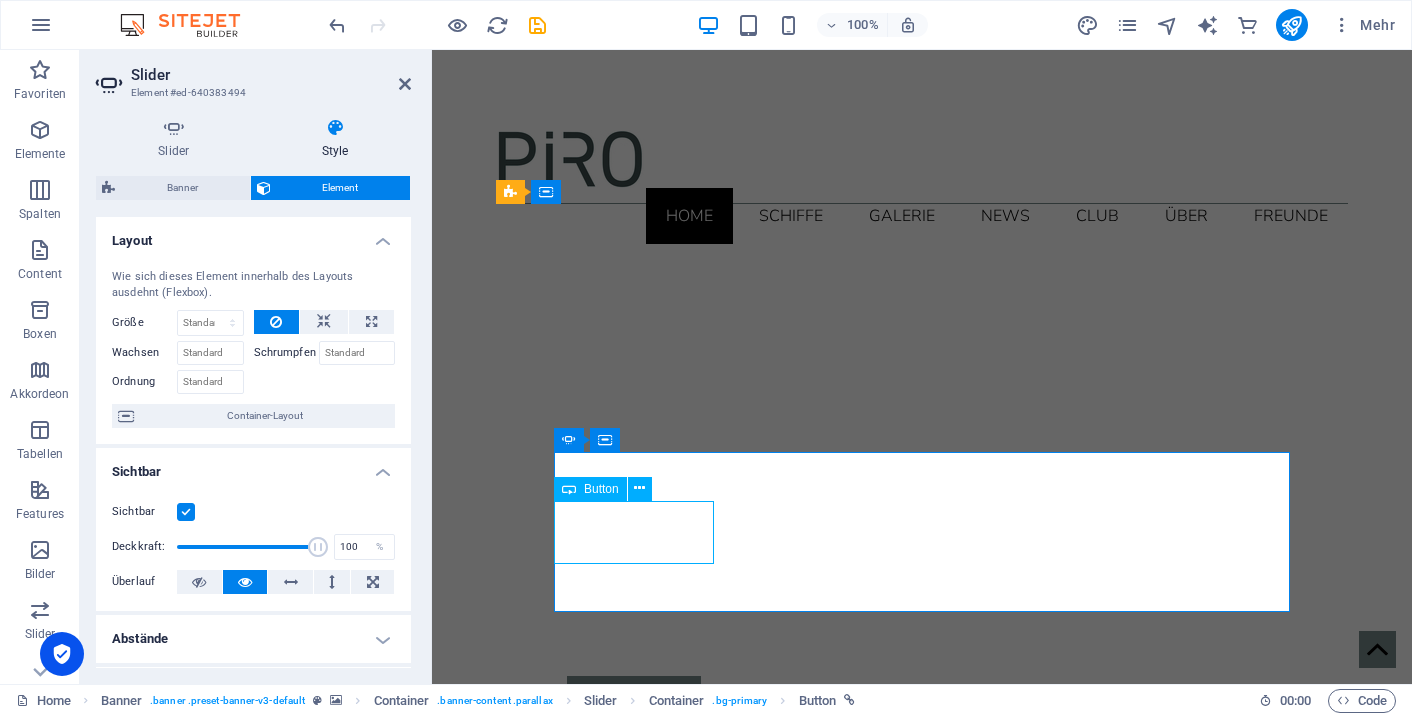 select on "5" 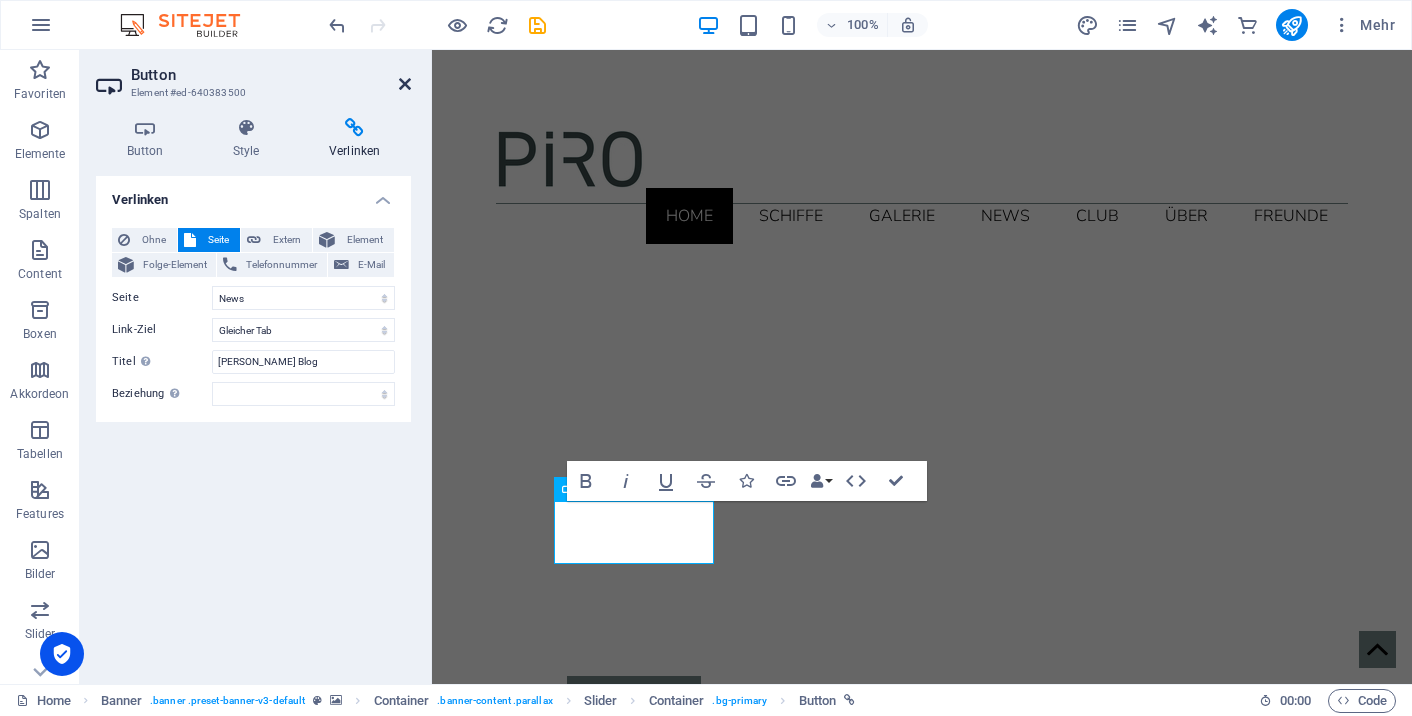 click at bounding box center (405, 84) 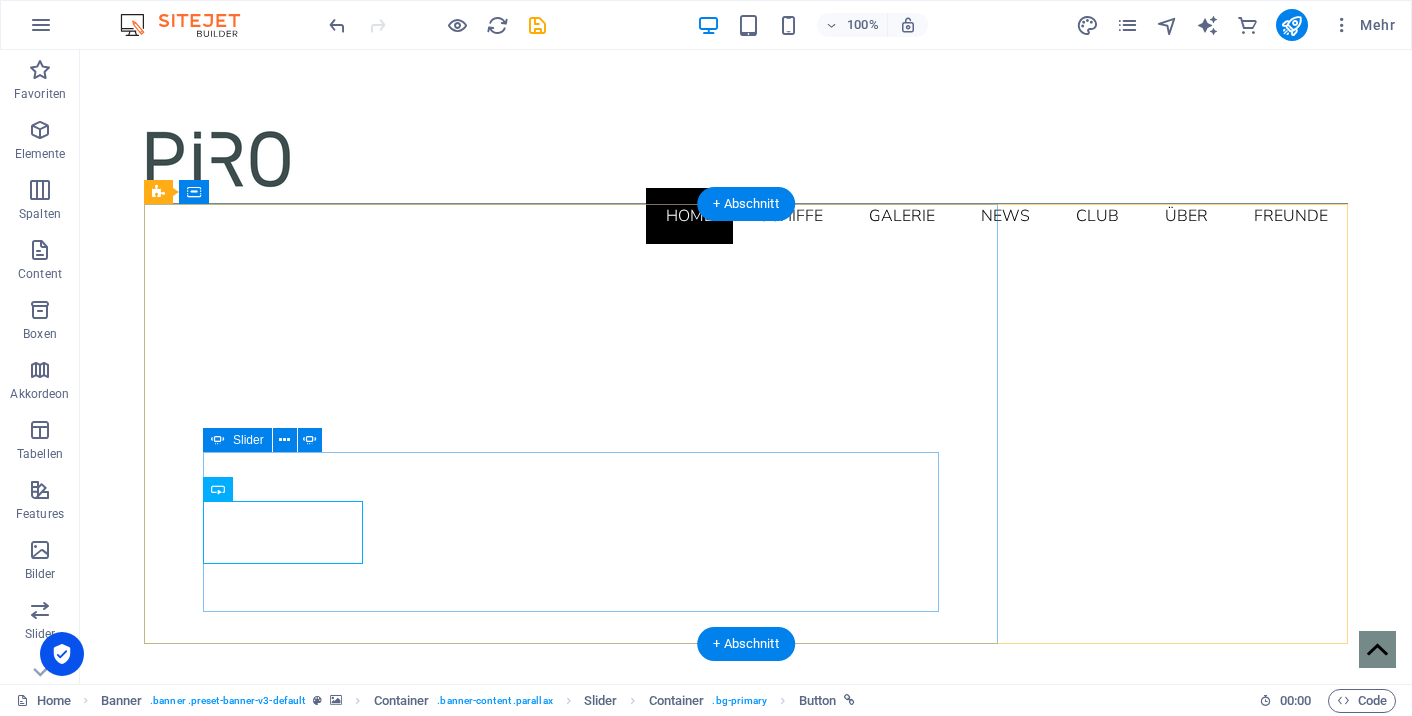 click on "Slider" at bounding box center [237, 440] 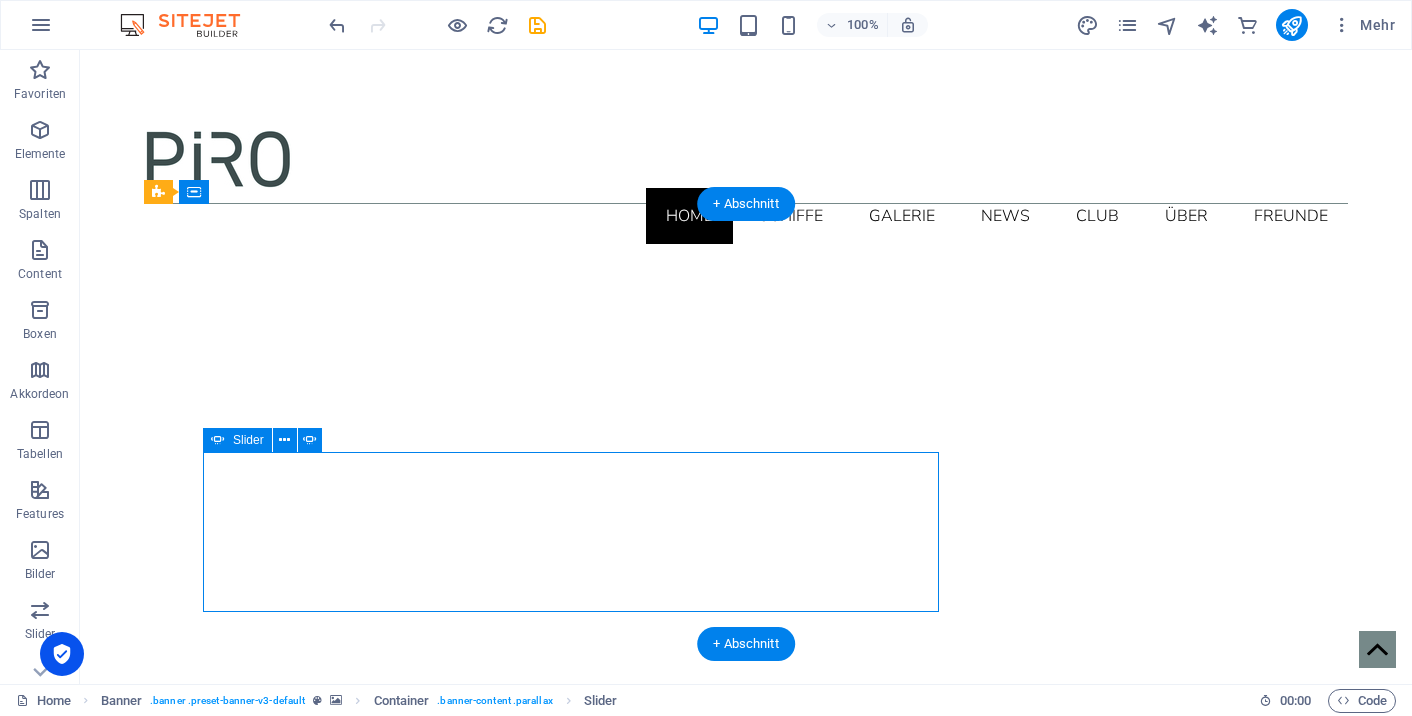 click on "Slider" at bounding box center [237, 440] 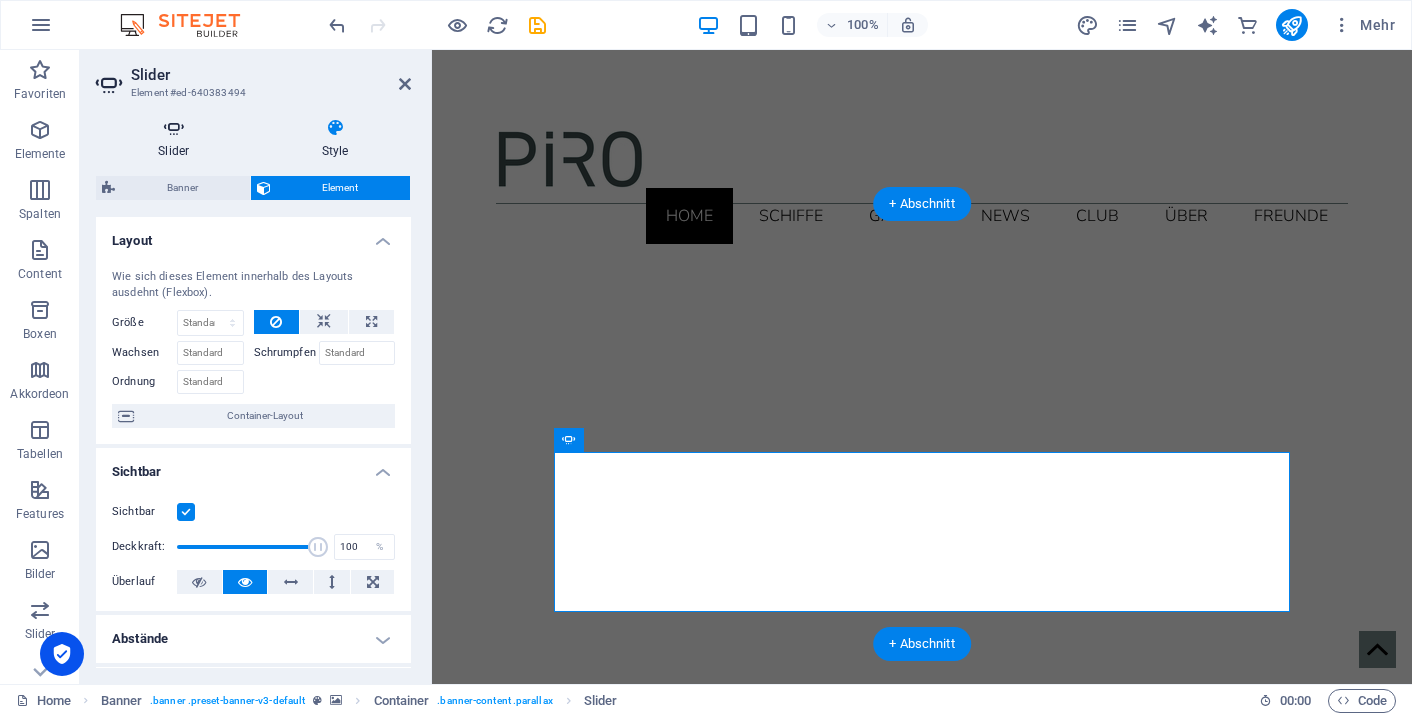 click at bounding box center [174, 128] 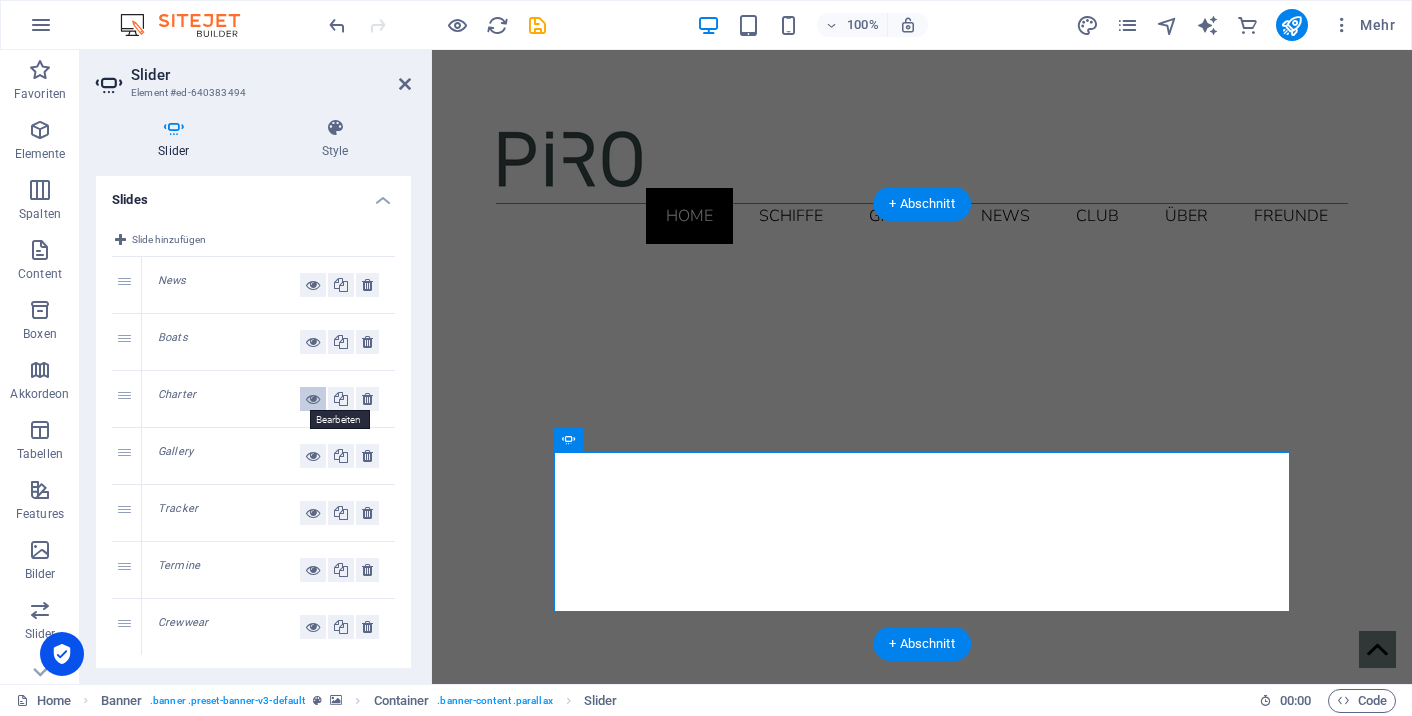 click at bounding box center [313, 399] 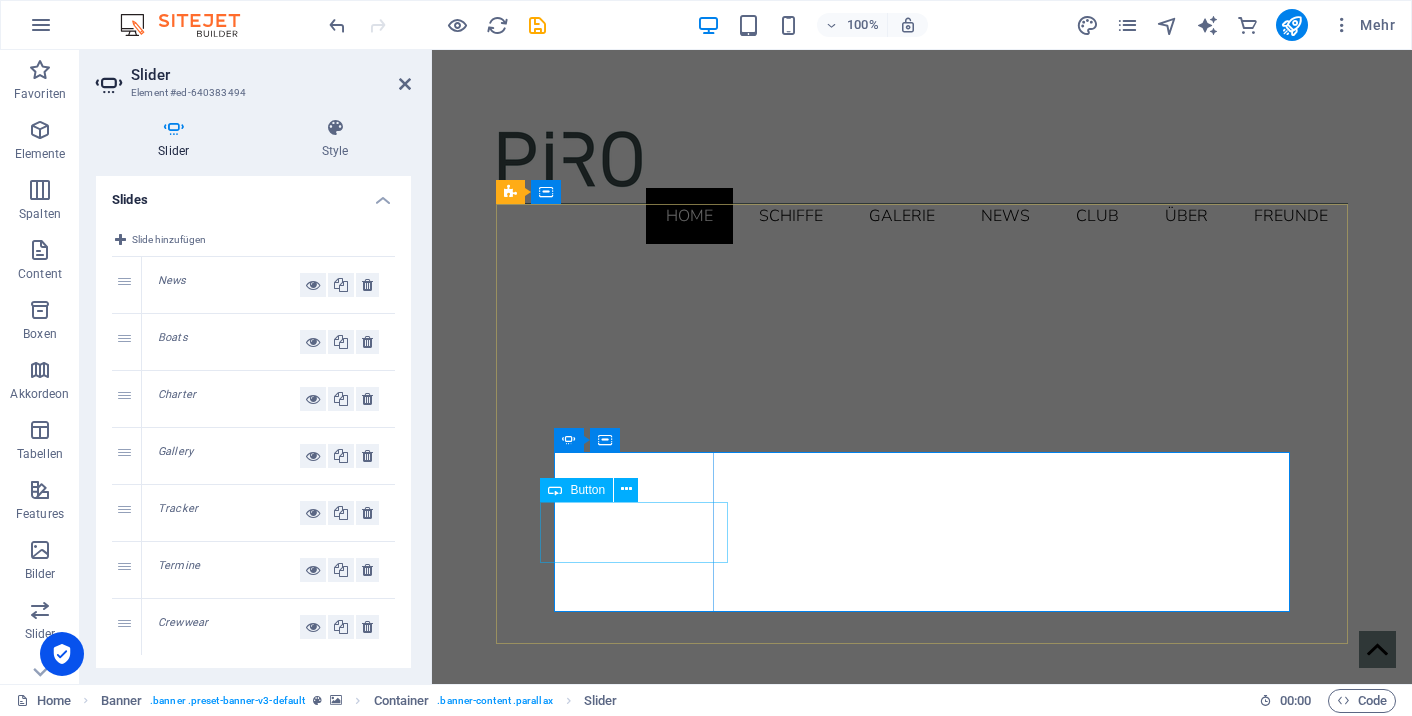 click on "Charter" at bounding box center (314, 1026) 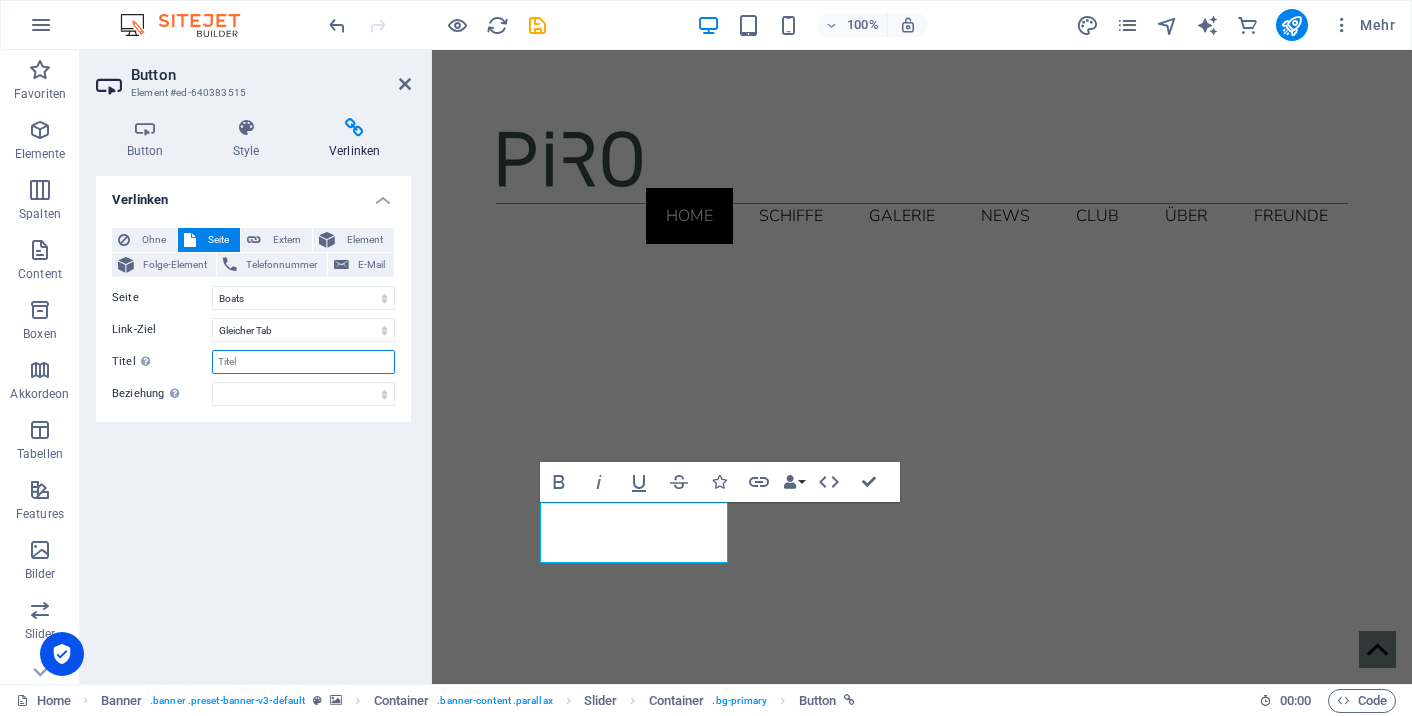 click on "Titel Zusätzliche Linkbeschreibung, sollte nicht mit dem Linktext identisch sein. Der Titel wird meist als Tooltip-Text angezeigt, wenn die Maus über das Element bewegt wird. Kann leer bleiben." at bounding box center (303, 362) 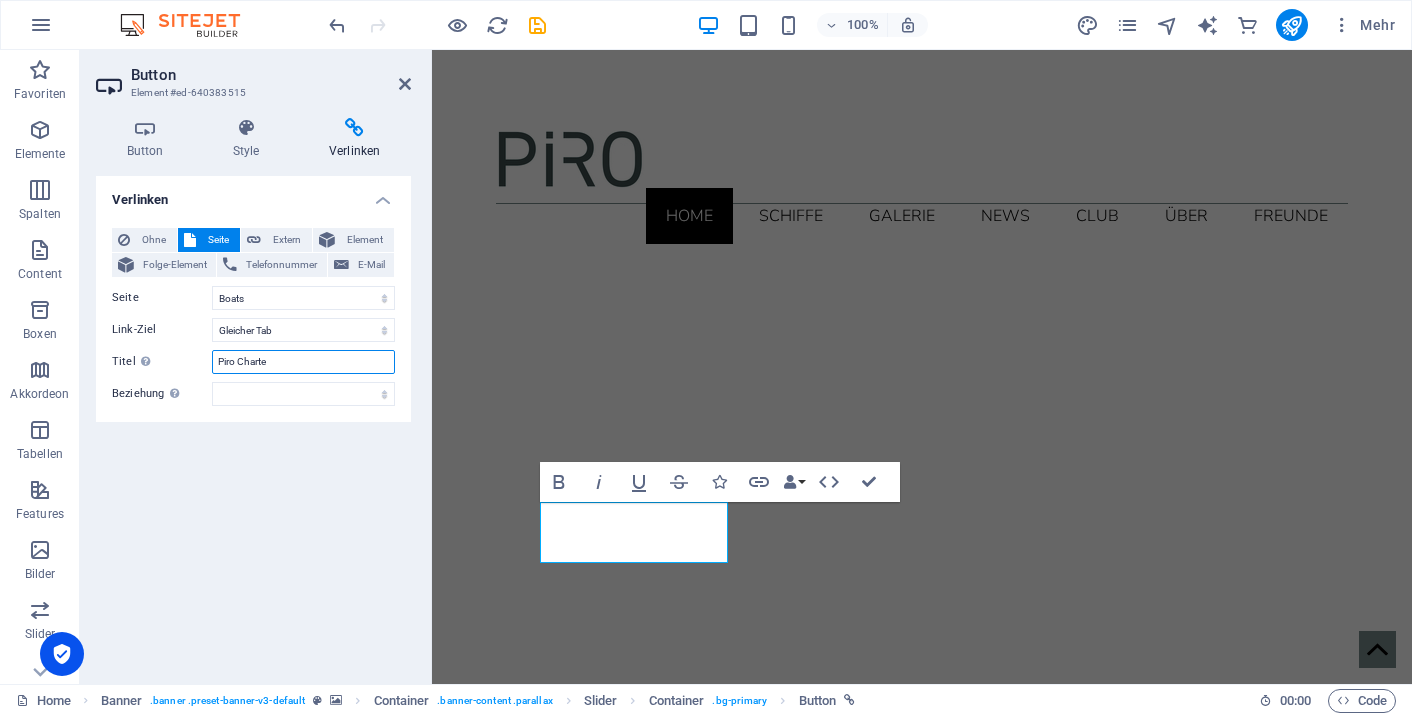 type on "[PERSON_NAME] Charter" 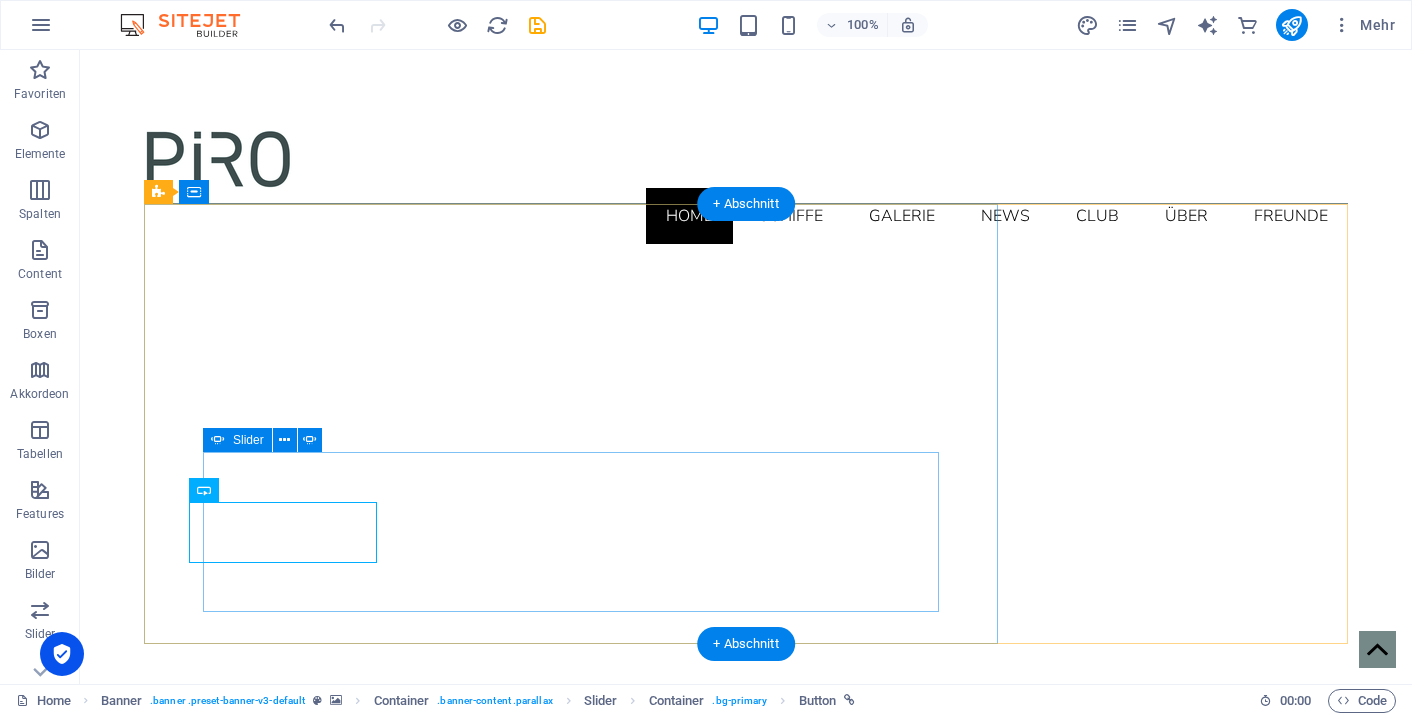 click on "Slider" at bounding box center (248, 440) 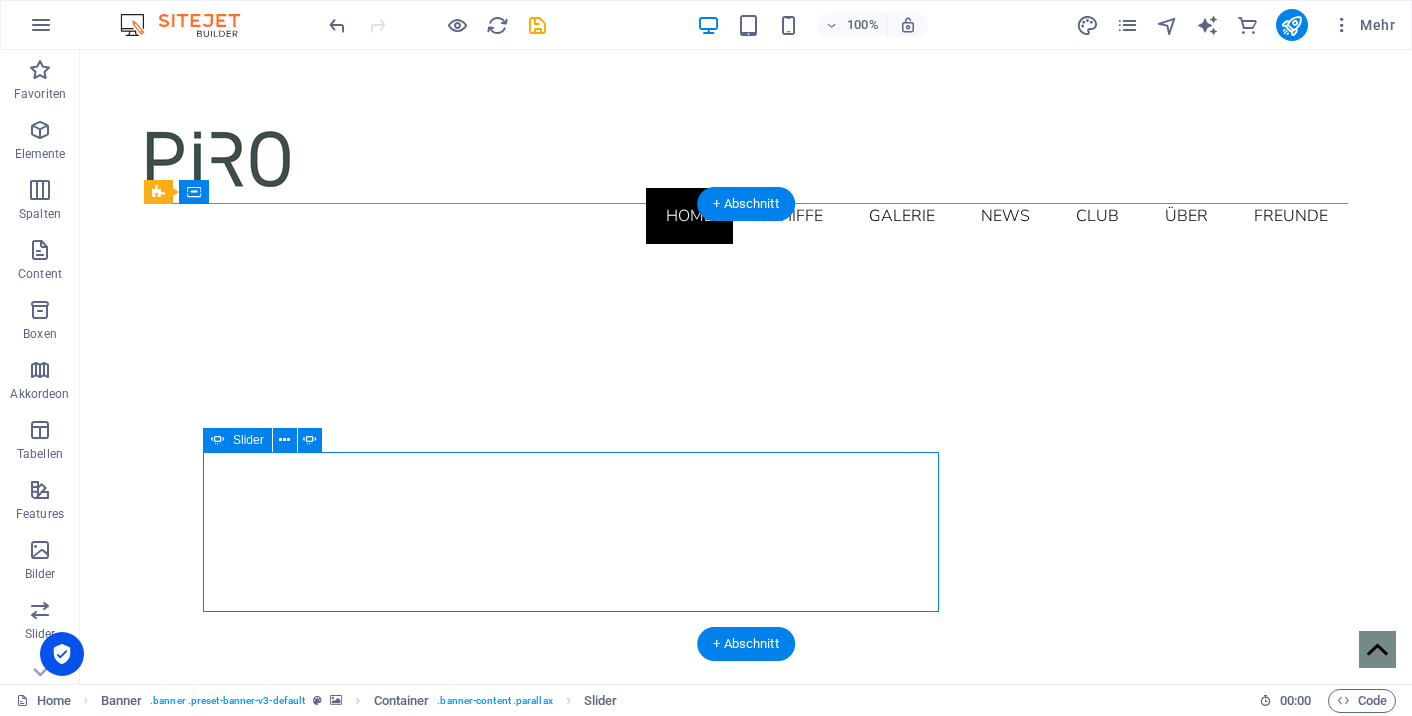 click on "Slider" at bounding box center (248, 440) 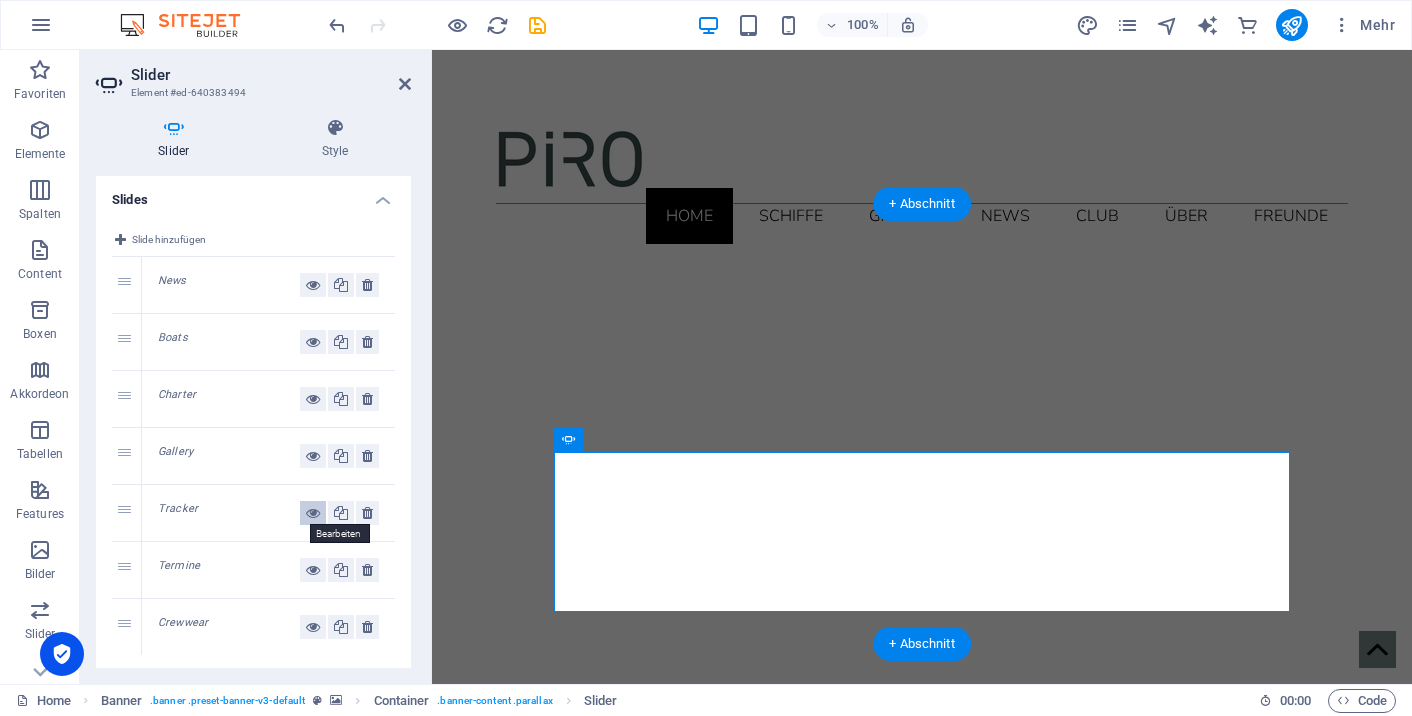 click at bounding box center (313, 513) 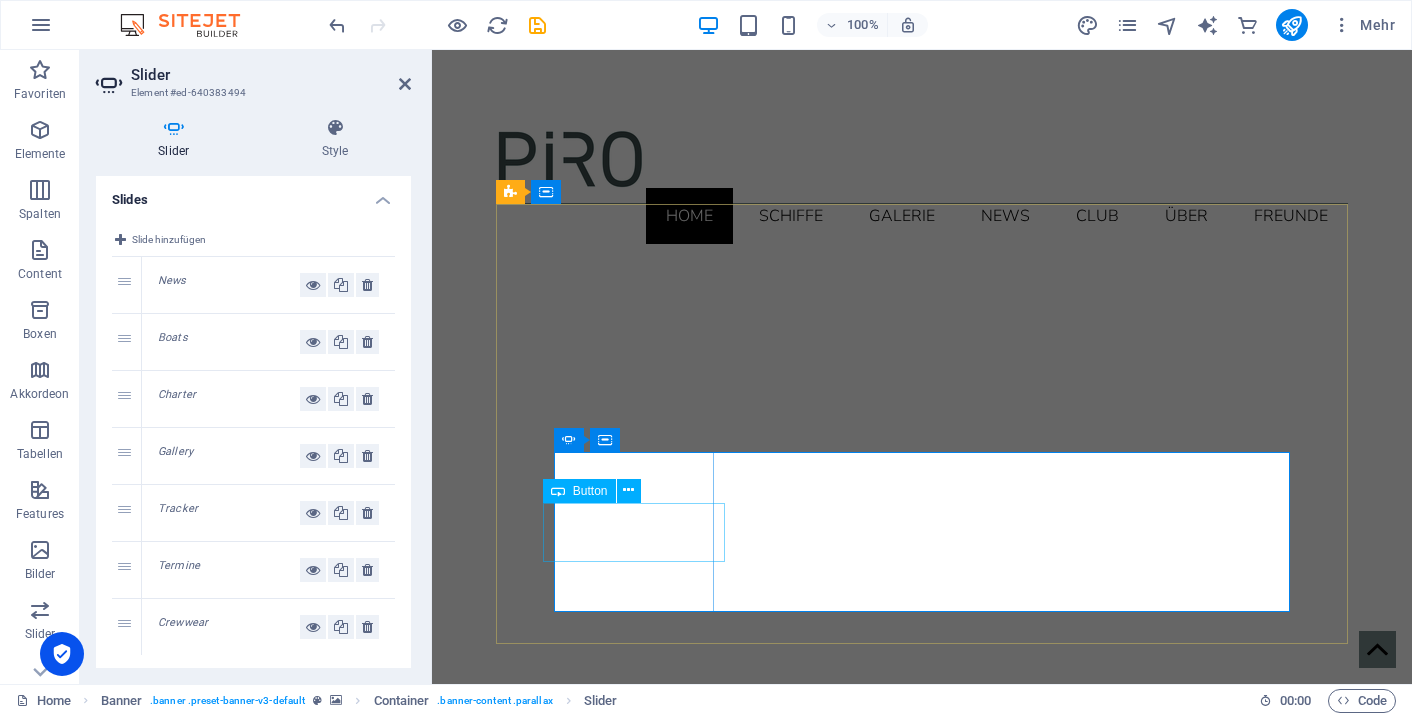click on "Tracker" at bounding box center (-6, 1346) 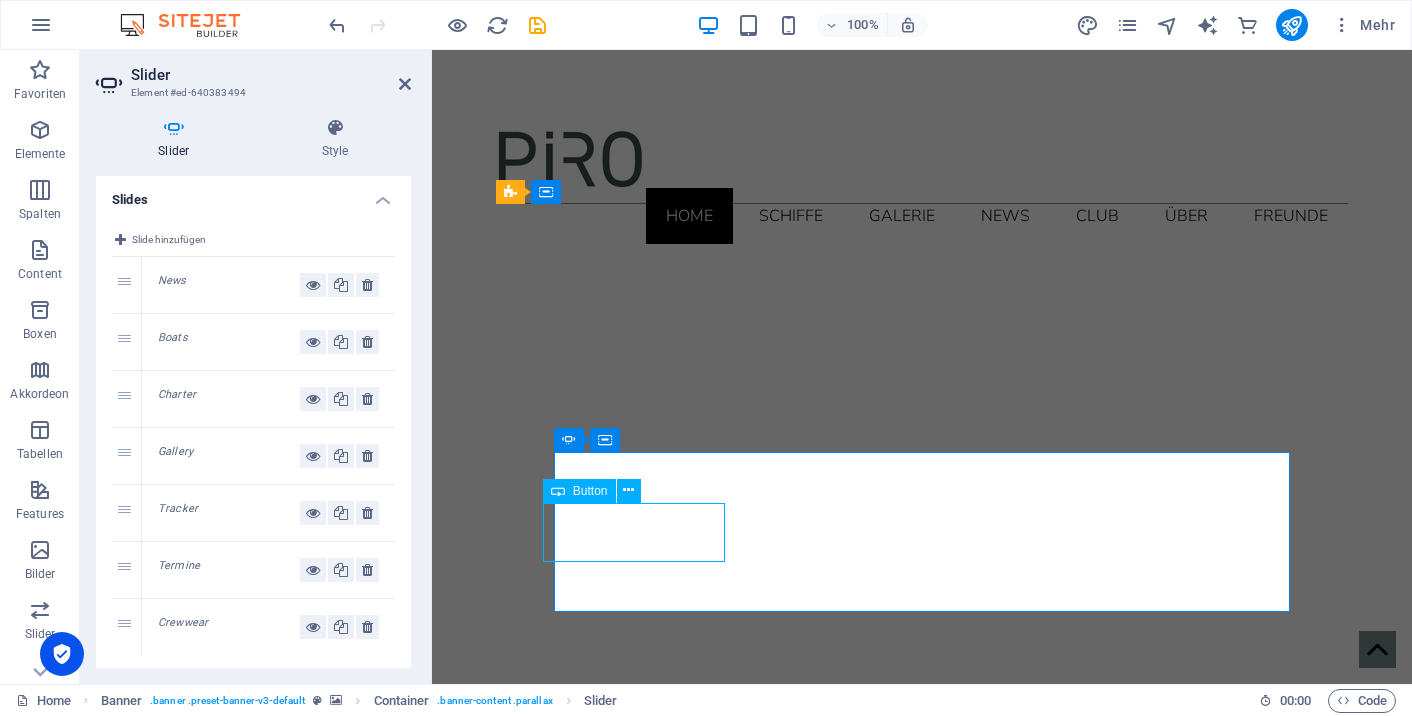 click on "Tracker" at bounding box center [-6, 1346] 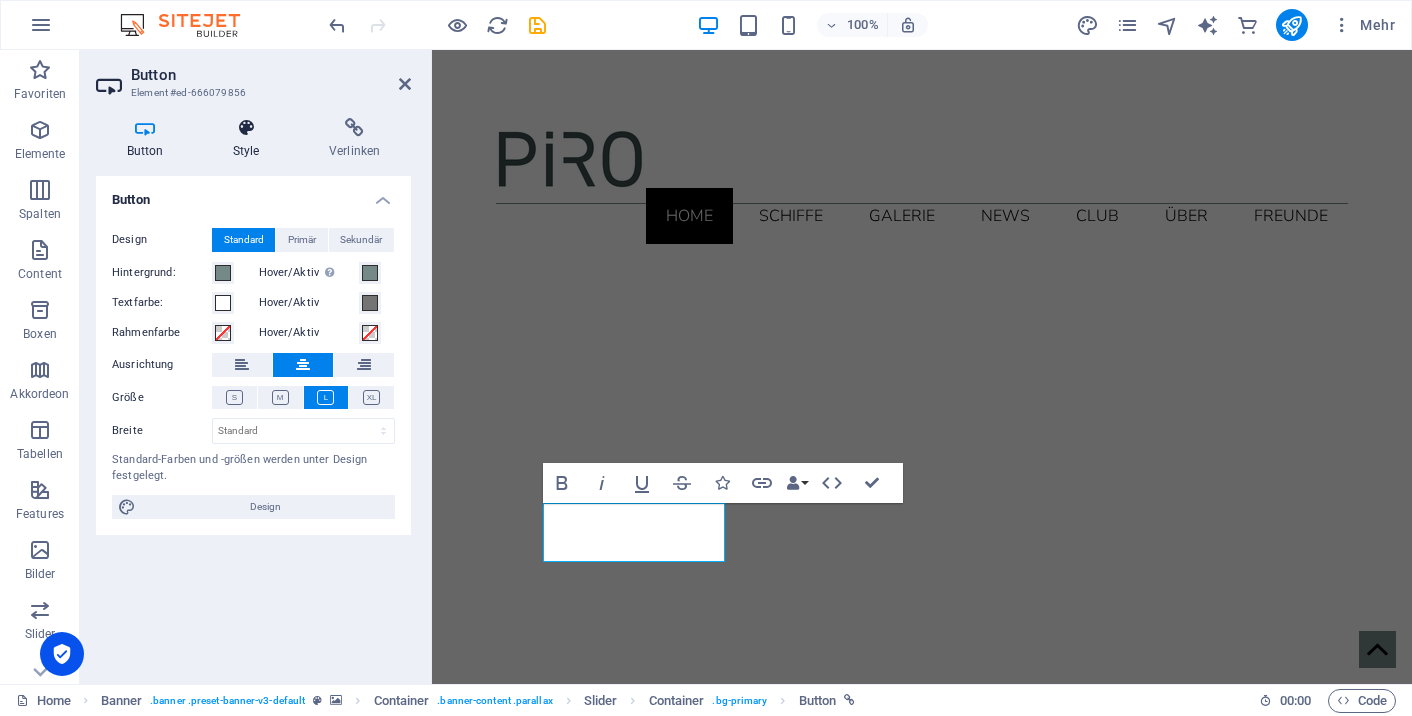 click on "Style" at bounding box center [250, 139] 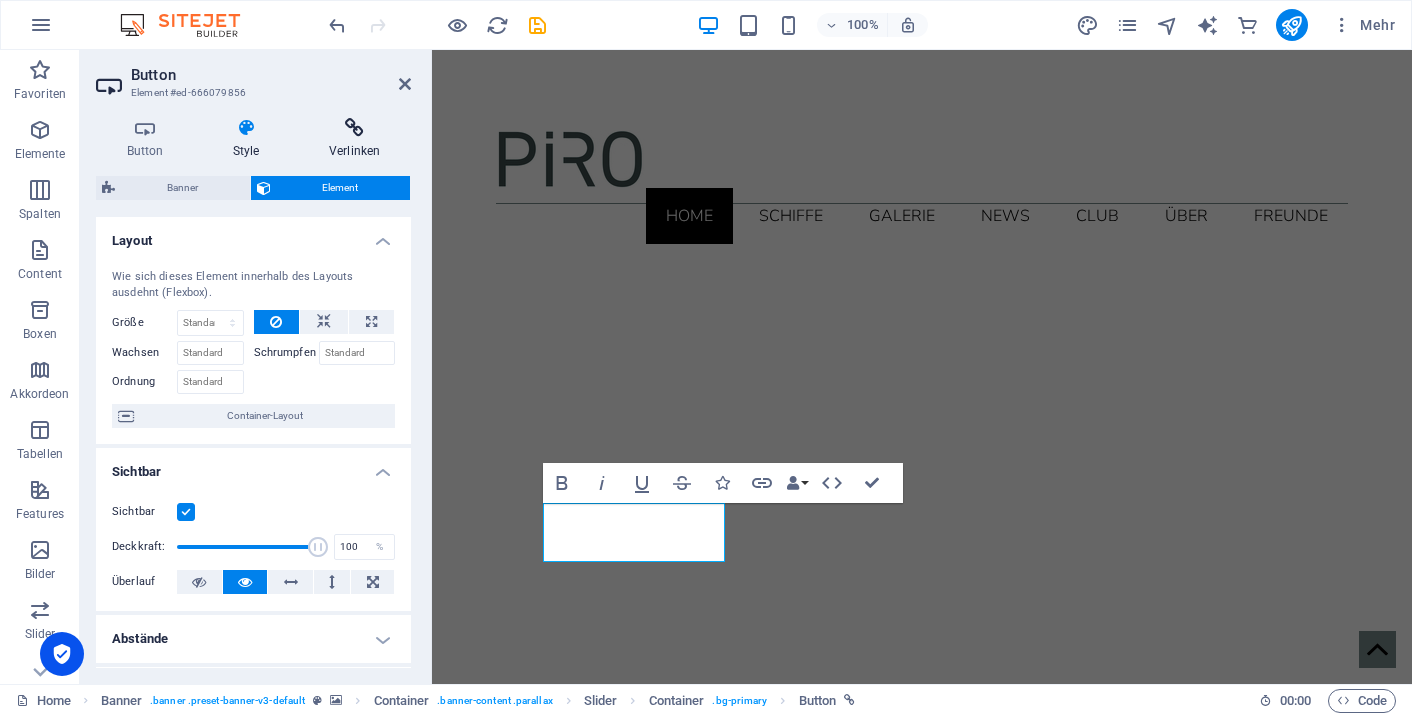 click on "Verlinken" at bounding box center (354, 139) 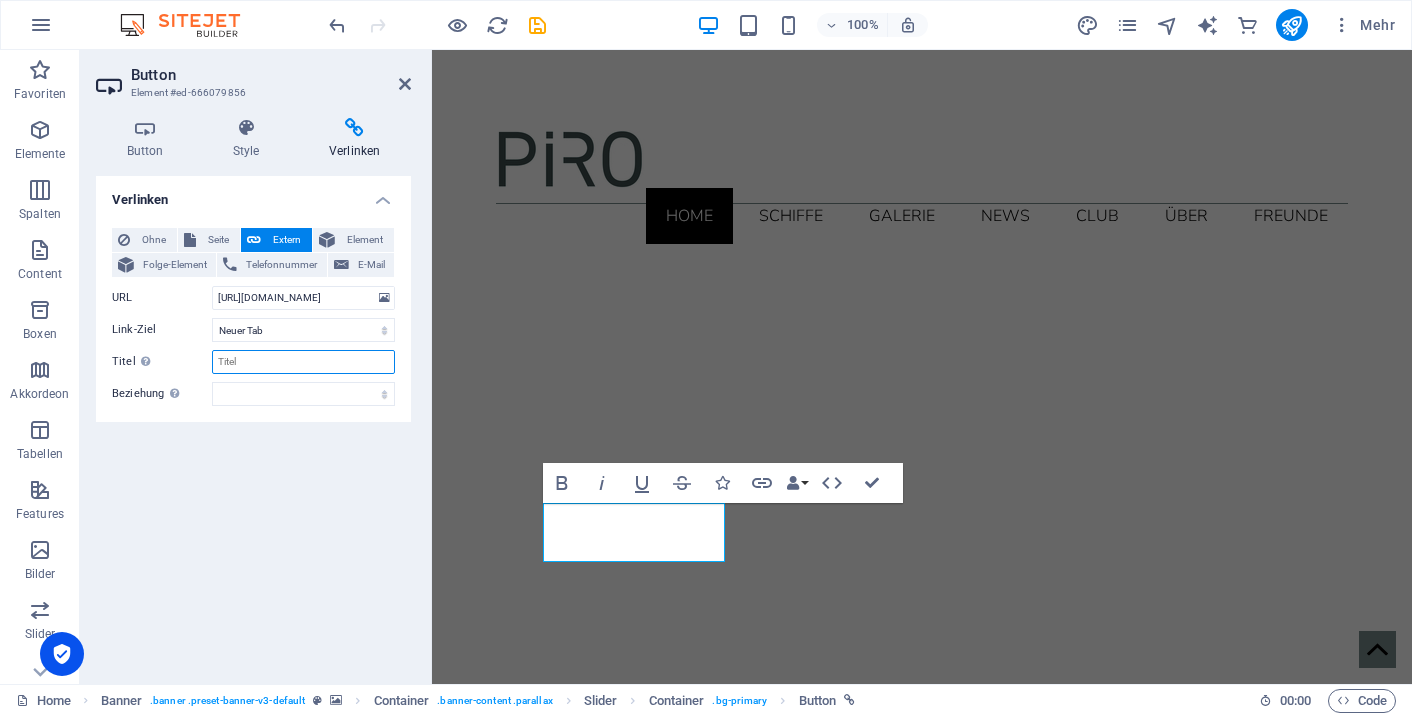 click on "Titel Zusätzliche Linkbeschreibung, sollte nicht mit dem Linktext identisch sein. Der Titel wird meist als Tooltip-Text angezeigt, wenn die Maus über das Element bewegt wird. Kann leer bleiben." at bounding box center [303, 362] 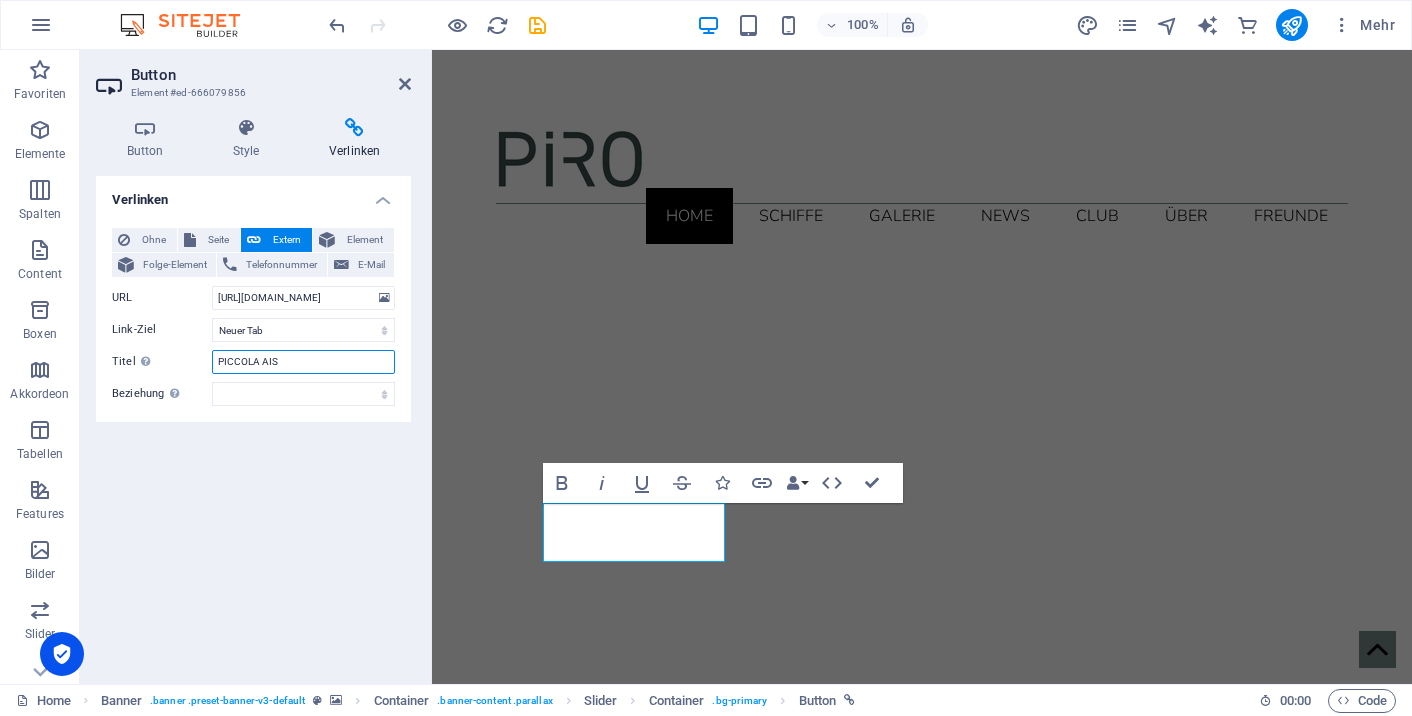 click on "PICCOLA AIS" at bounding box center (303, 362) 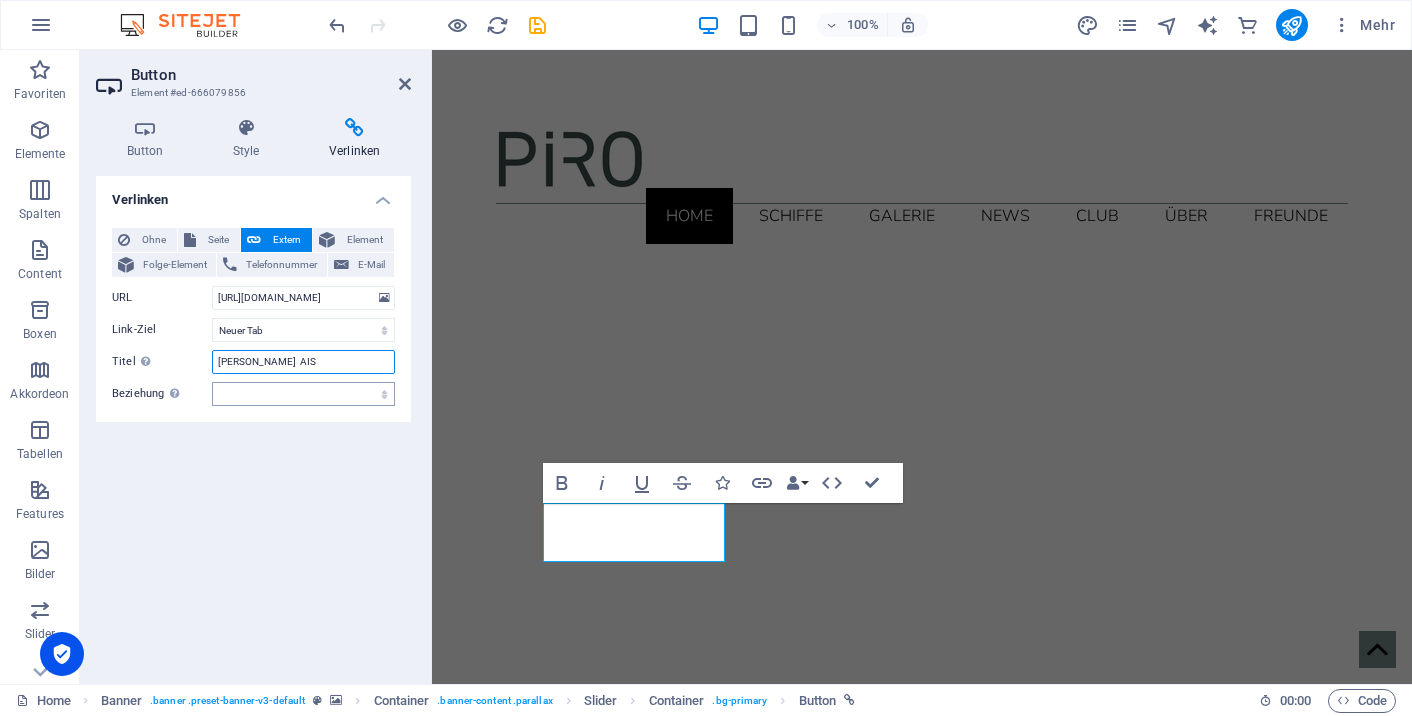 type on "[PERSON_NAME] AIS" 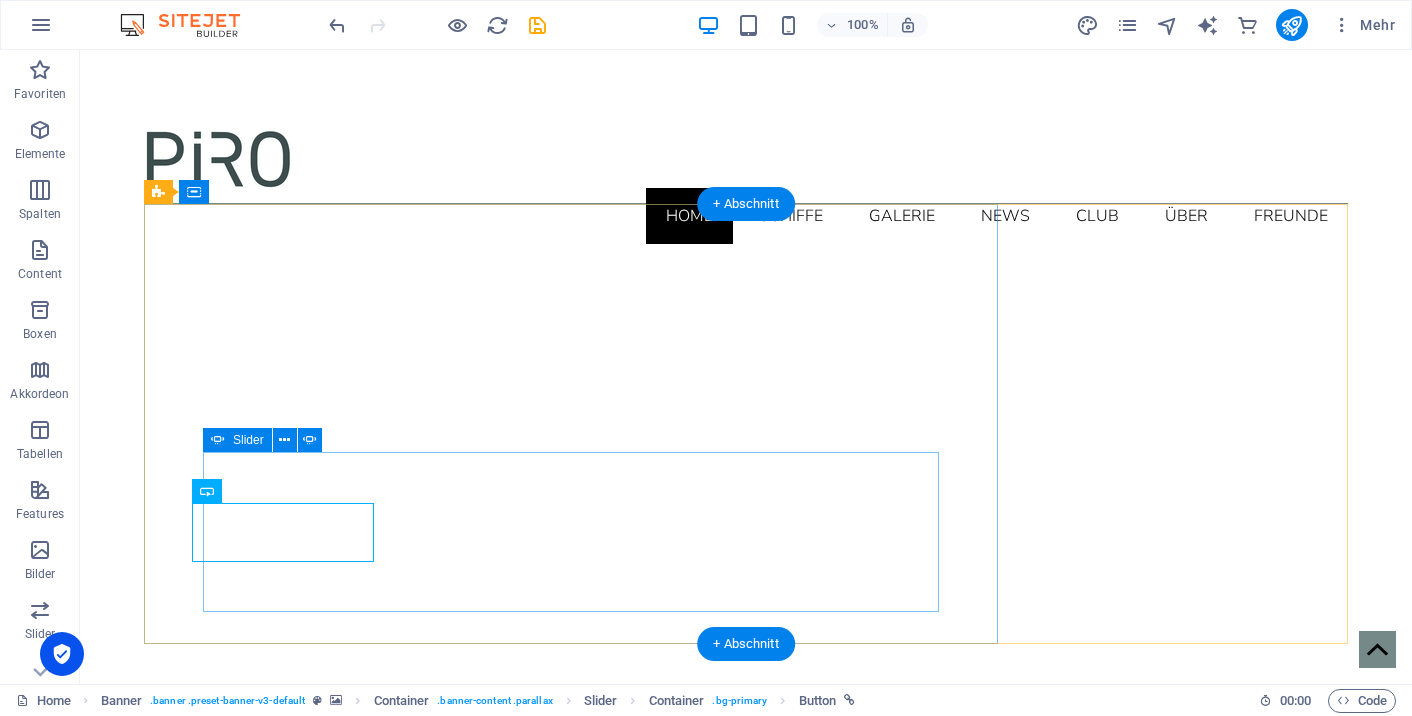 click at bounding box center [218, 440] 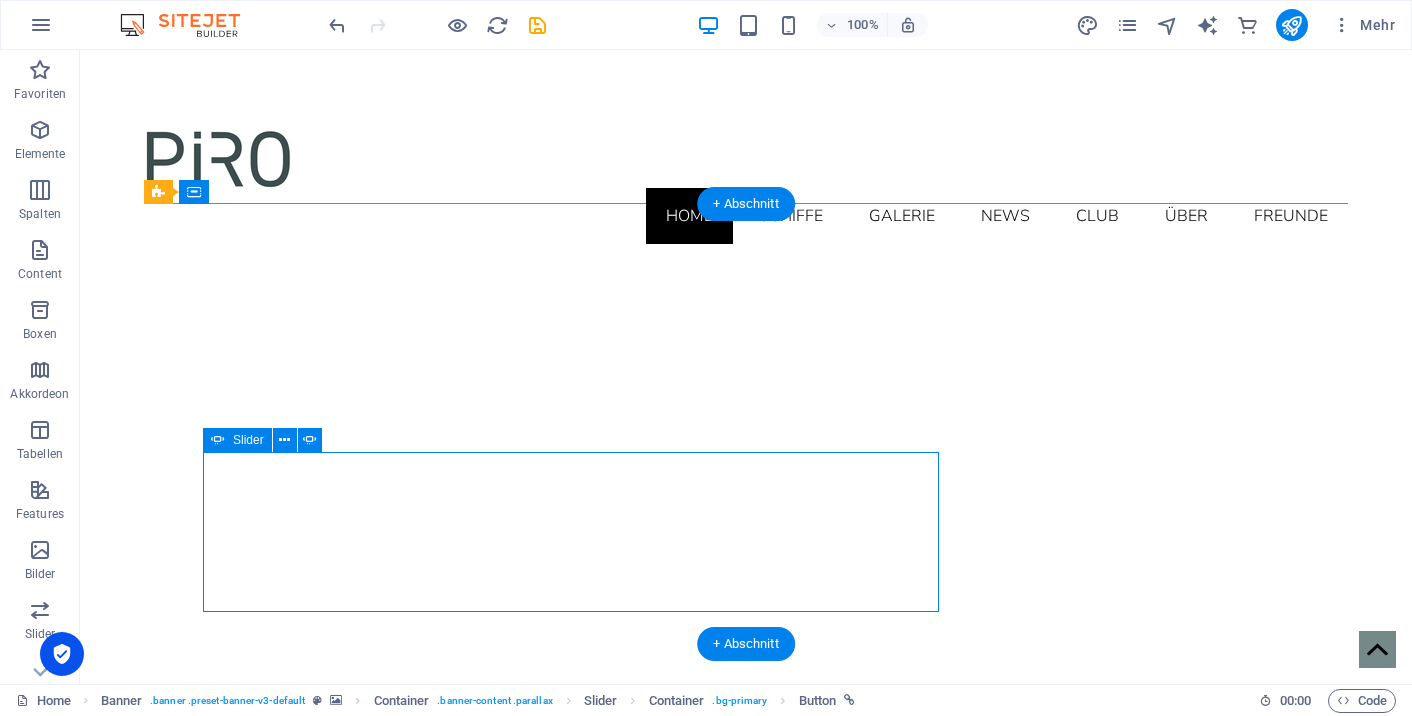 click at bounding box center [218, 440] 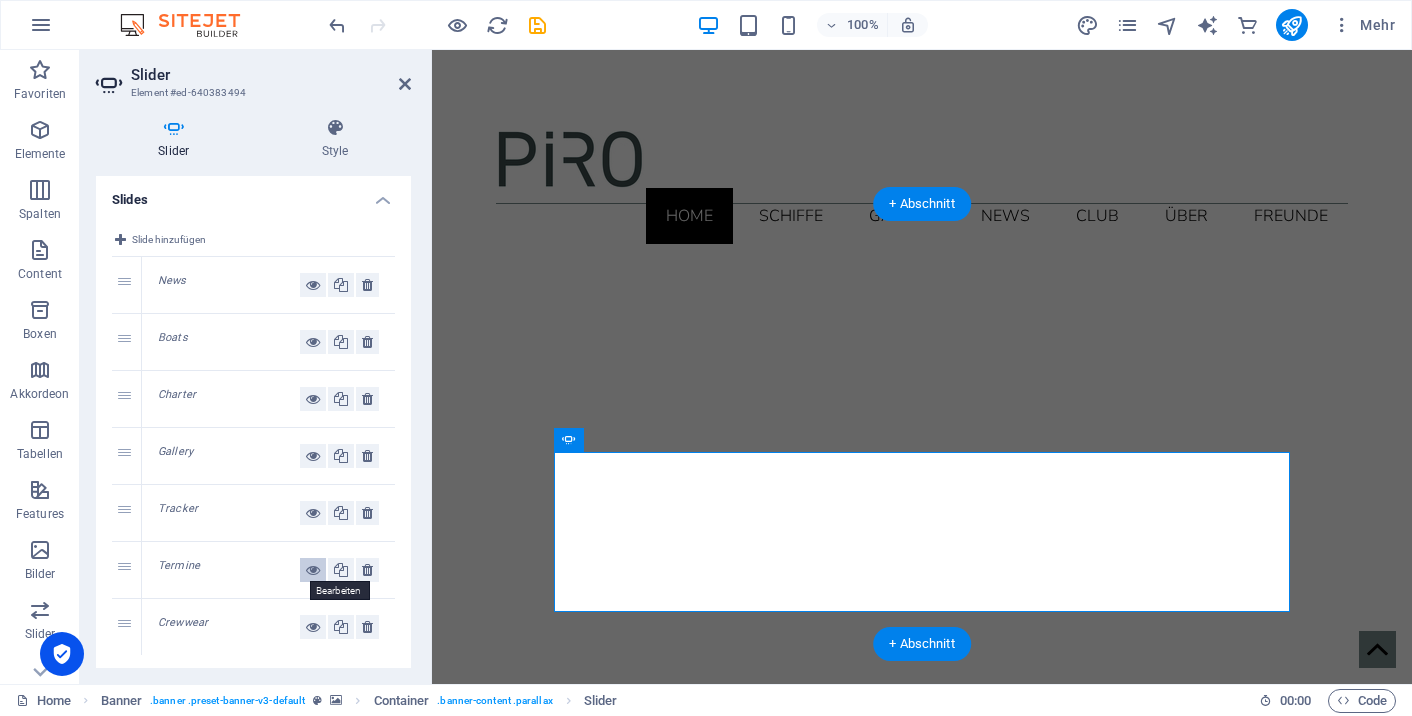 click at bounding box center (313, 570) 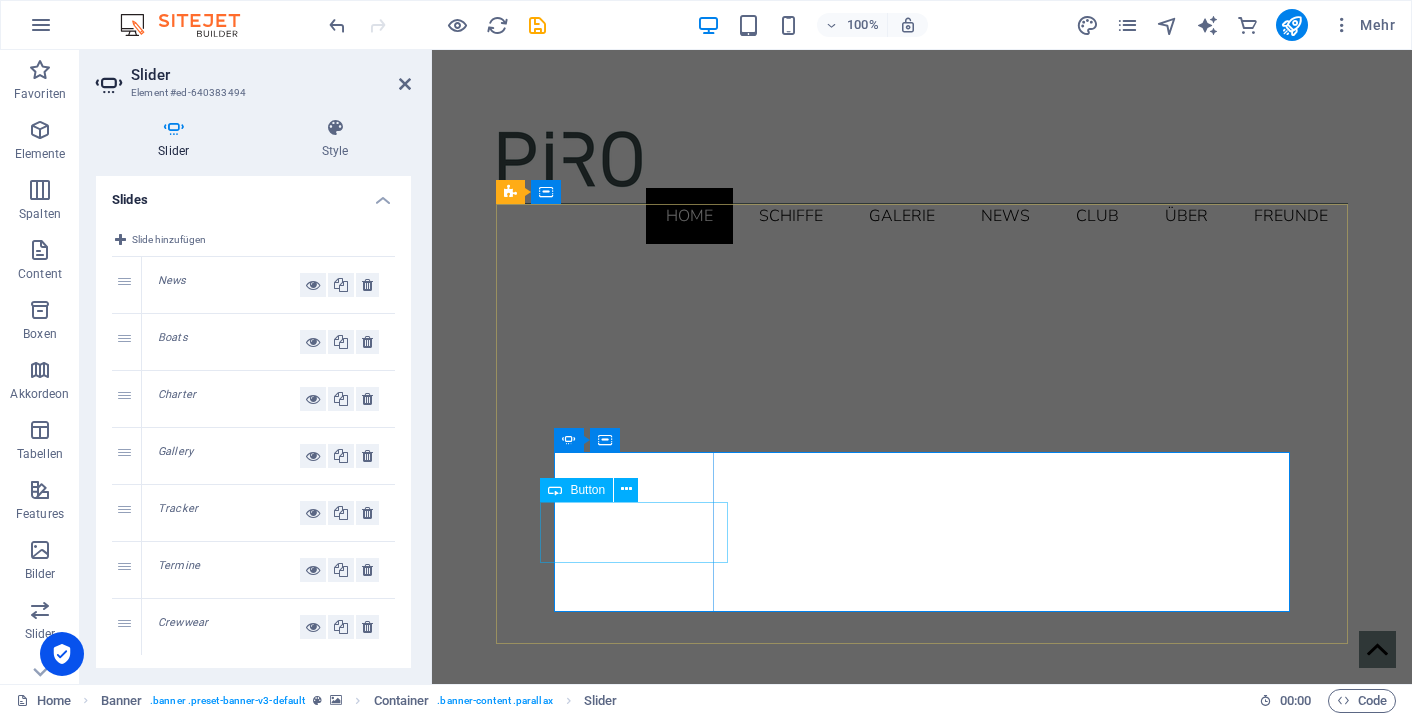 click on "Termine" at bounding box center (-166, 1506) 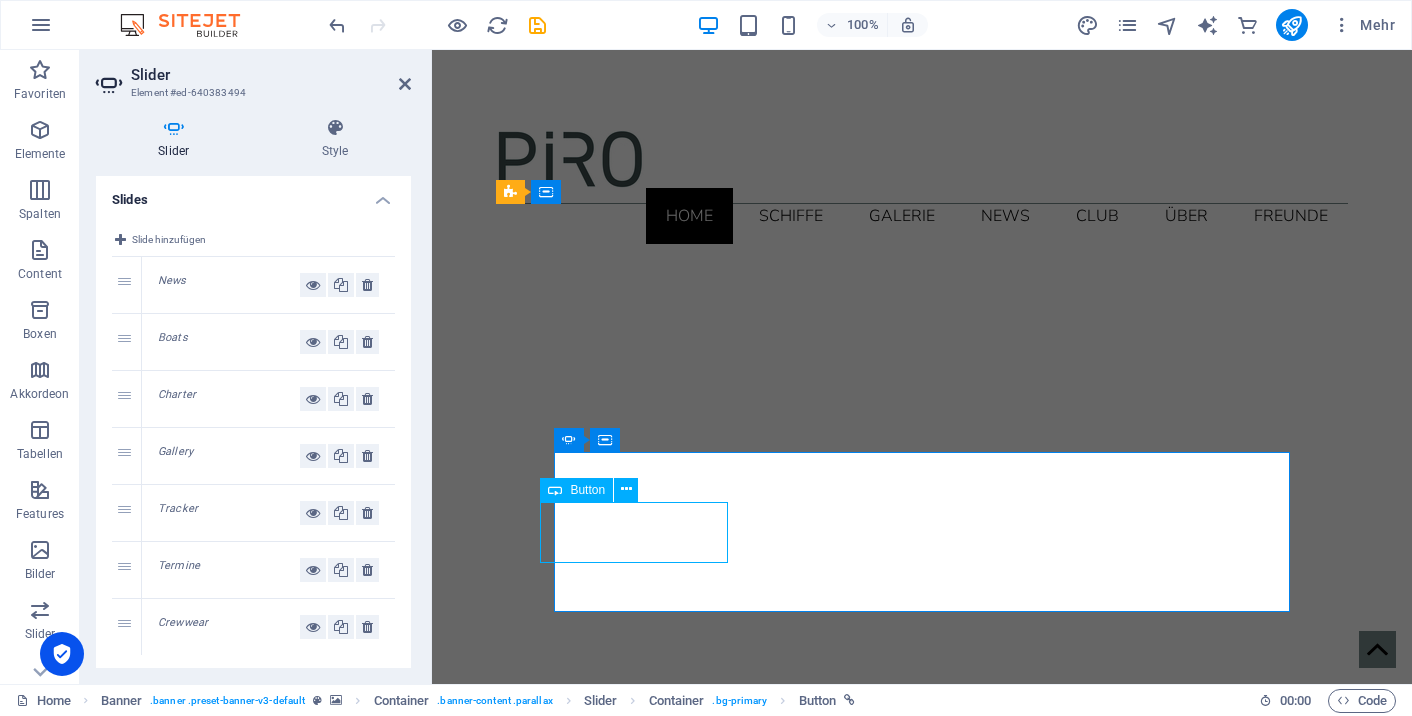 click on "Termine" at bounding box center [-166, 1506] 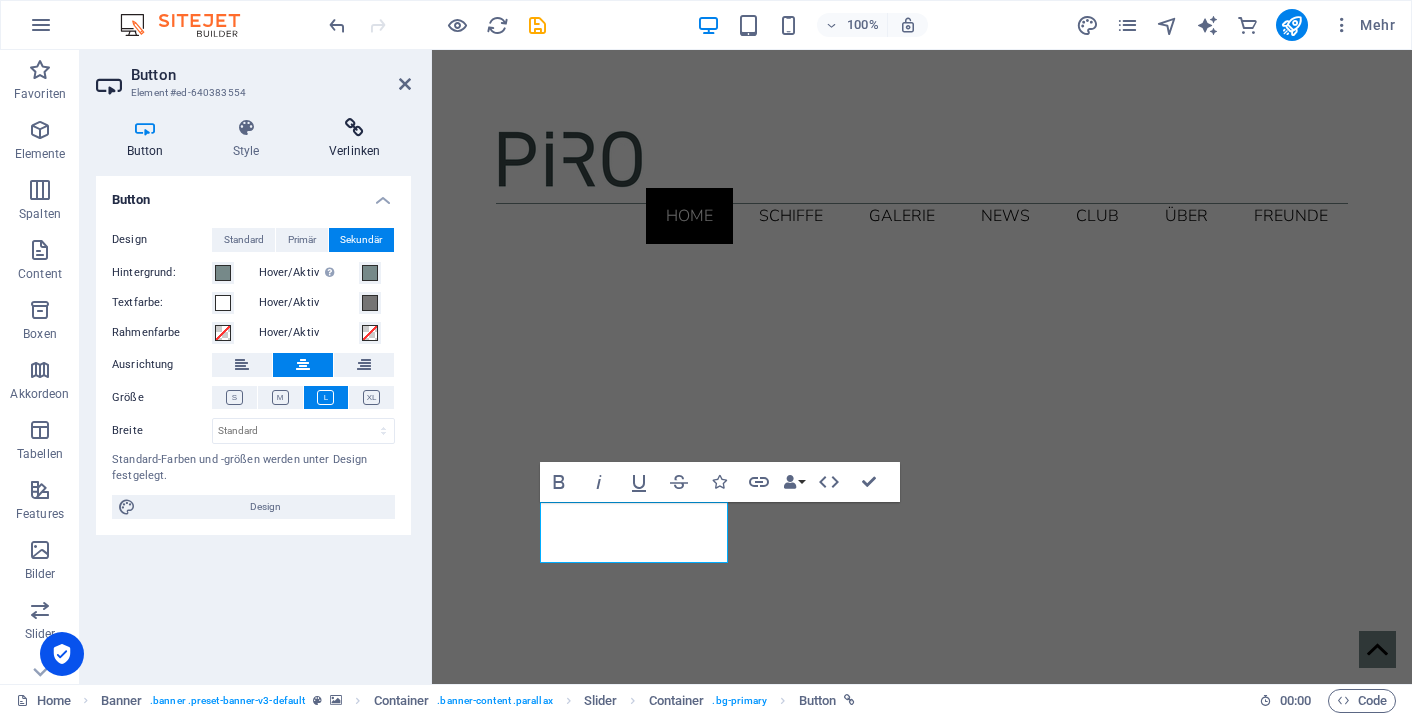 click at bounding box center (354, 128) 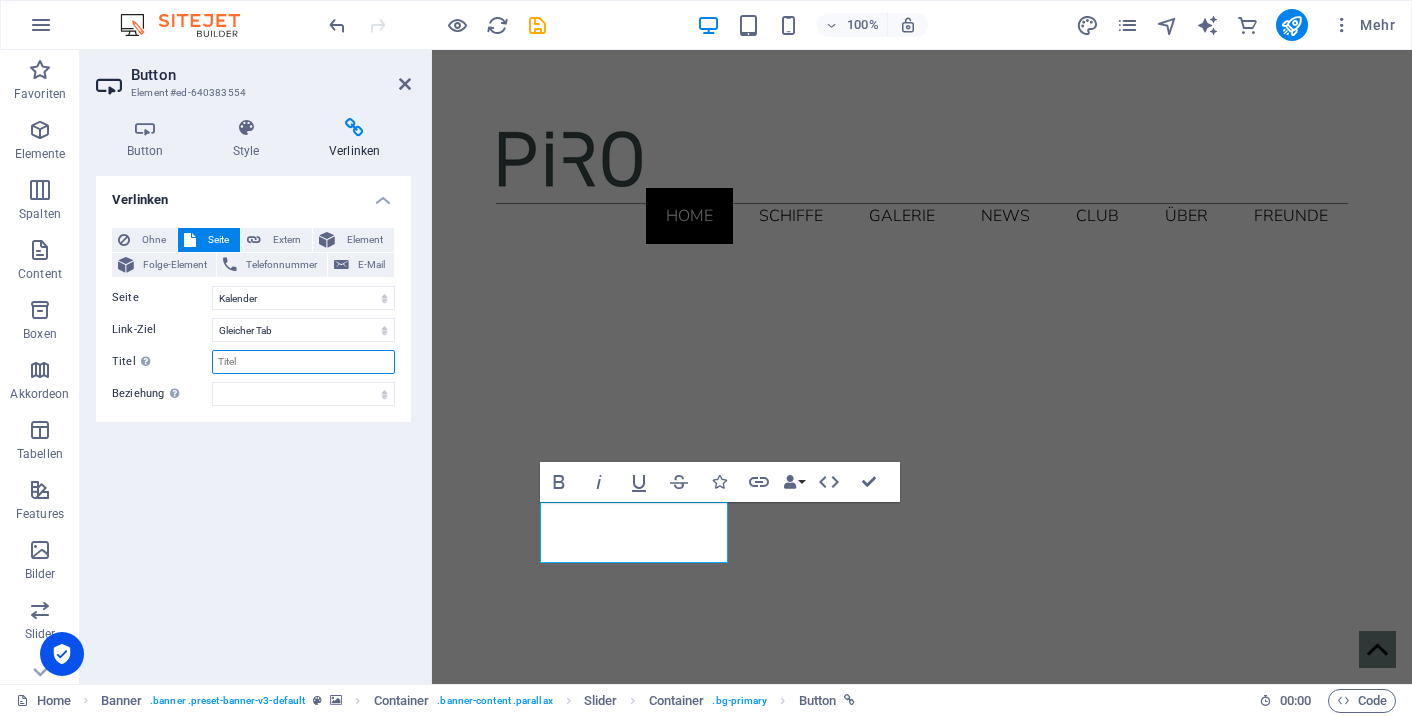 click on "Titel Zusätzliche Linkbeschreibung, sollte nicht mit dem Linktext identisch sein. Der Titel wird meist als Tooltip-Text angezeigt, wenn die Maus über das Element bewegt wird. Kann leer bleiben." at bounding box center (303, 362) 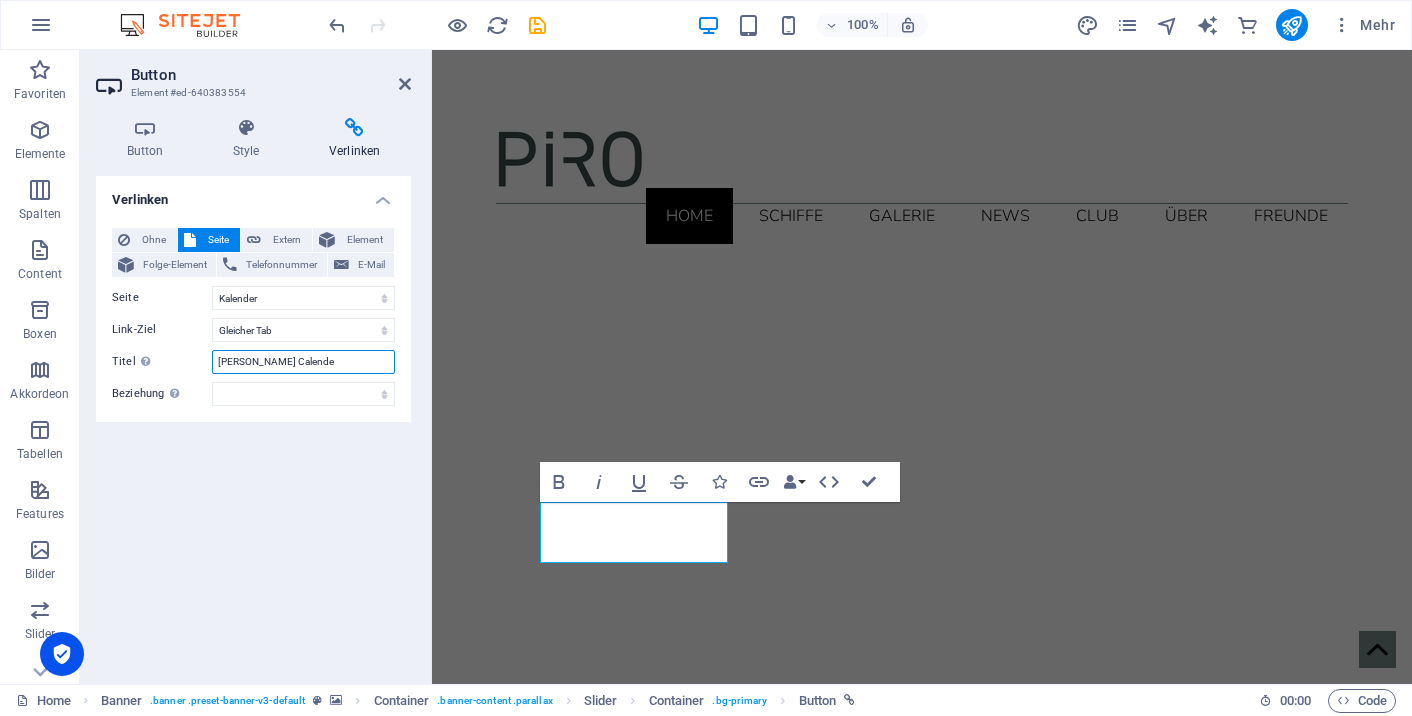type on "[PERSON_NAME] Calender" 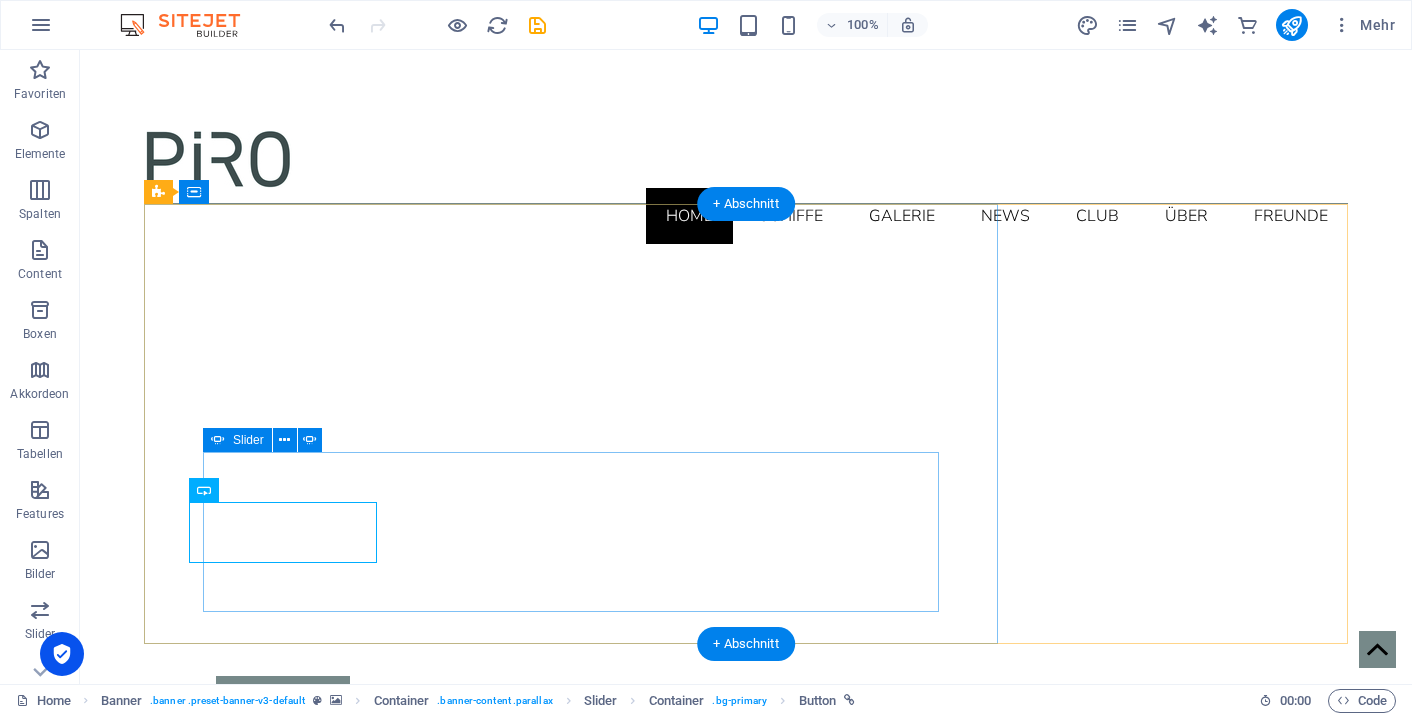 click at bounding box center [218, 440] 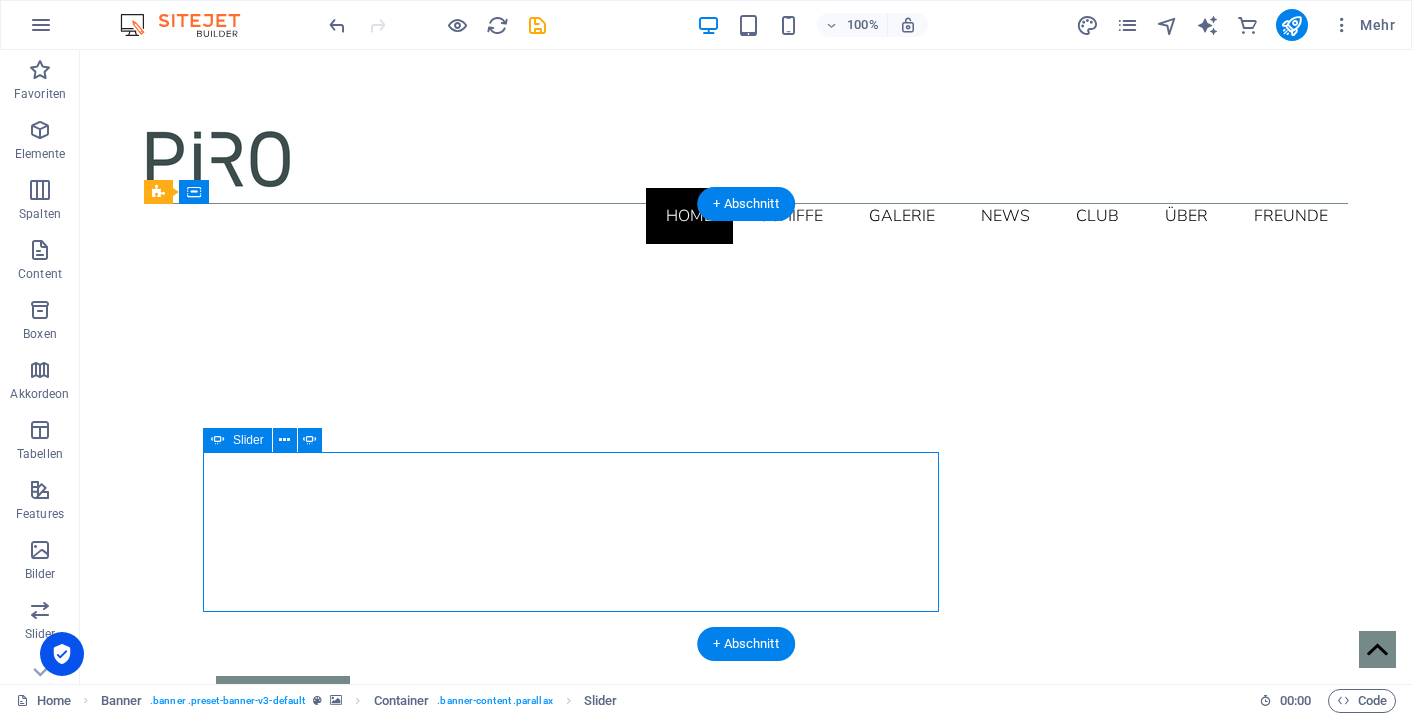 click at bounding box center [218, 440] 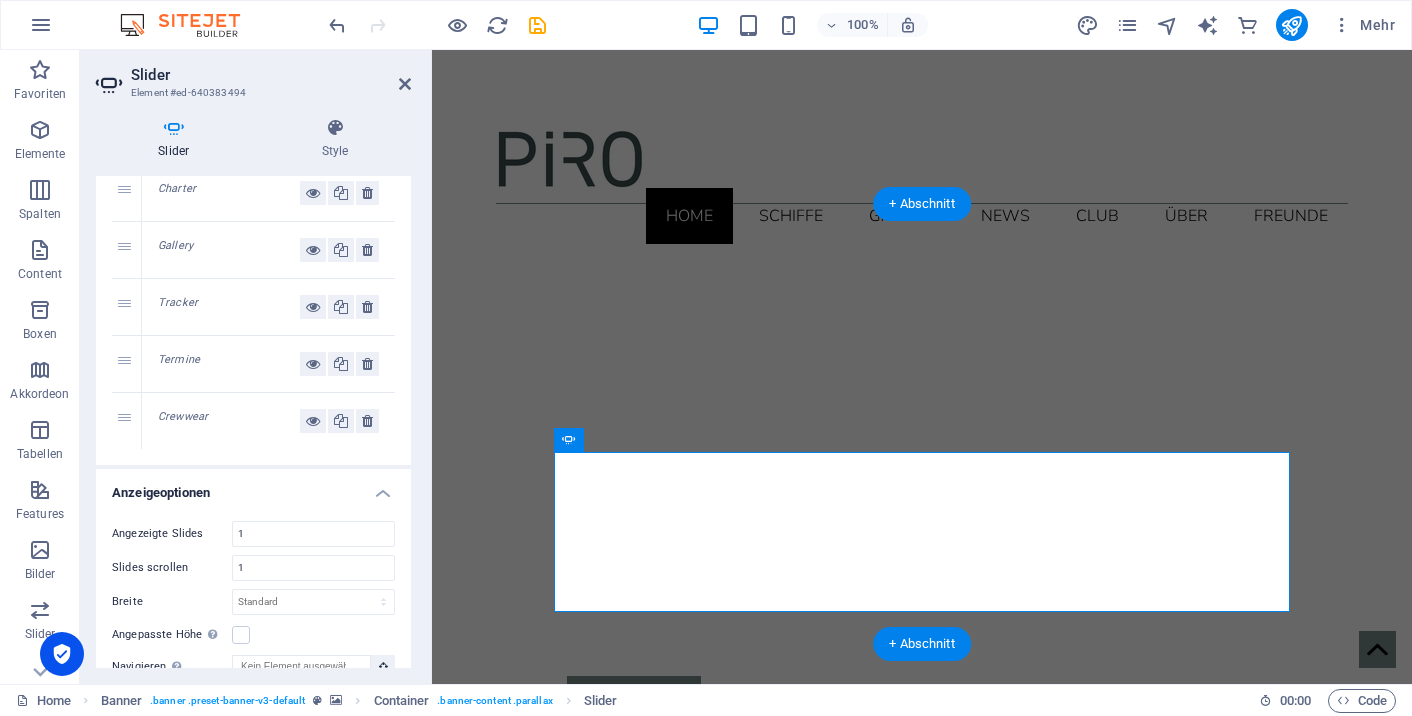 scroll, scrollTop: 225, scrollLeft: 0, axis: vertical 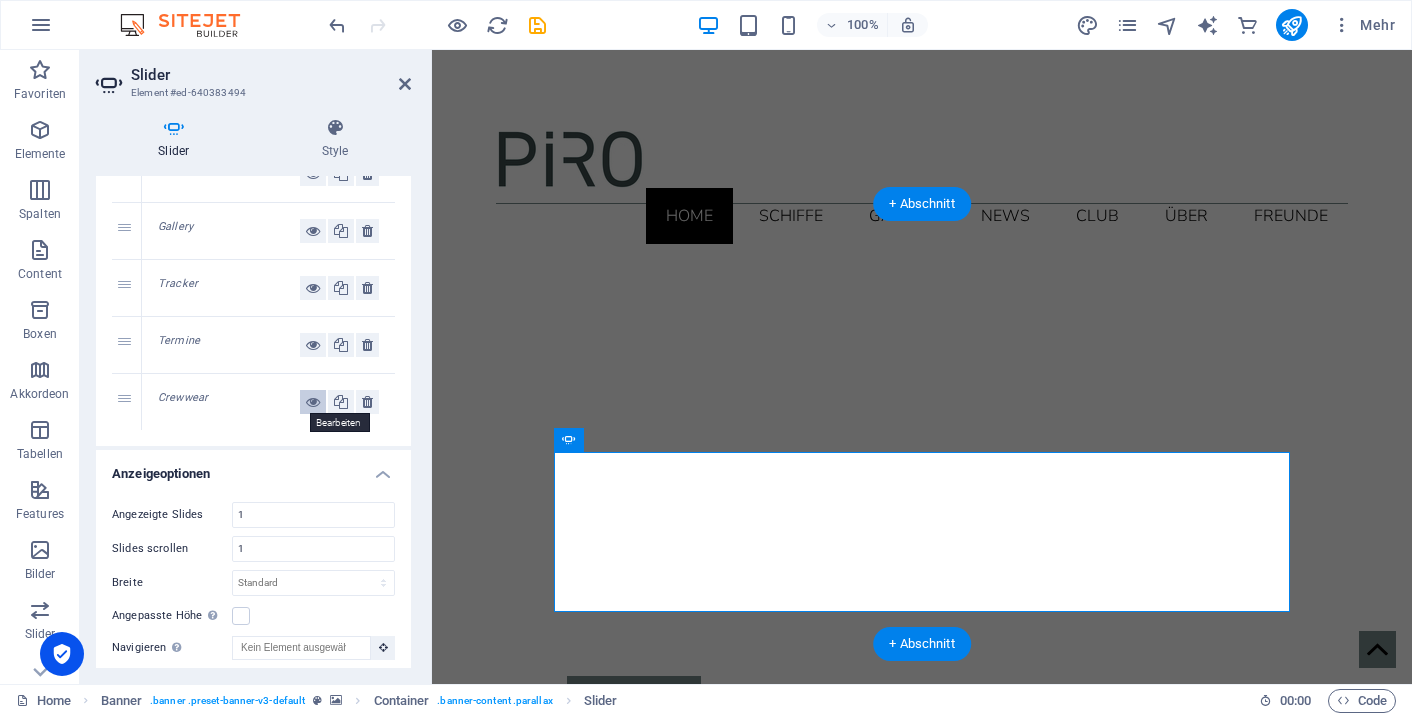 click at bounding box center (313, 402) 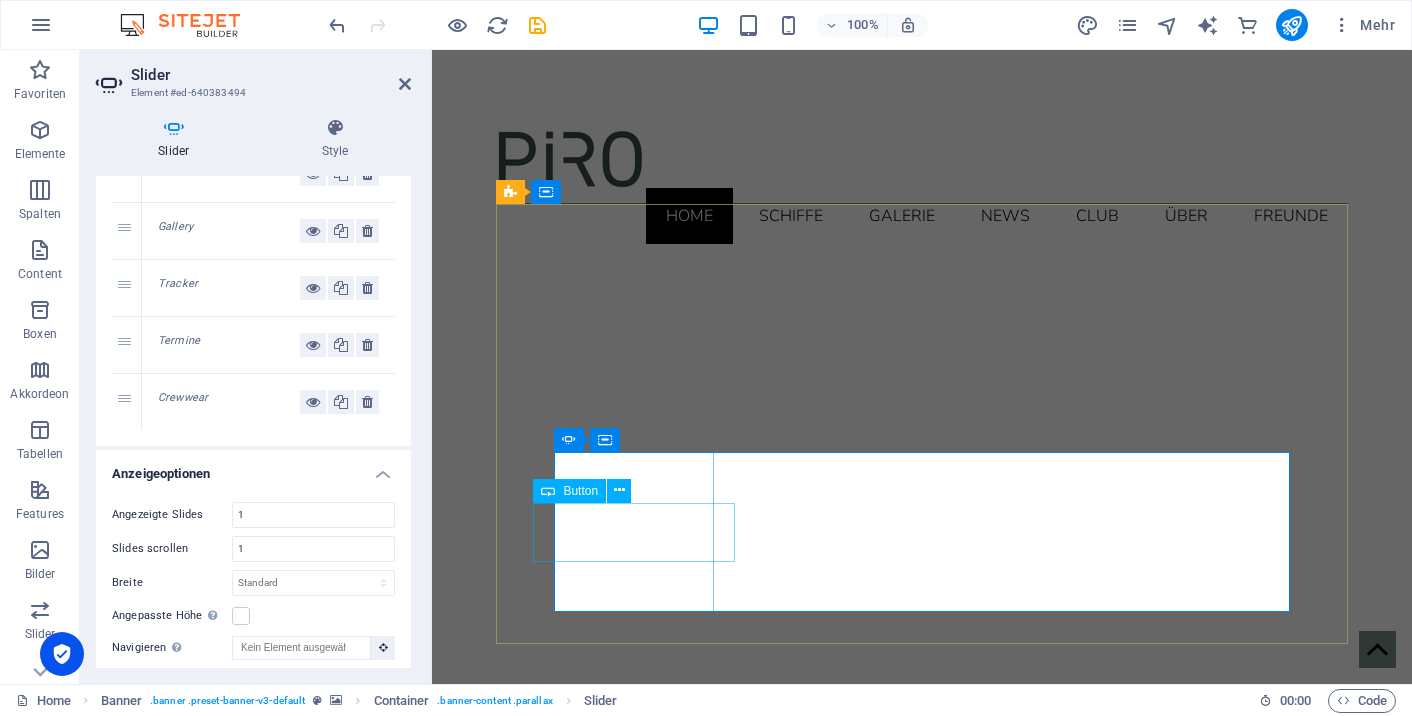 click on "Crewwear" at bounding box center [-326, 1666] 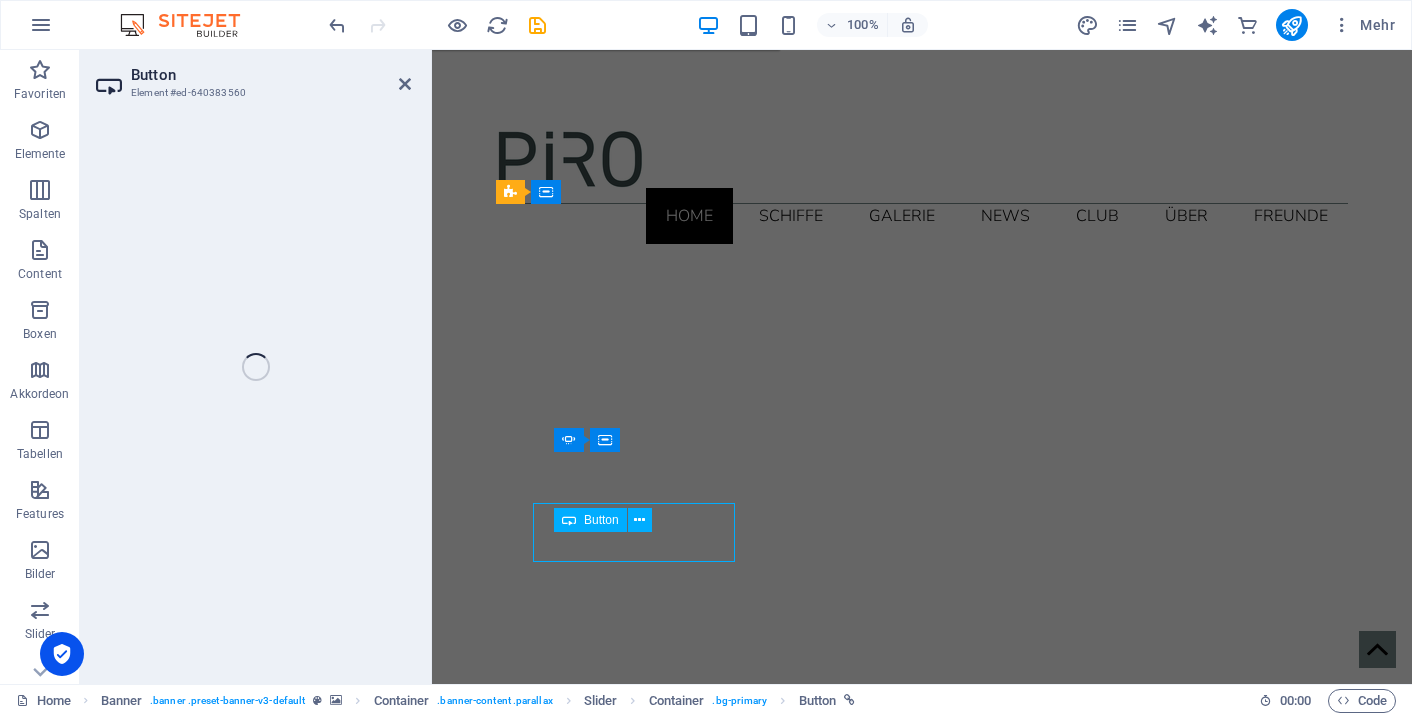 select on "1" 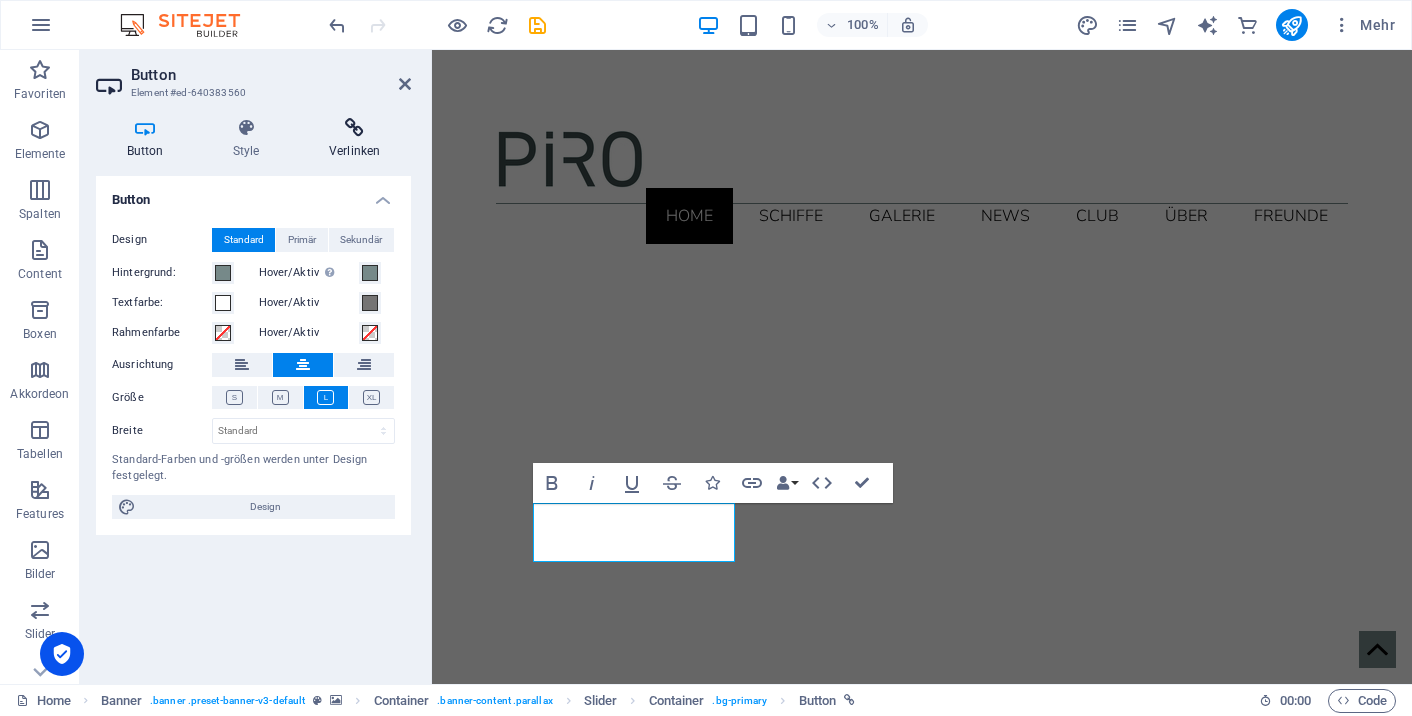 click on "Verlinken" at bounding box center [354, 139] 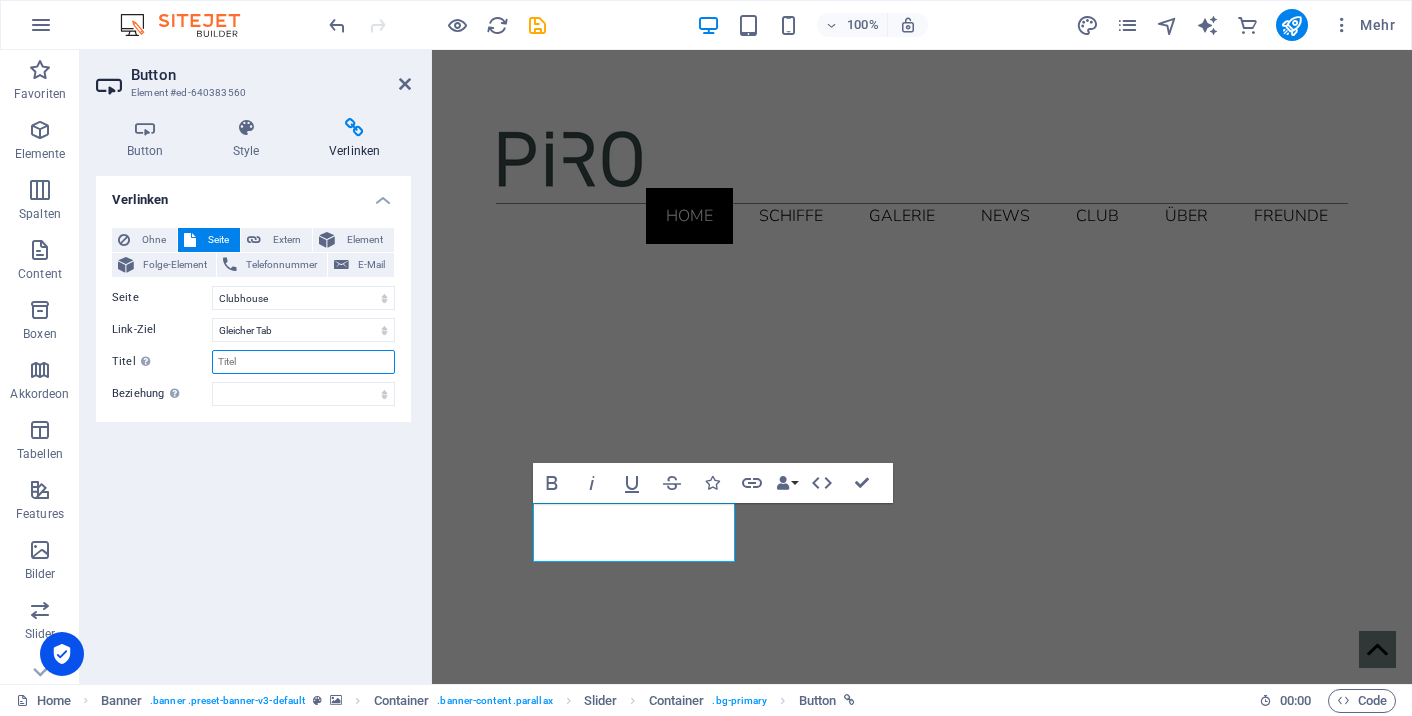 click on "Titel Zusätzliche Linkbeschreibung, sollte nicht mit dem Linktext identisch sein. Der Titel wird meist als Tooltip-Text angezeigt, wenn die Maus über das Element bewegt wird. Kann leer bleiben." at bounding box center [303, 362] 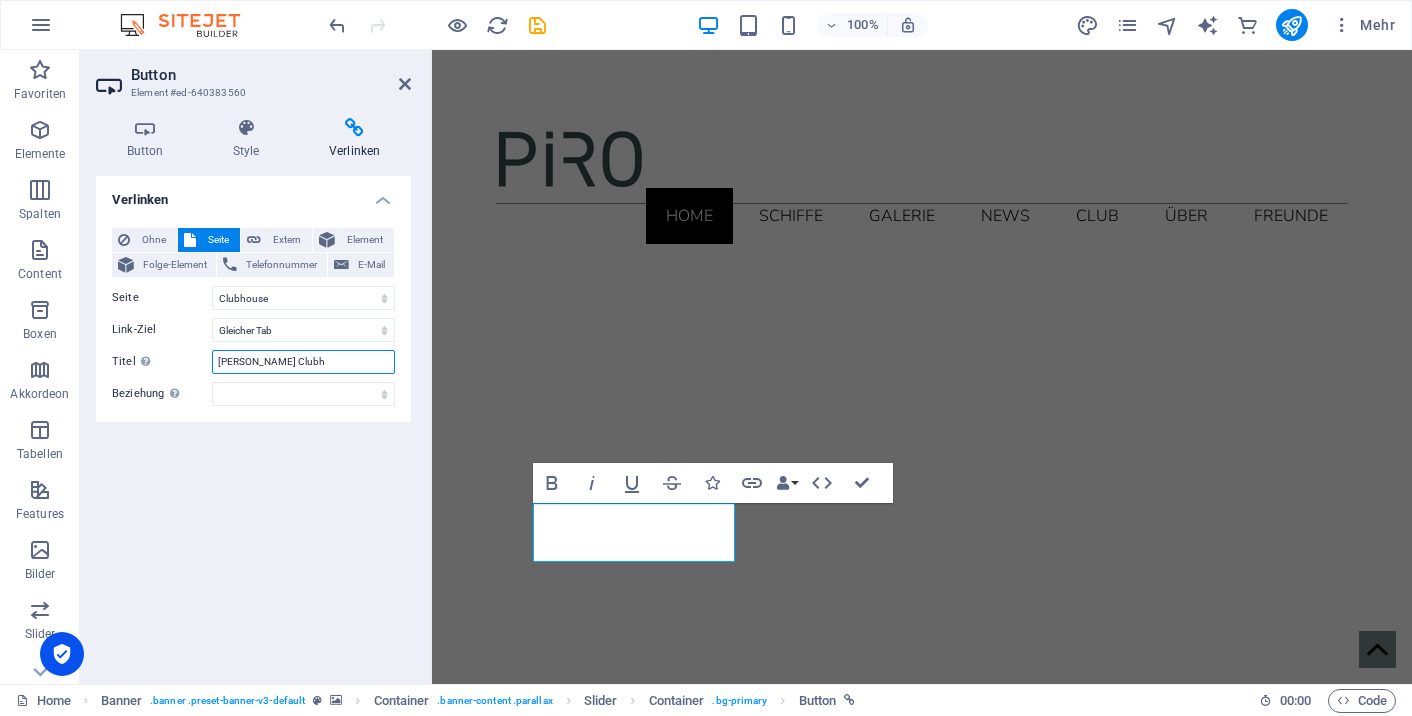 type on "[PERSON_NAME] Club" 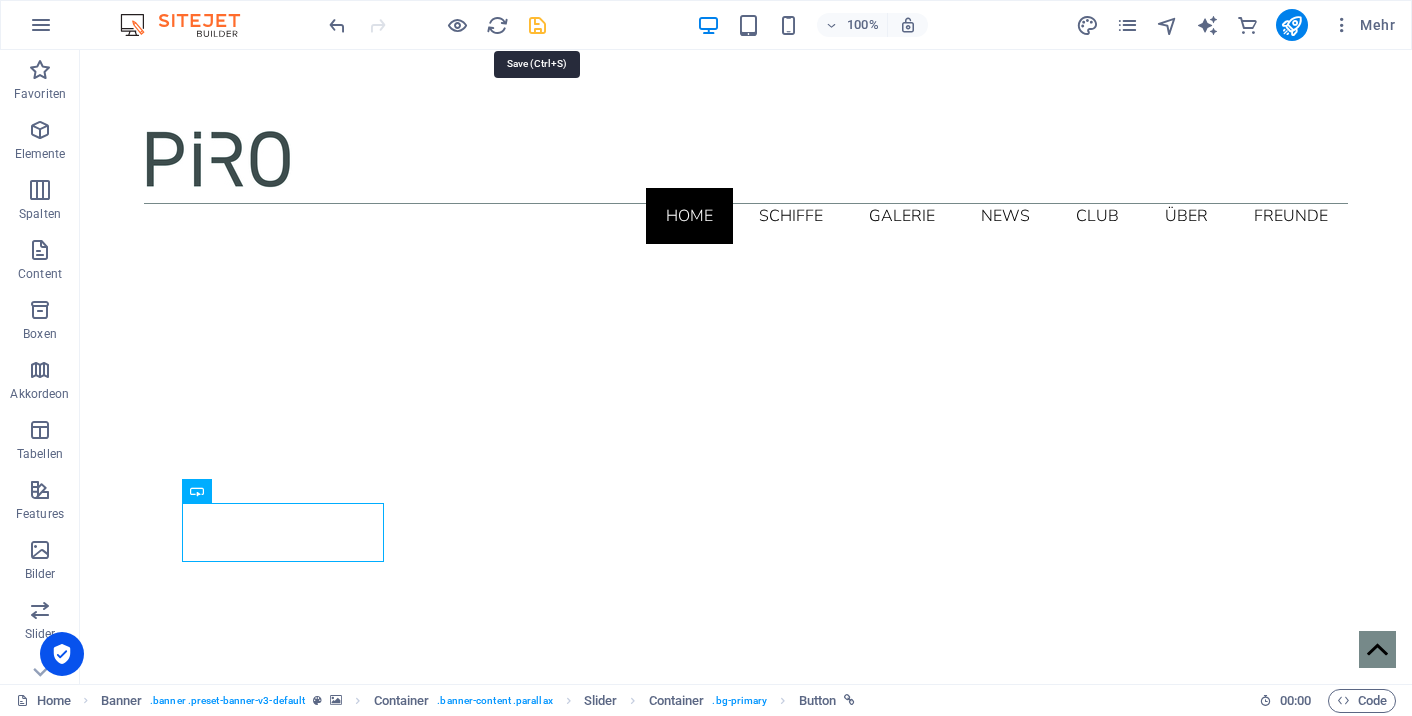 click at bounding box center (537, 25) 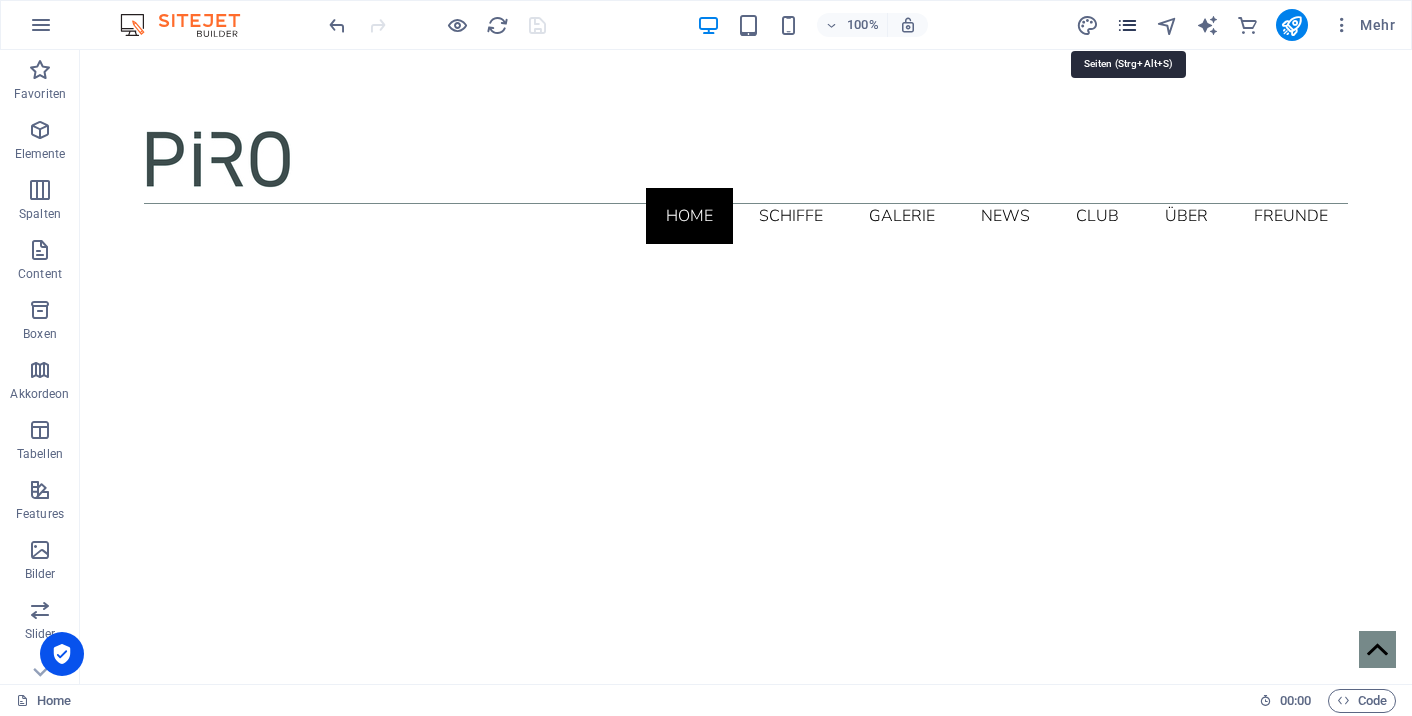 click at bounding box center [1127, 25] 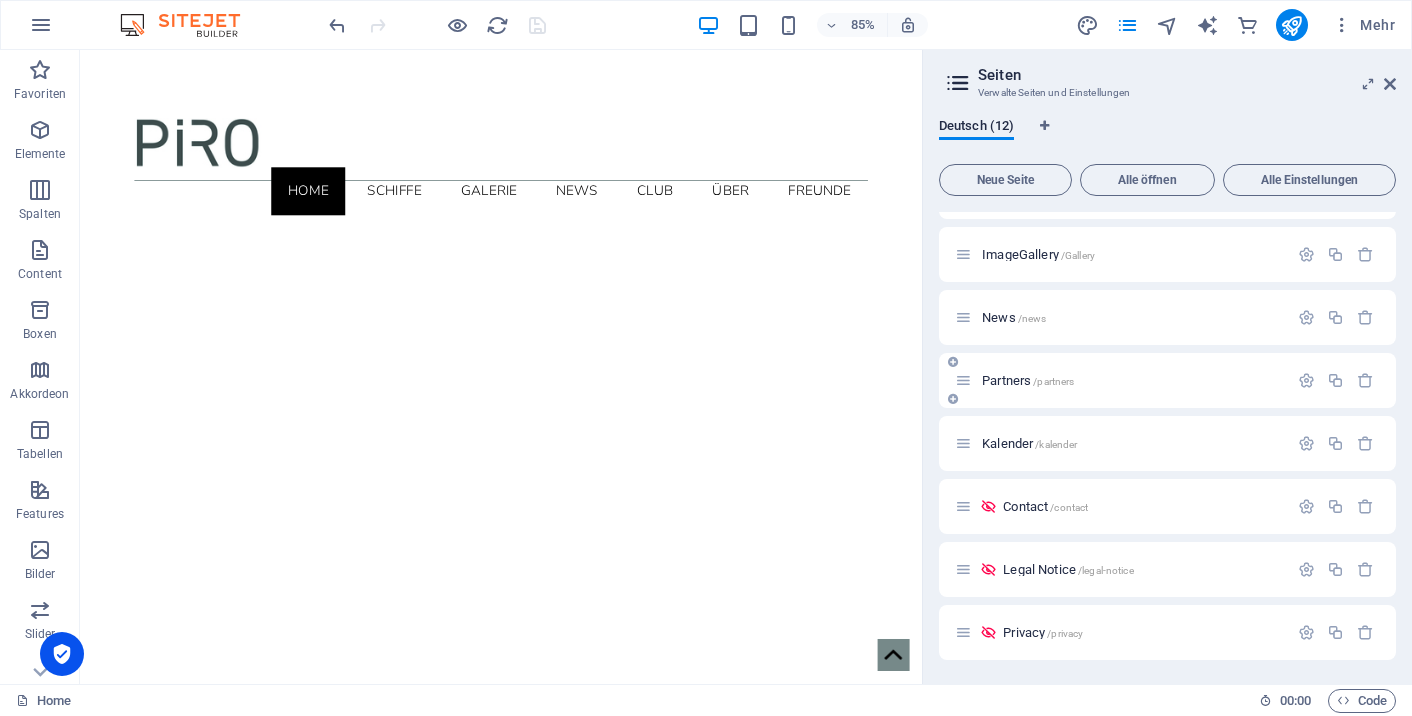 scroll, scrollTop: 300, scrollLeft: 0, axis: vertical 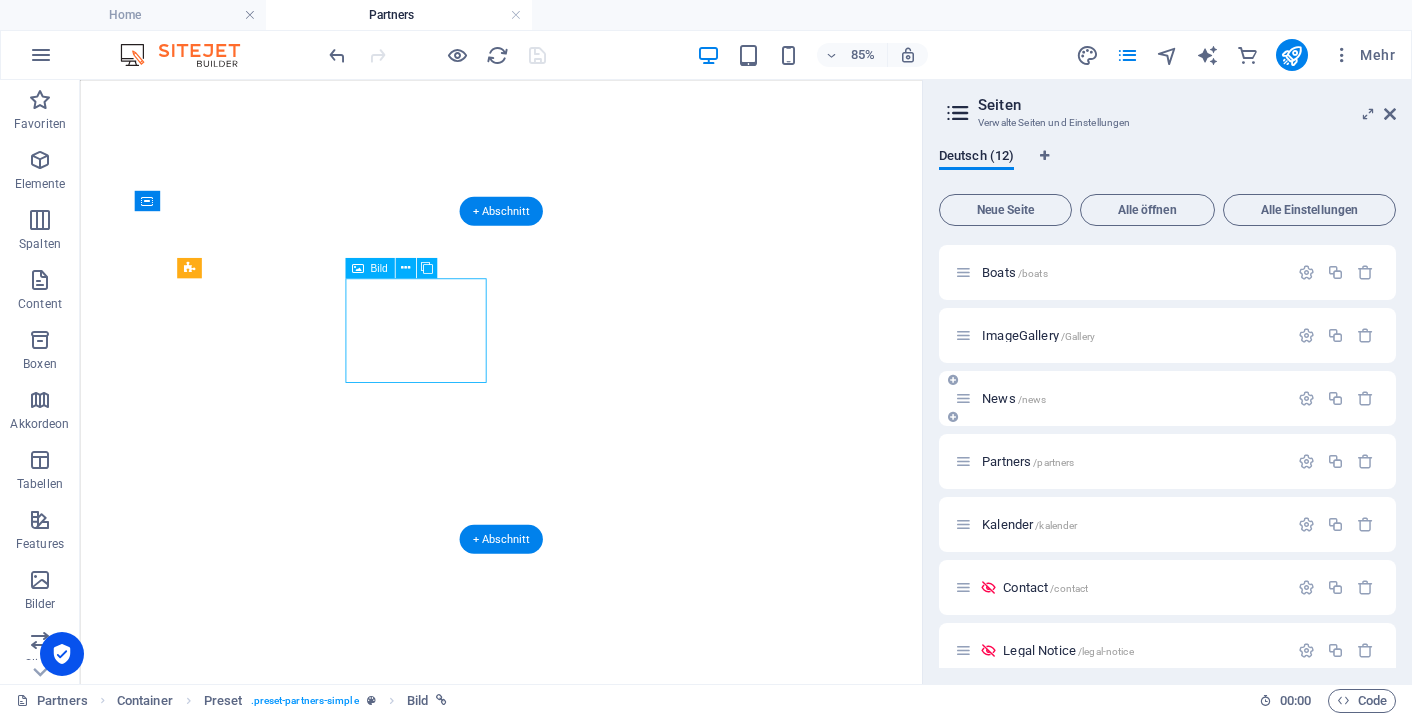 select on "7" 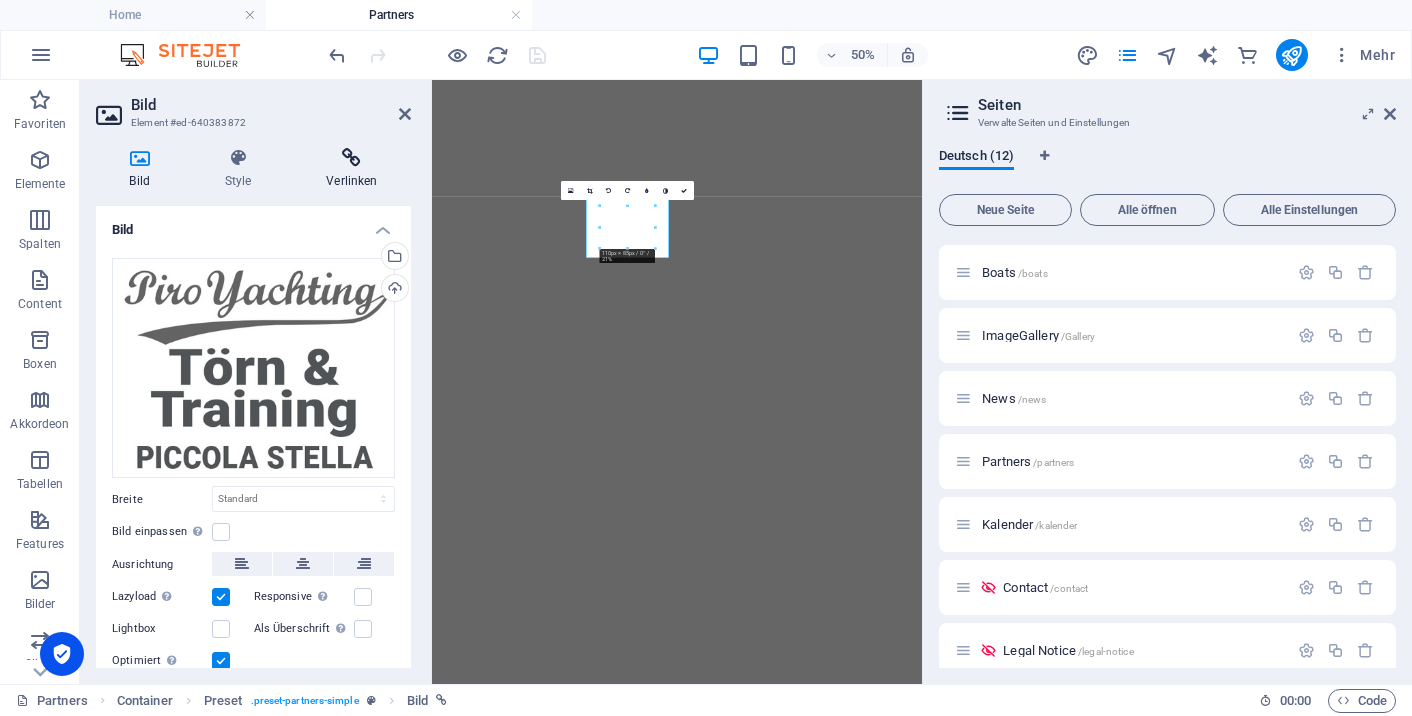 click on "Verlinken" at bounding box center (352, 169) 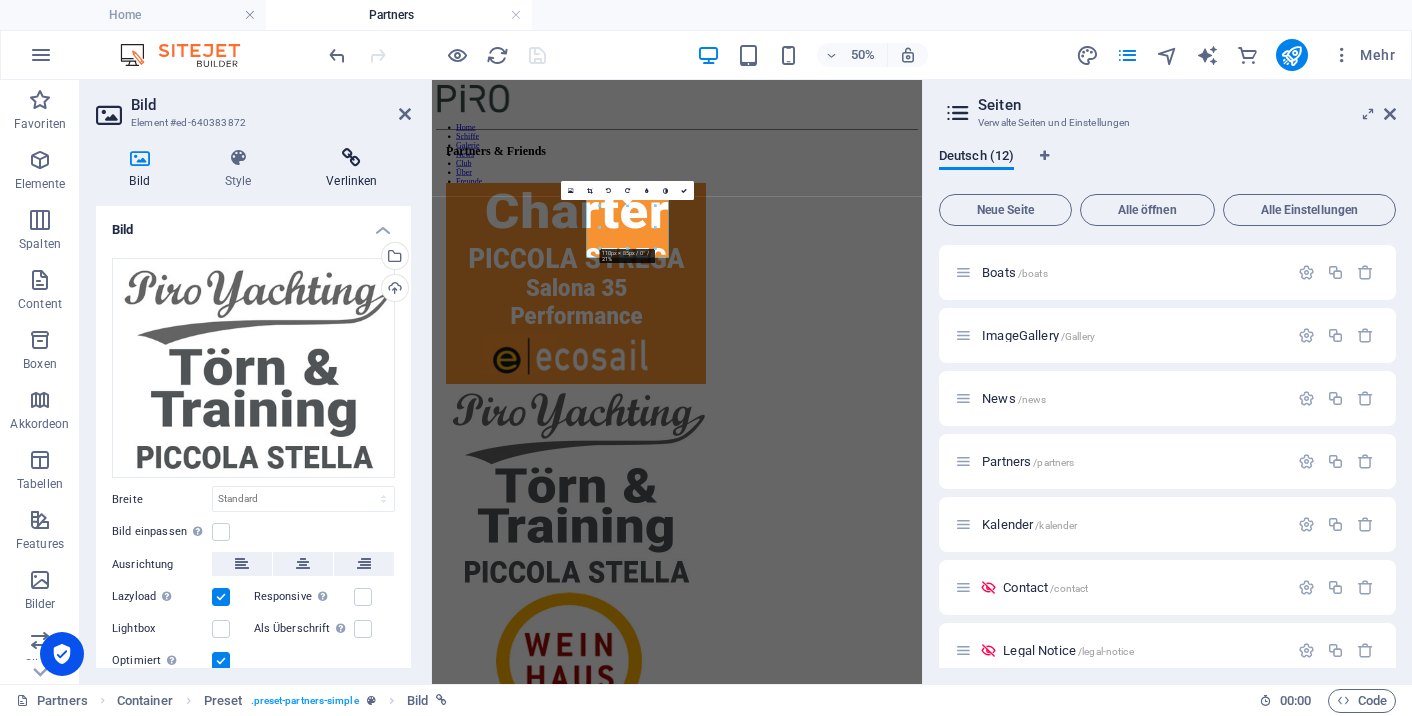 scroll, scrollTop: 0, scrollLeft: 0, axis: both 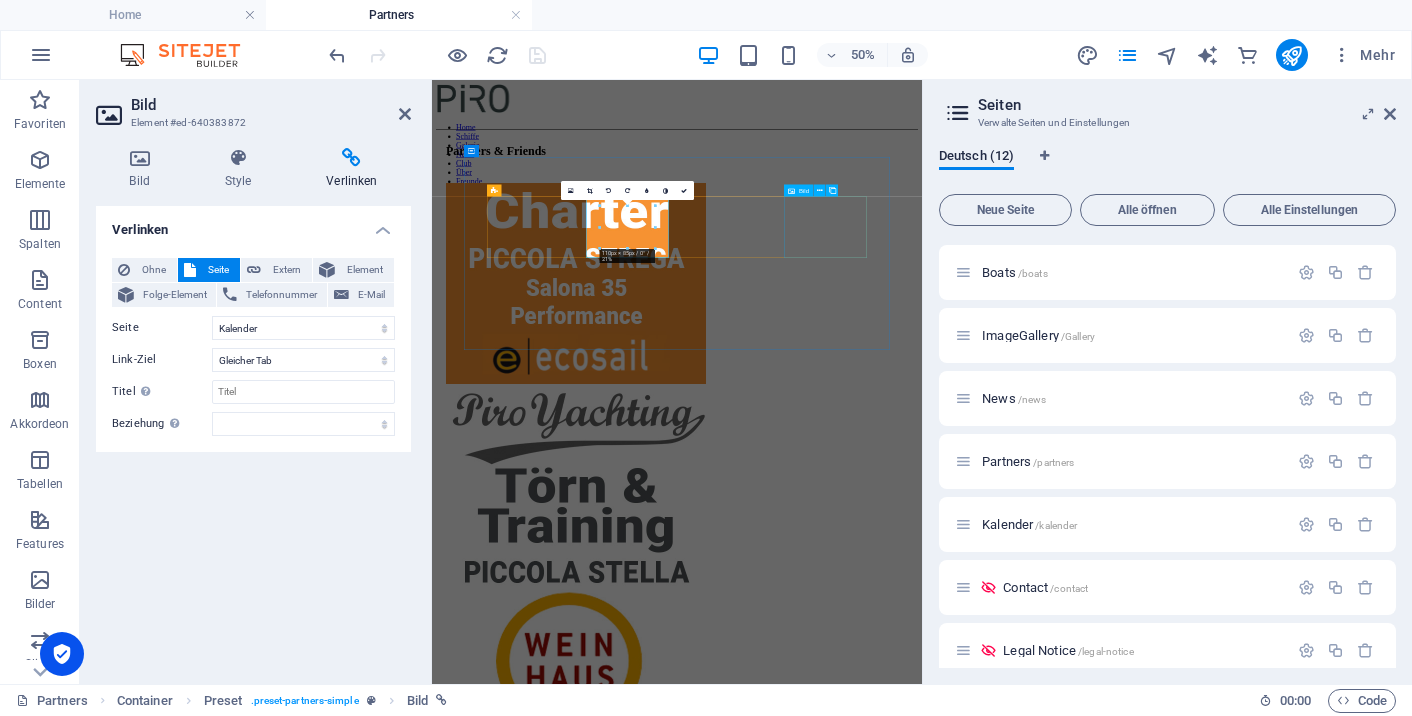 click at bounding box center (922, 1707) 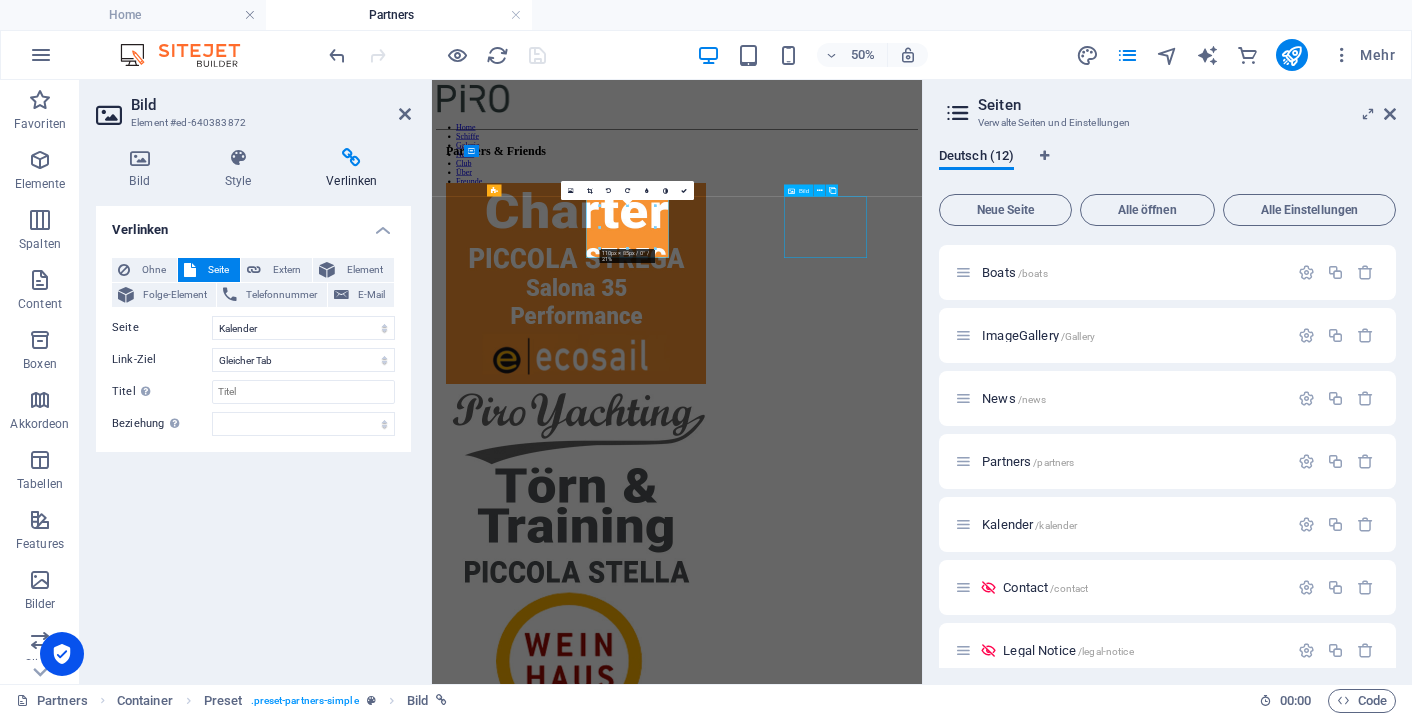 click at bounding box center (922, 1707) 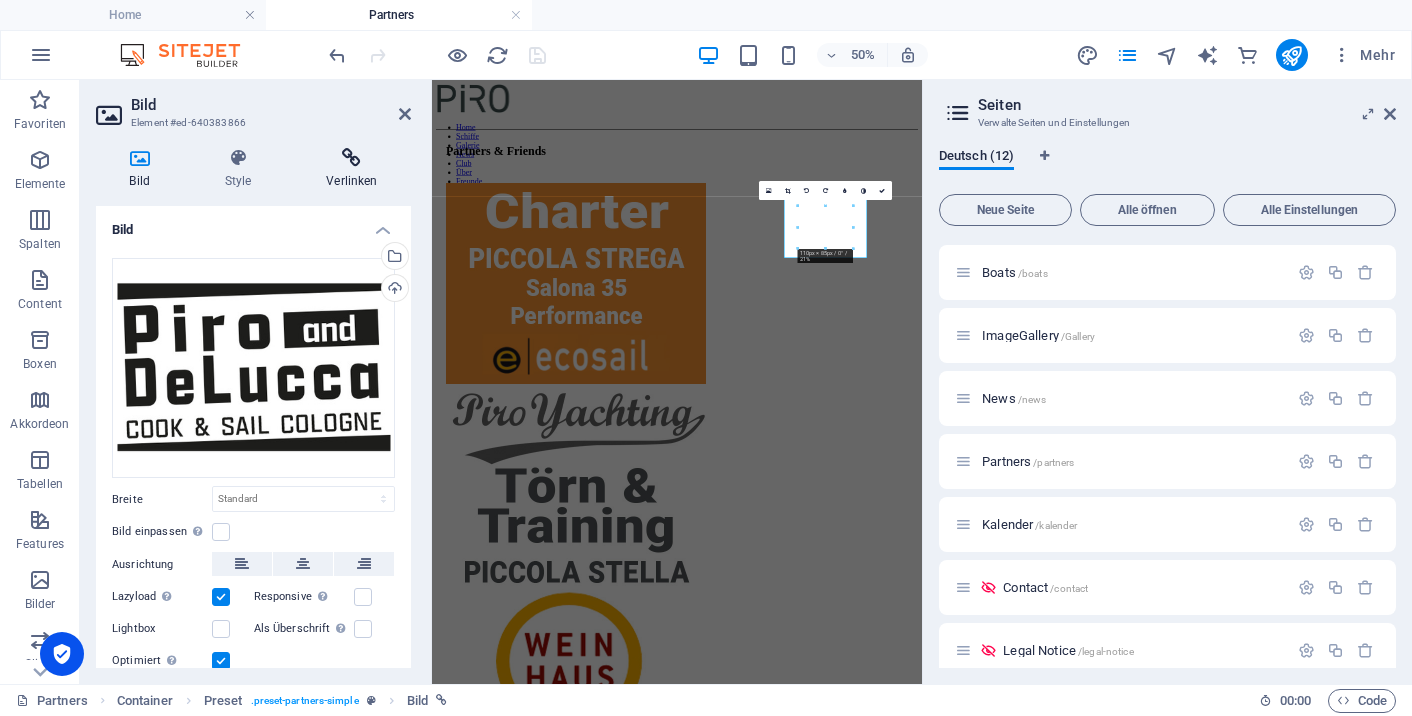 click on "Verlinken" at bounding box center (352, 169) 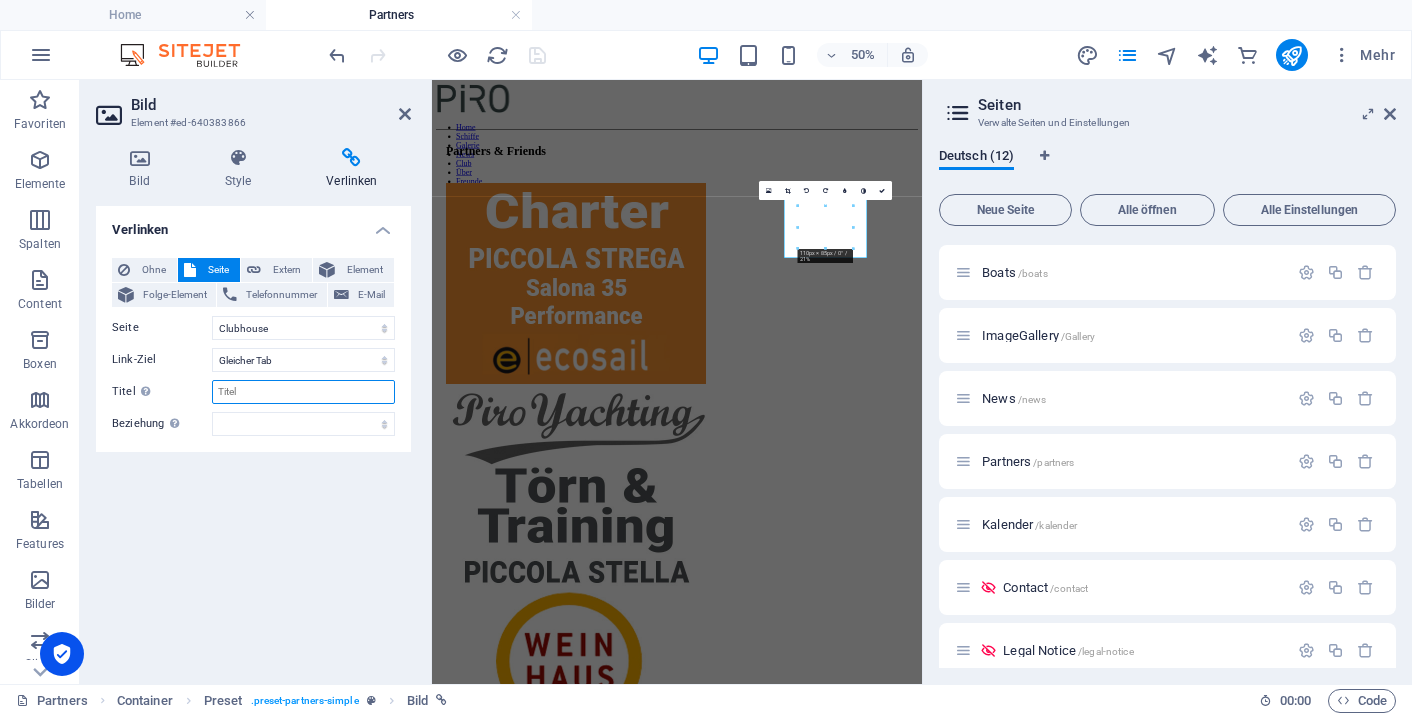 click on "Titel Zusätzliche Linkbeschreibung, sollte nicht mit dem Linktext identisch sein. Der Titel wird meist als Tooltip-Text angezeigt, wenn die Maus über das Element bewegt wird. Kann leer bleiben." at bounding box center (303, 392) 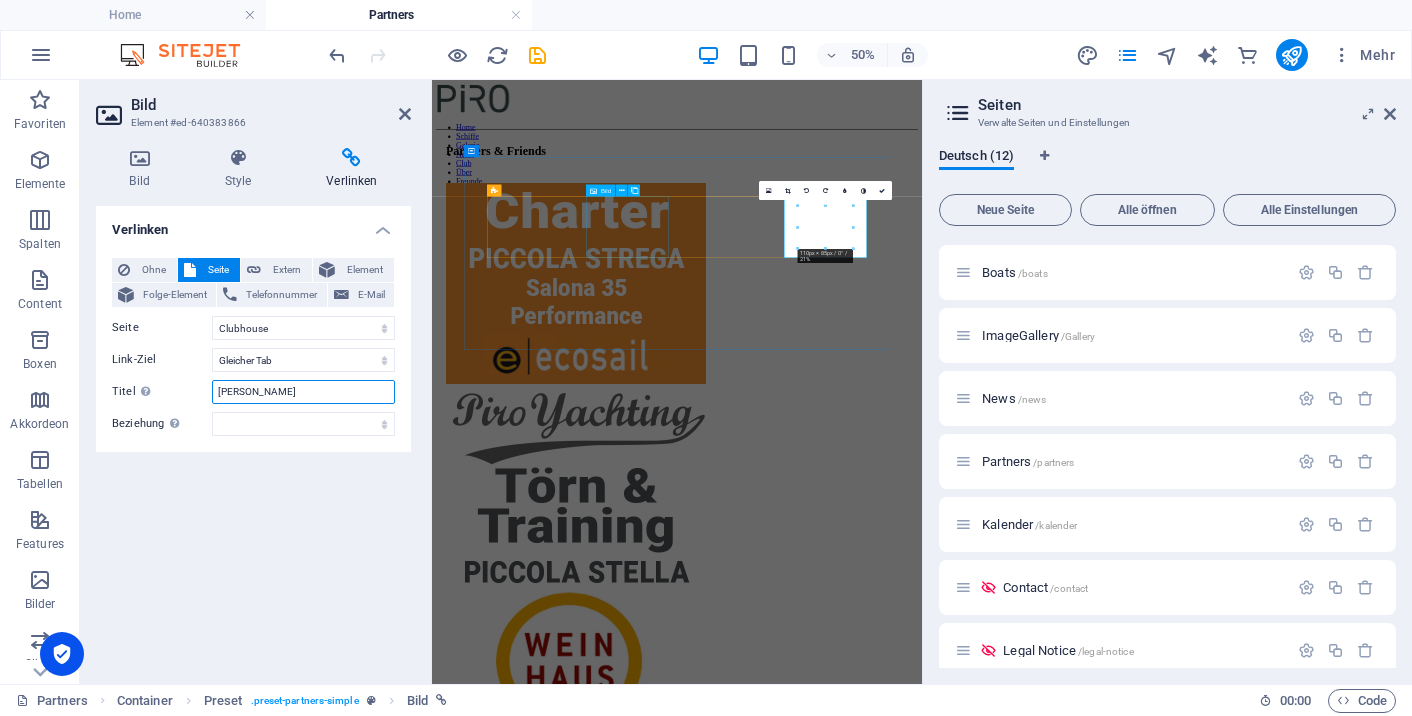 type on "[PERSON_NAME]" 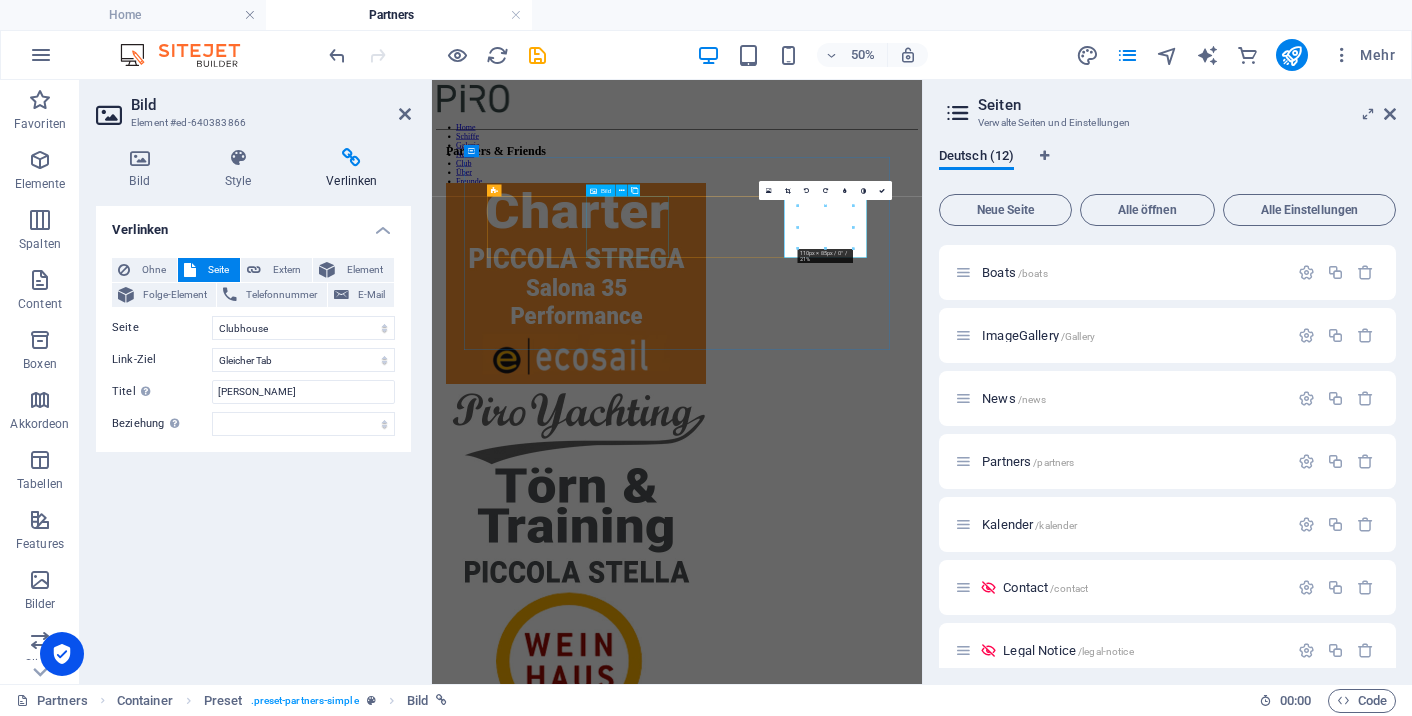 click at bounding box center (922, 895) 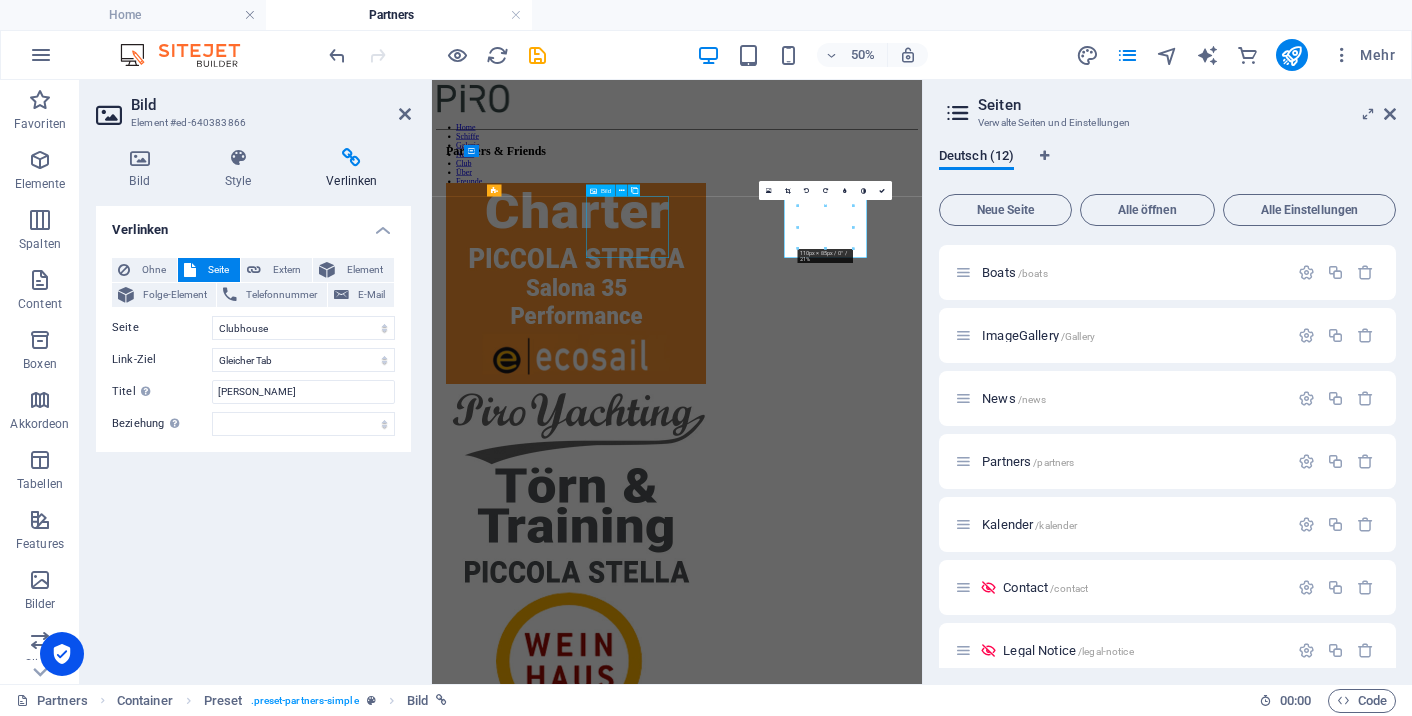click at bounding box center [922, 895] 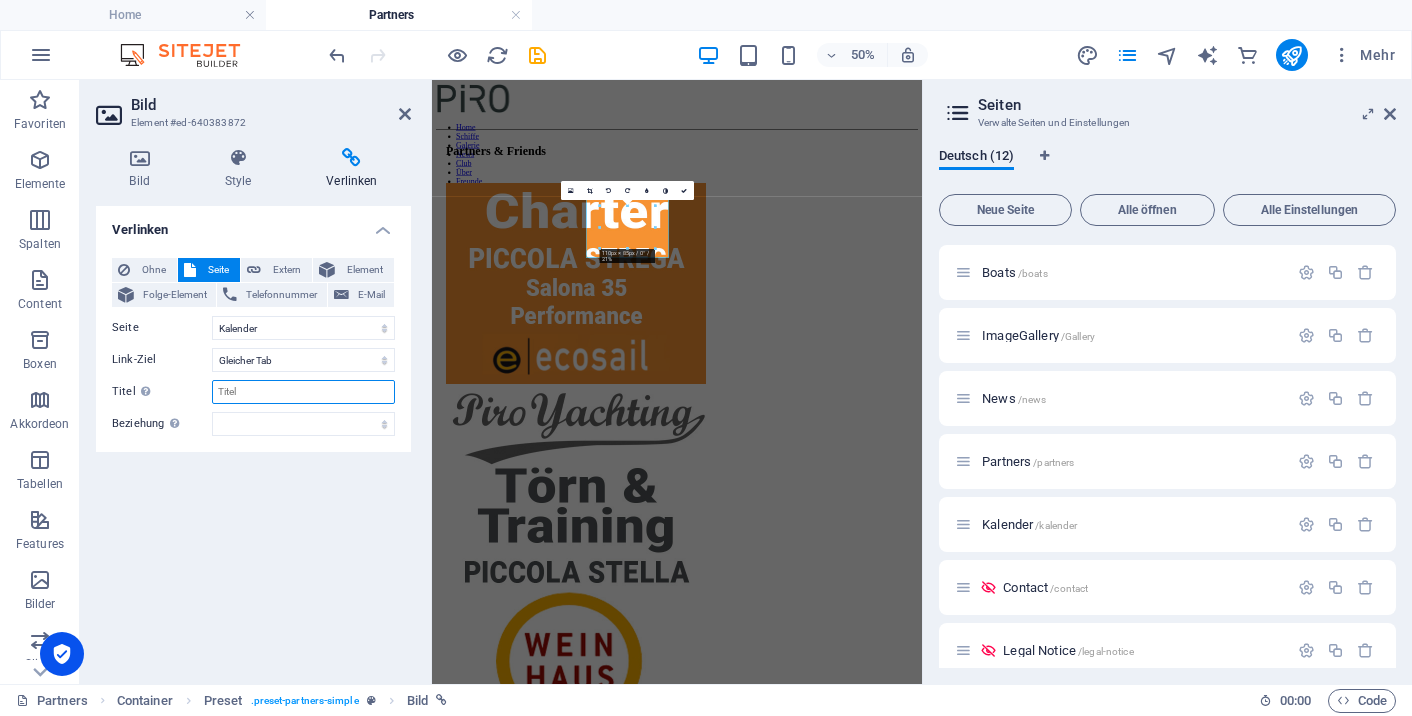 click on "Titel Zusätzliche Linkbeschreibung, sollte nicht mit dem Linktext identisch sein. Der Titel wird meist als Tooltip-Text angezeigt, wenn die Maus über das Element bewegt wird. Kann leer bleiben." at bounding box center [303, 392] 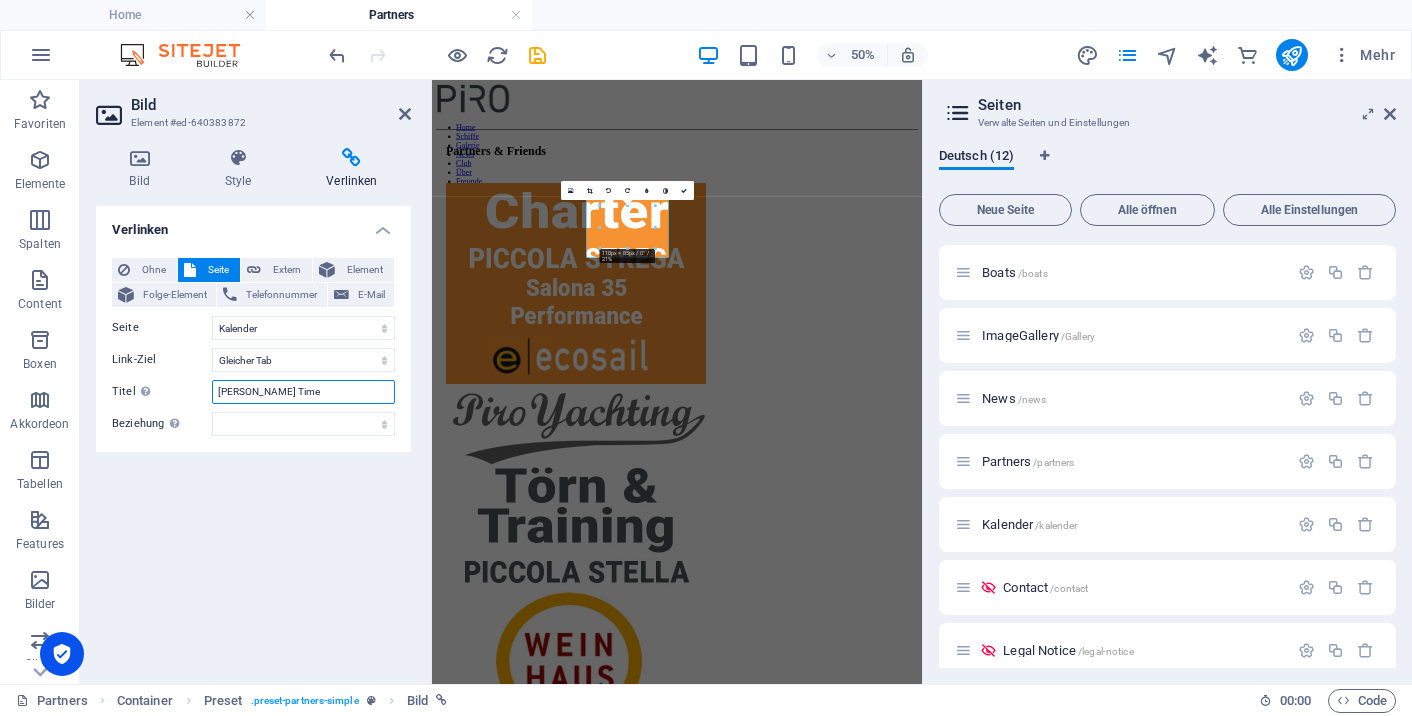 click on "[PERSON_NAME] Time" at bounding box center [303, 392] 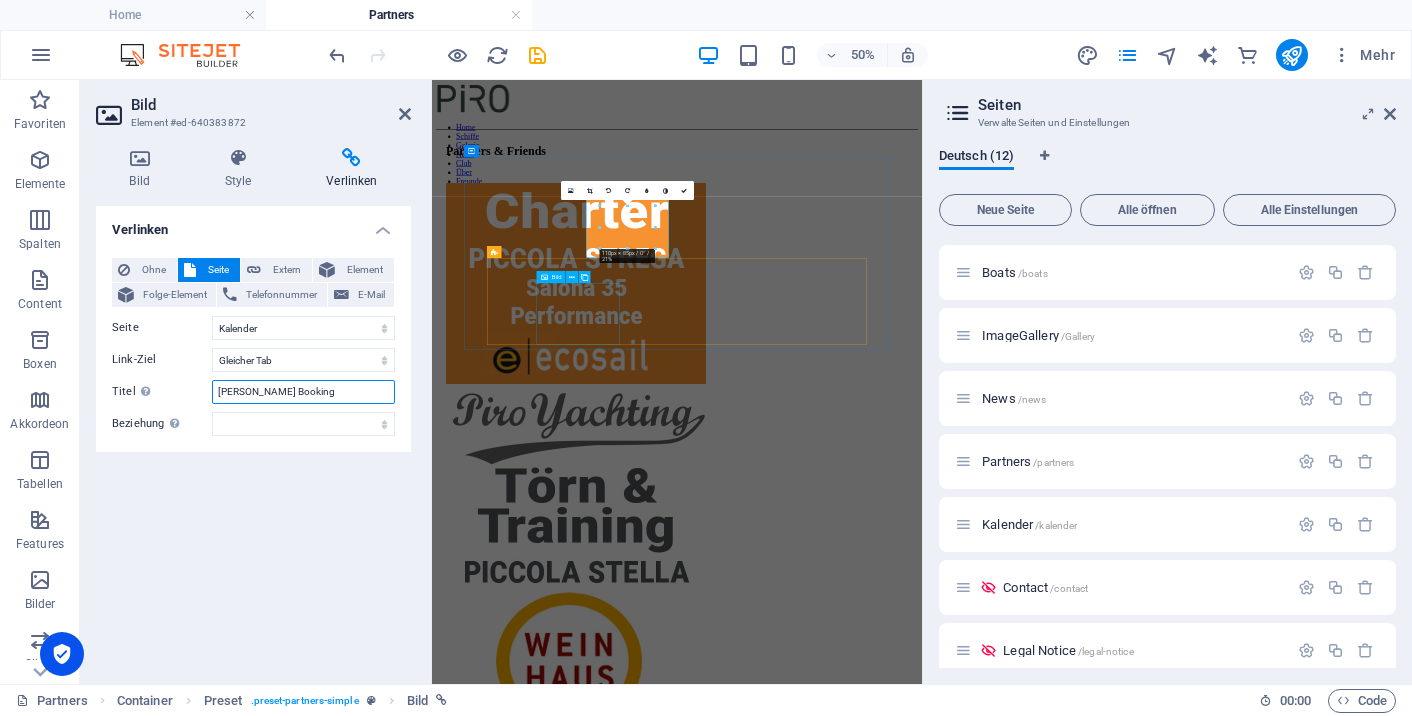type on "[PERSON_NAME] Booking" 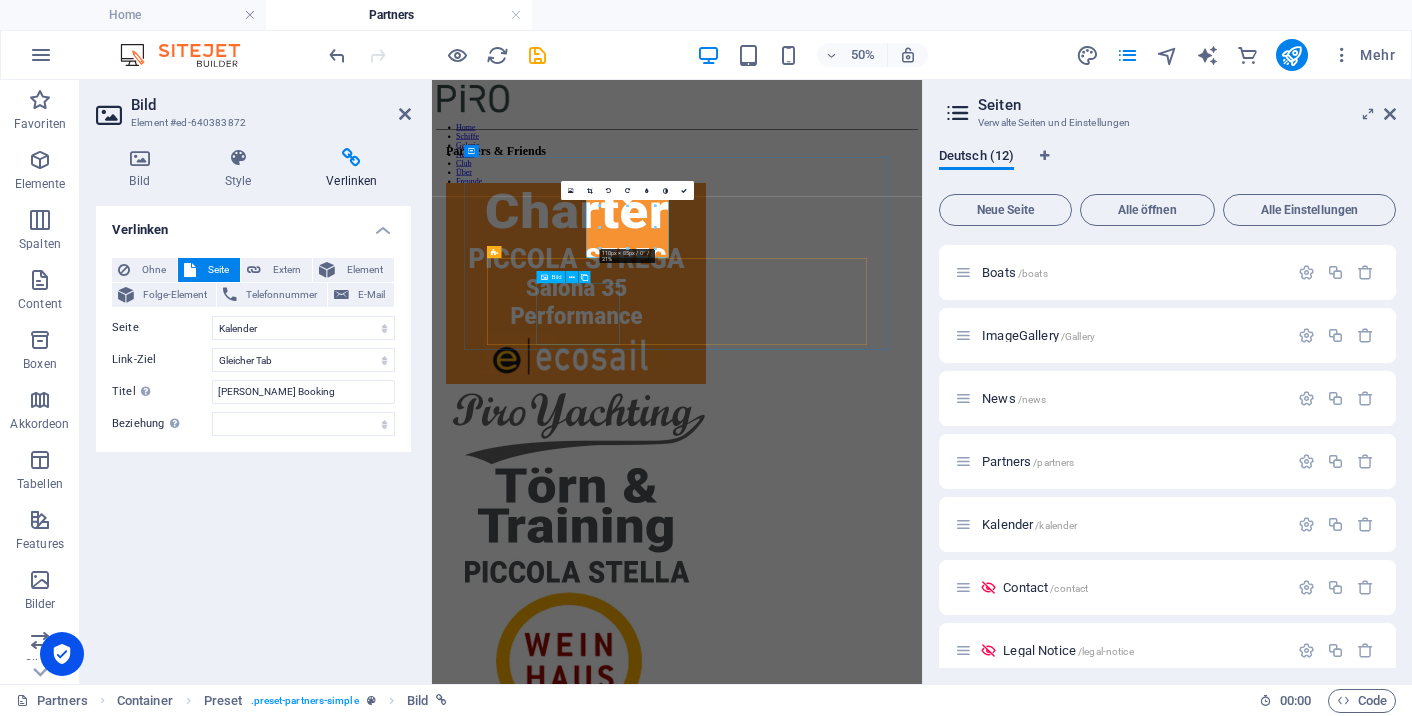 click at bounding box center (922, 2163) 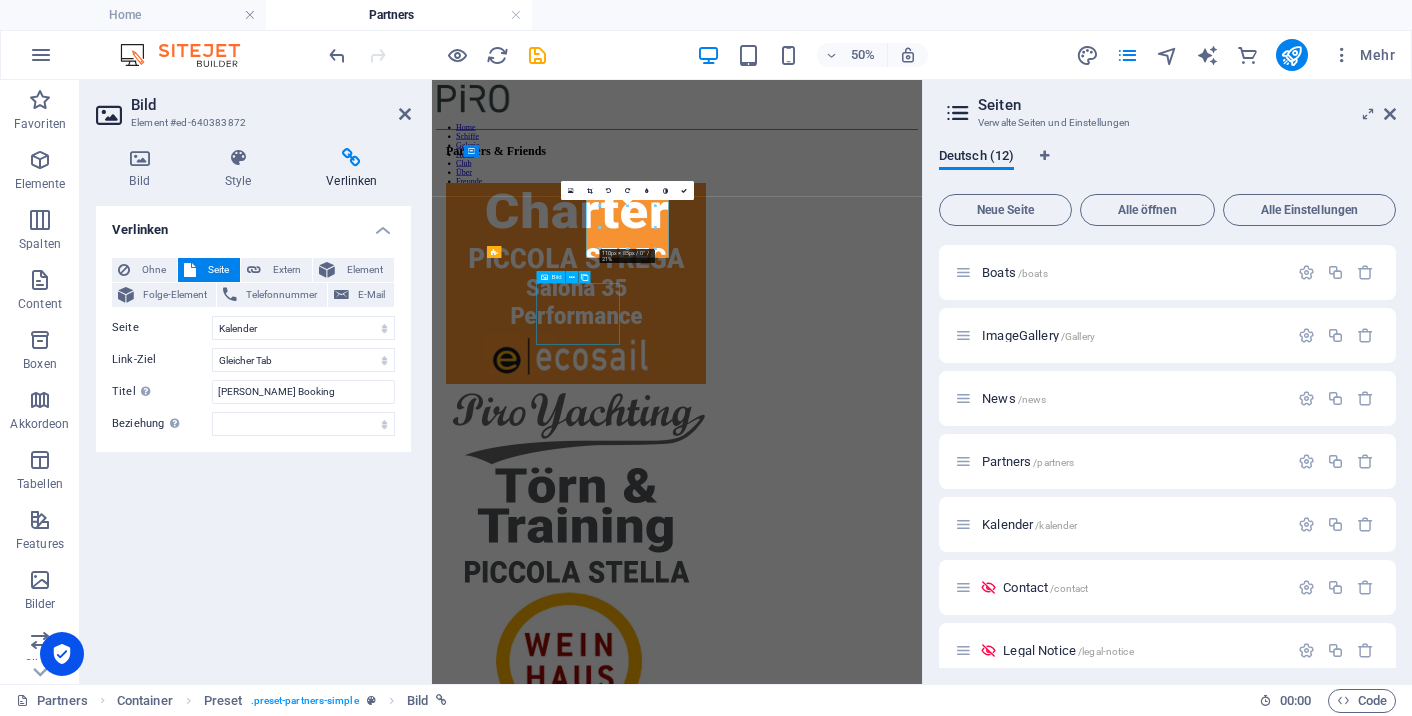 click at bounding box center (922, 2163) 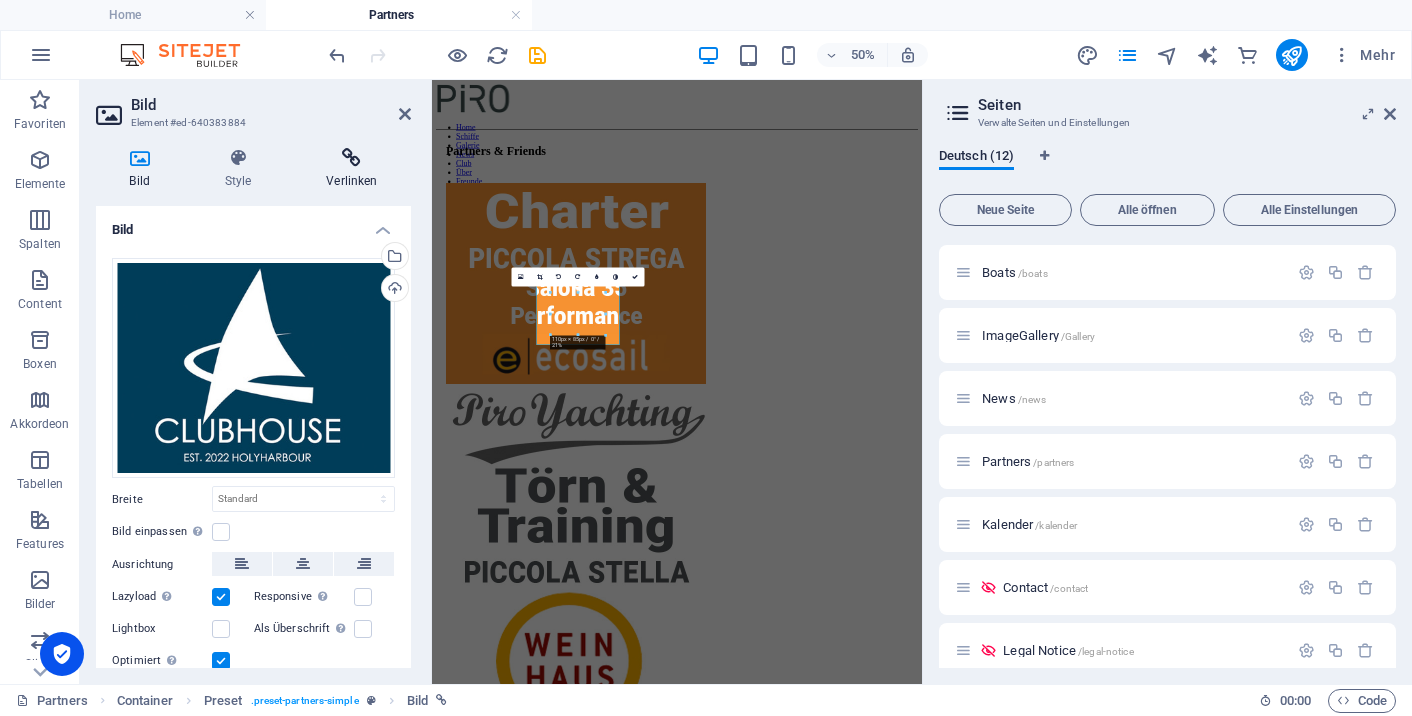 click at bounding box center (352, 158) 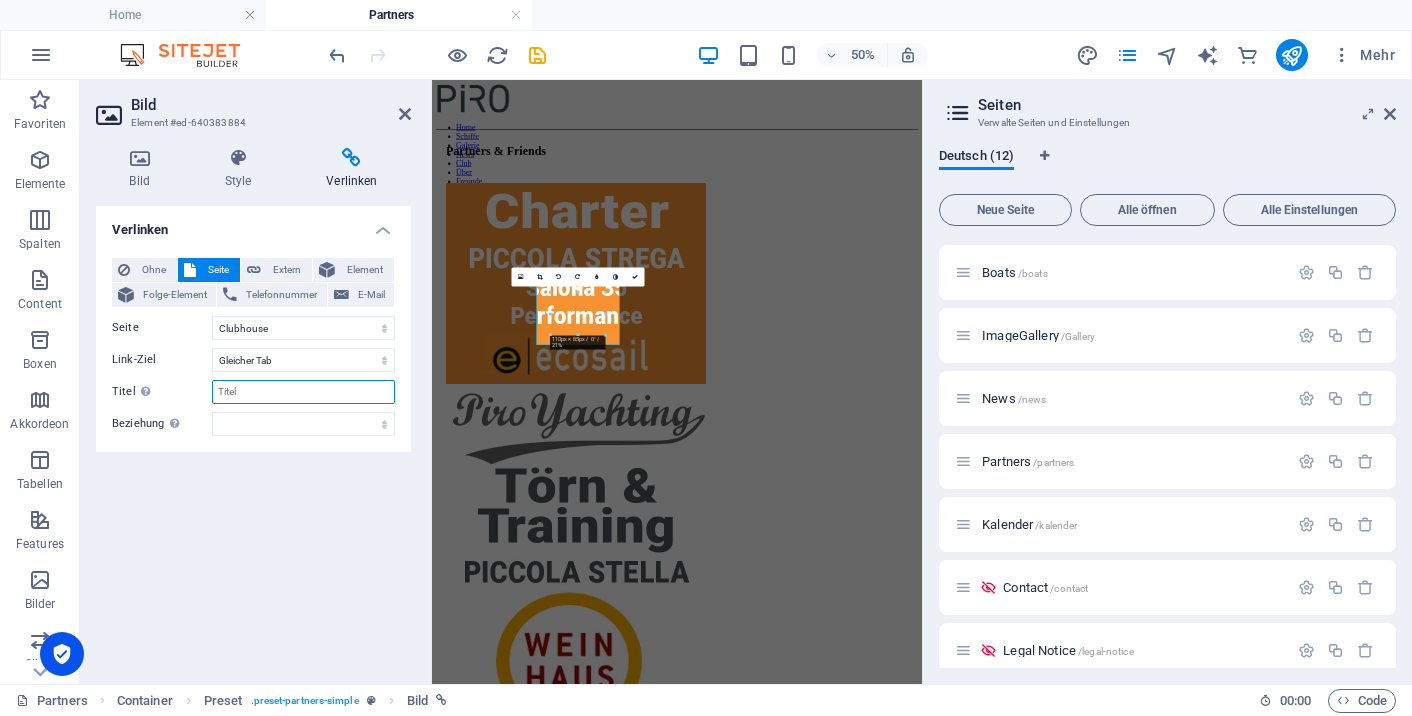 click on "Titel Zusätzliche Linkbeschreibung, sollte nicht mit dem Linktext identisch sein. Der Titel wird meist als Tooltip-Text angezeigt, wenn die Maus über das Element bewegt wird. Kann leer bleiben." at bounding box center (303, 392) 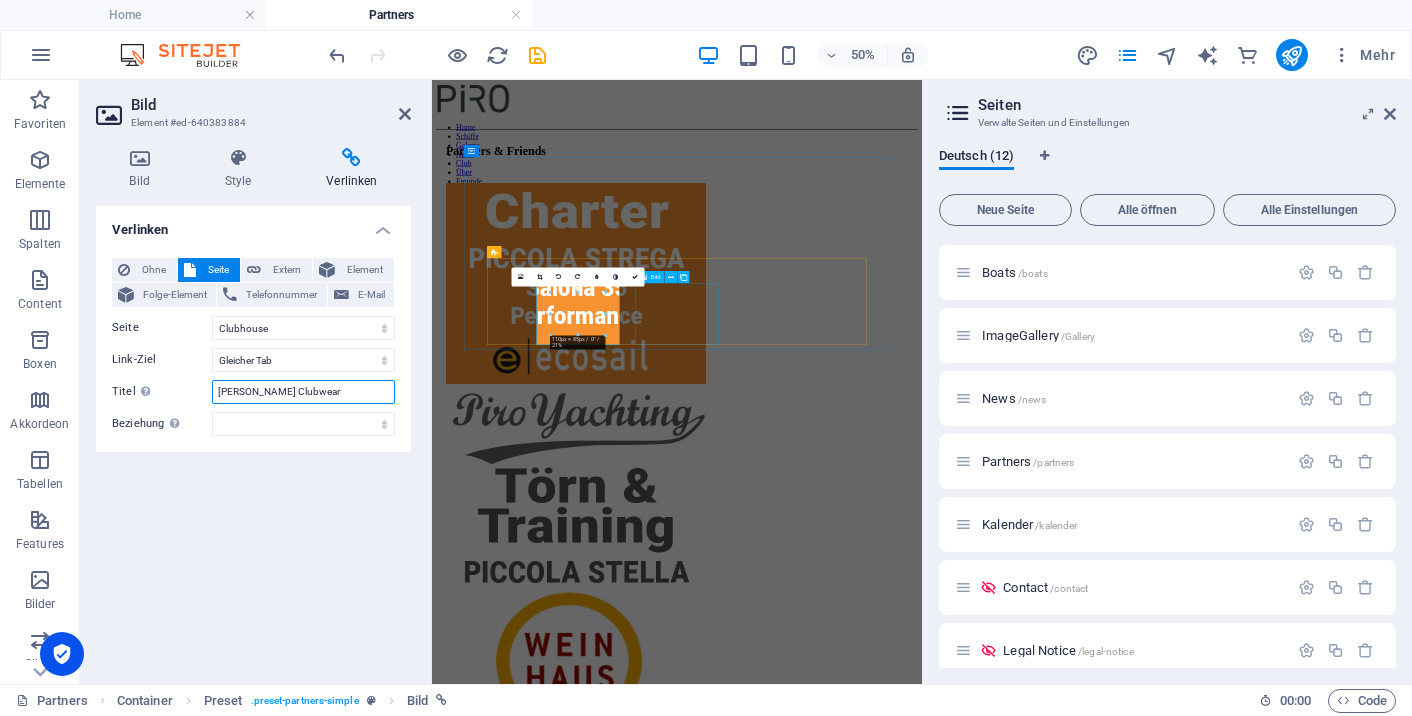 type on "[PERSON_NAME] Clubwear" 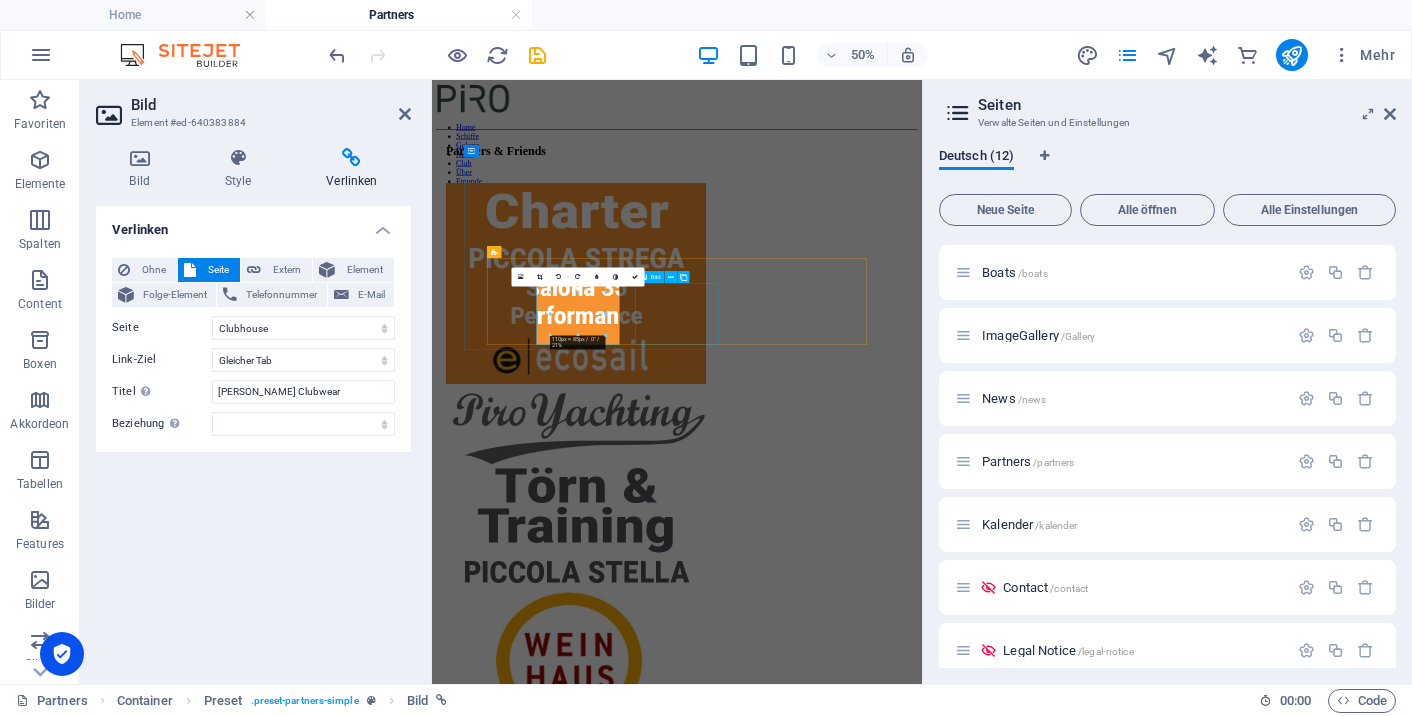 click at bounding box center [922, 2569] 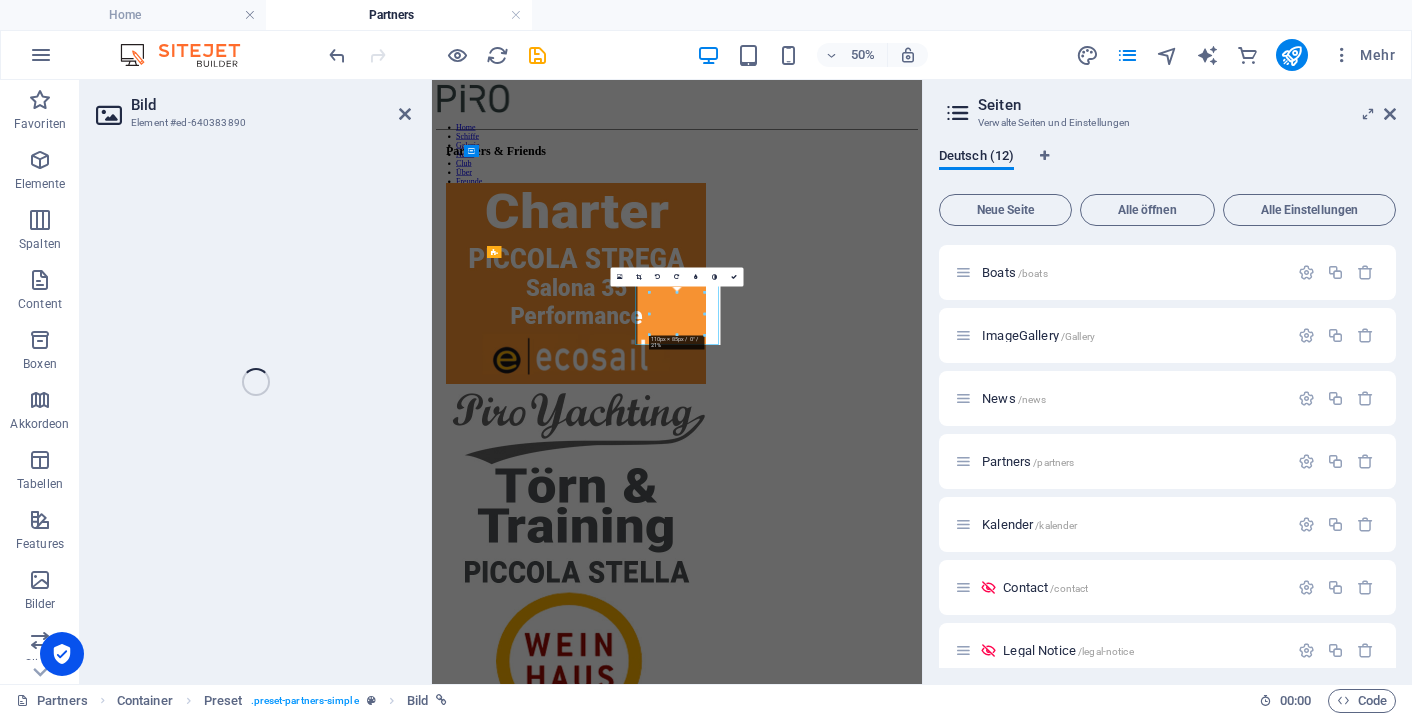select on "8" 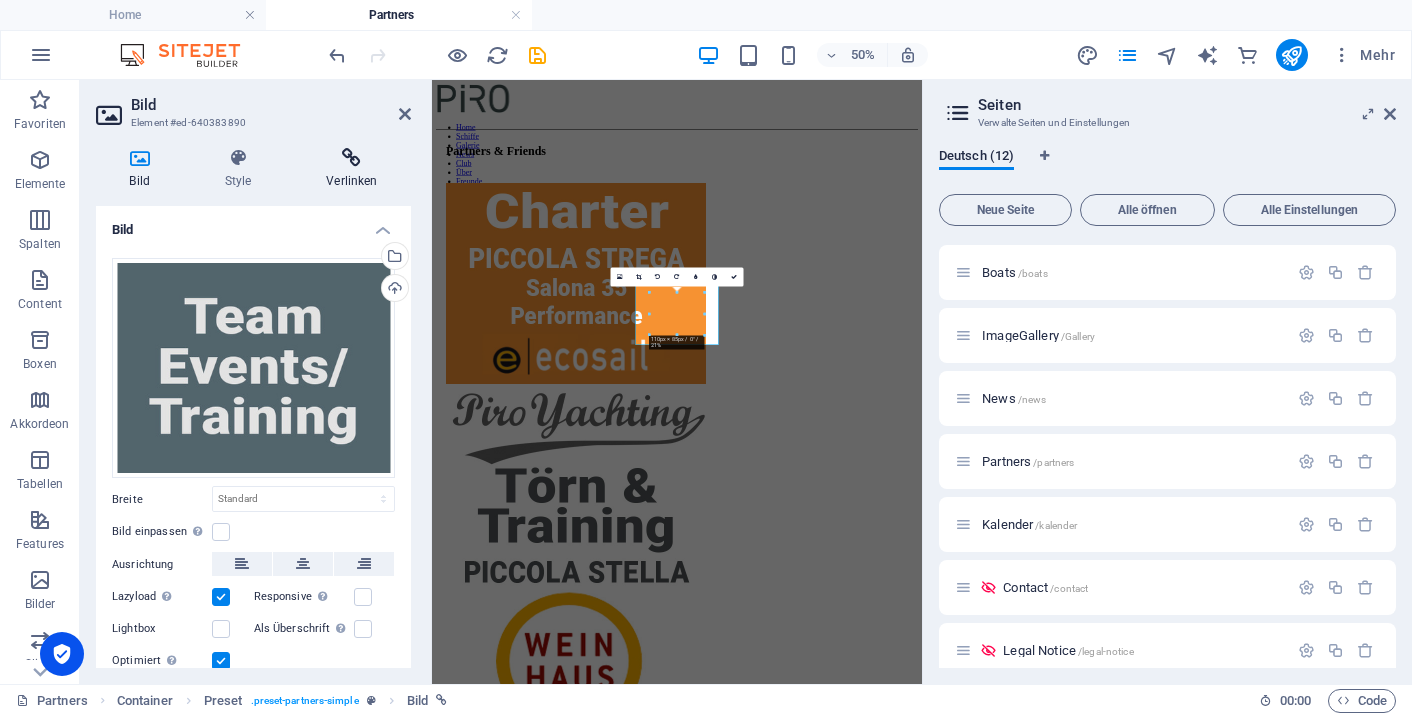 click on "Verlinken" at bounding box center (352, 169) 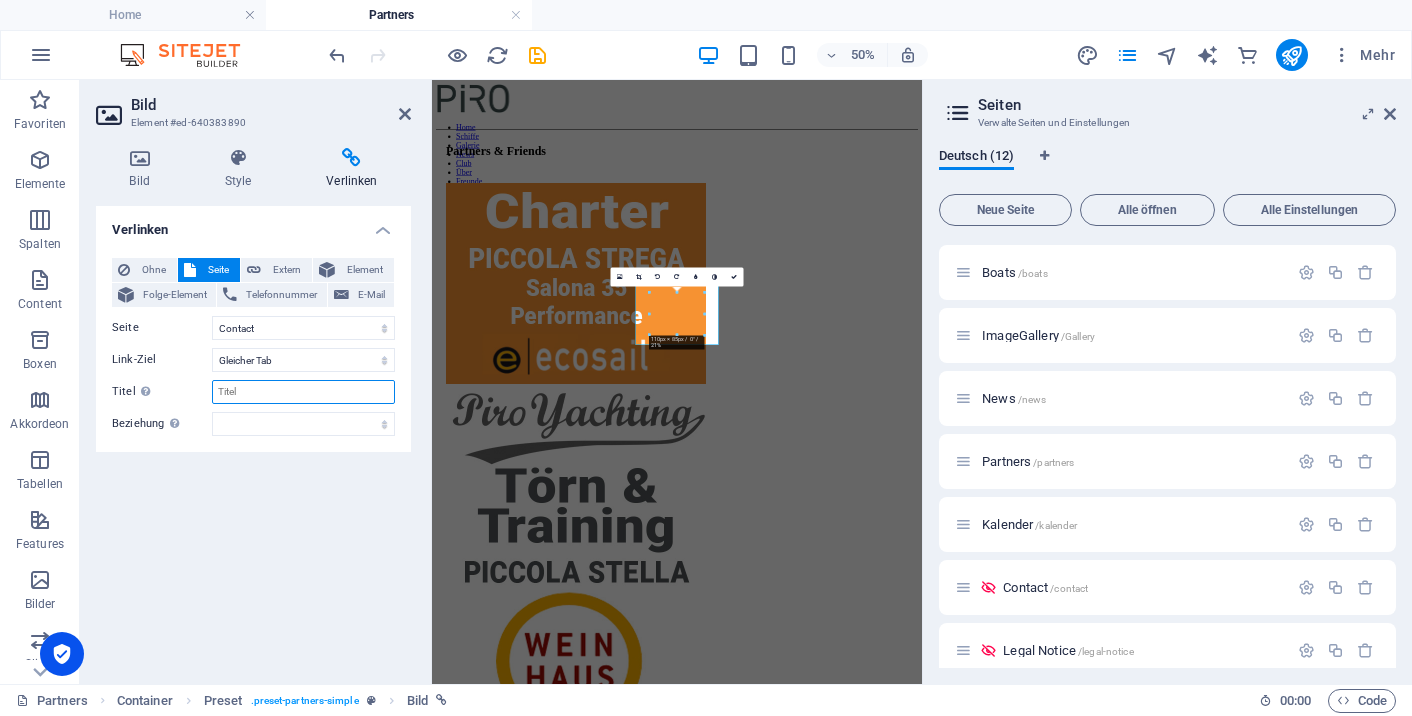 click on "Titel Zusätzliche Linkbeschreibung, sollte nicht mit dem Linktext identisch sein. Der Titel wird meist als Tooltip-Text angezeigt, wenn die Maus über das Element bewegt wird. Kann leer bleiben." at bounding box center (303, 392) 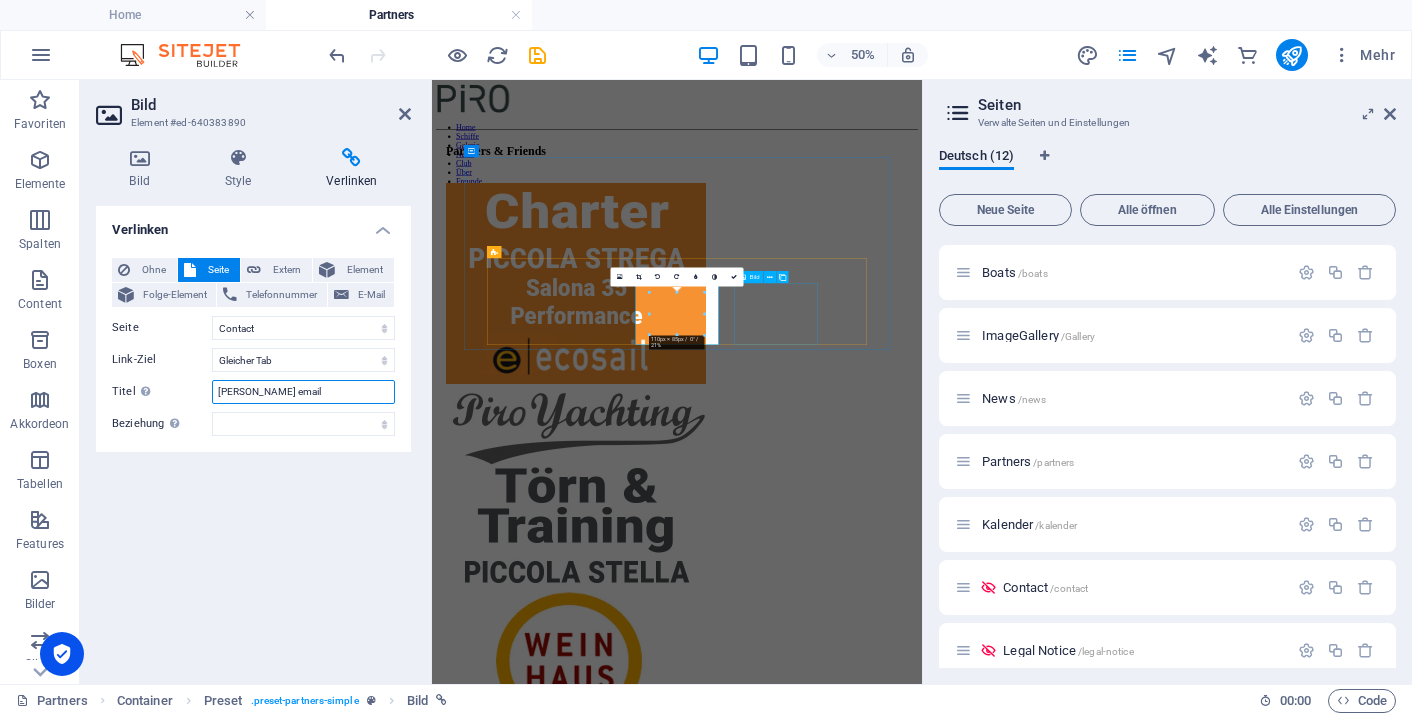 type on "[PERSON_NAME] email" 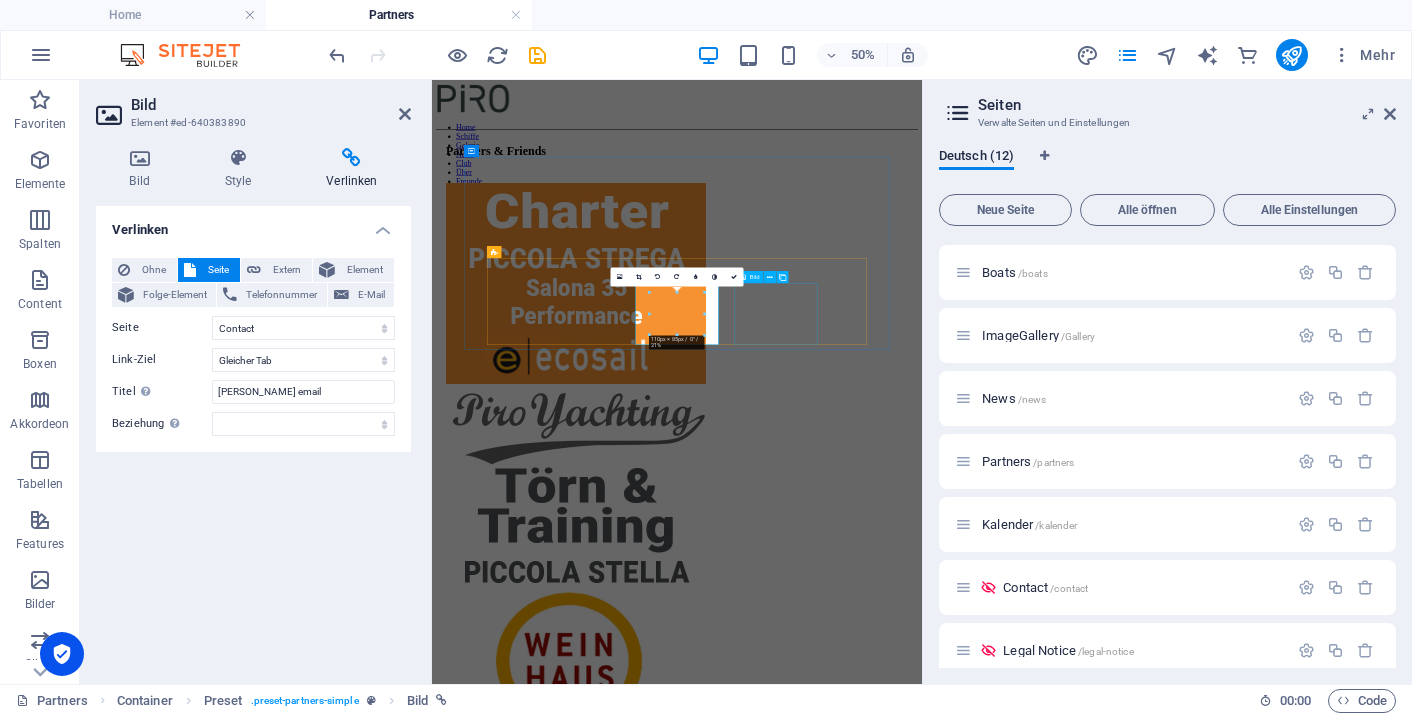 click at bounding box center [922, 3001] 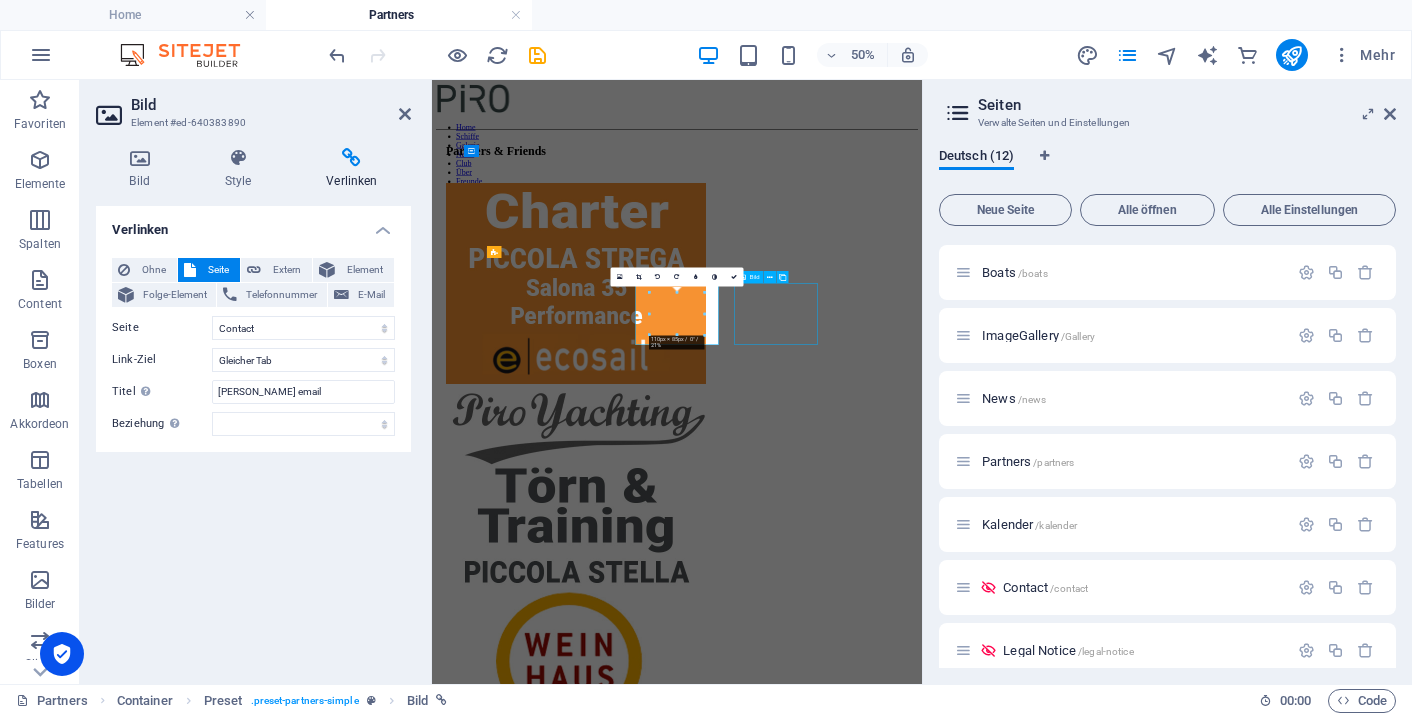 click at bounding box center (922, 3001) 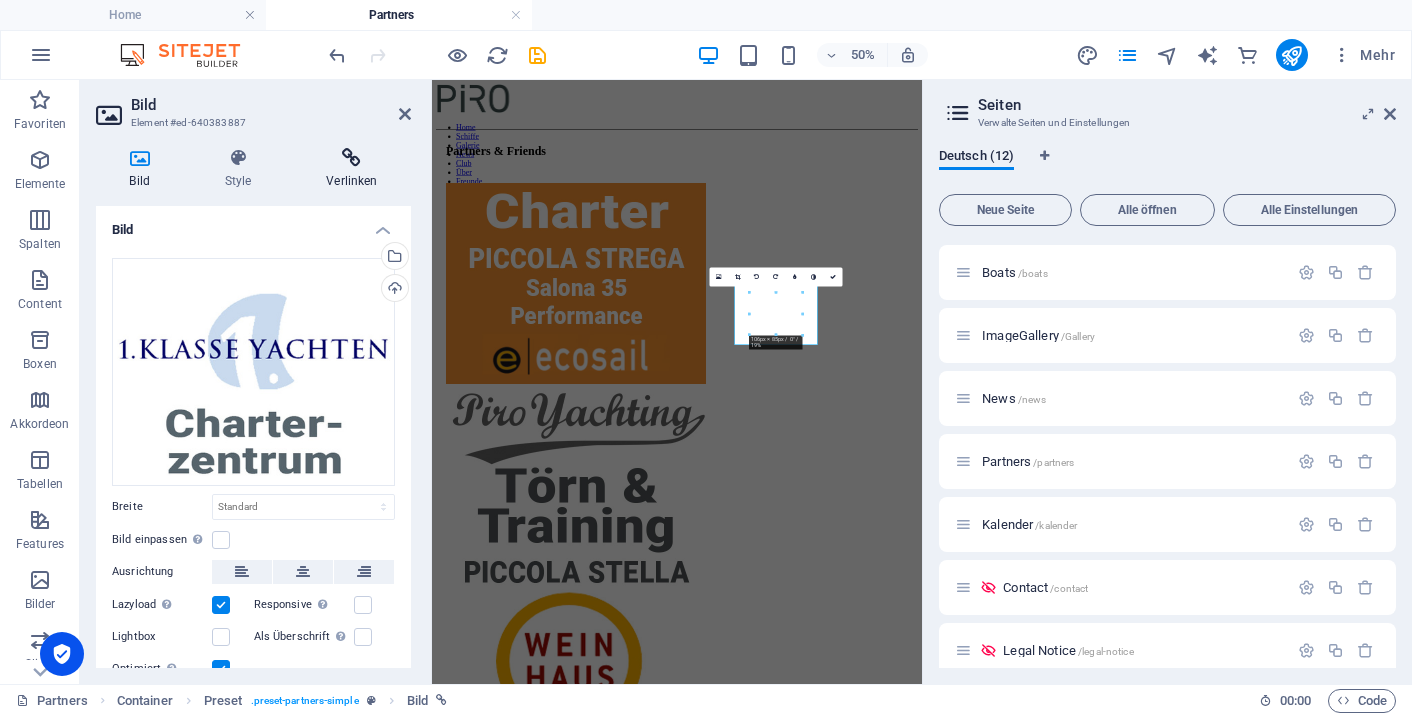 click at bounding box center (352, 158) 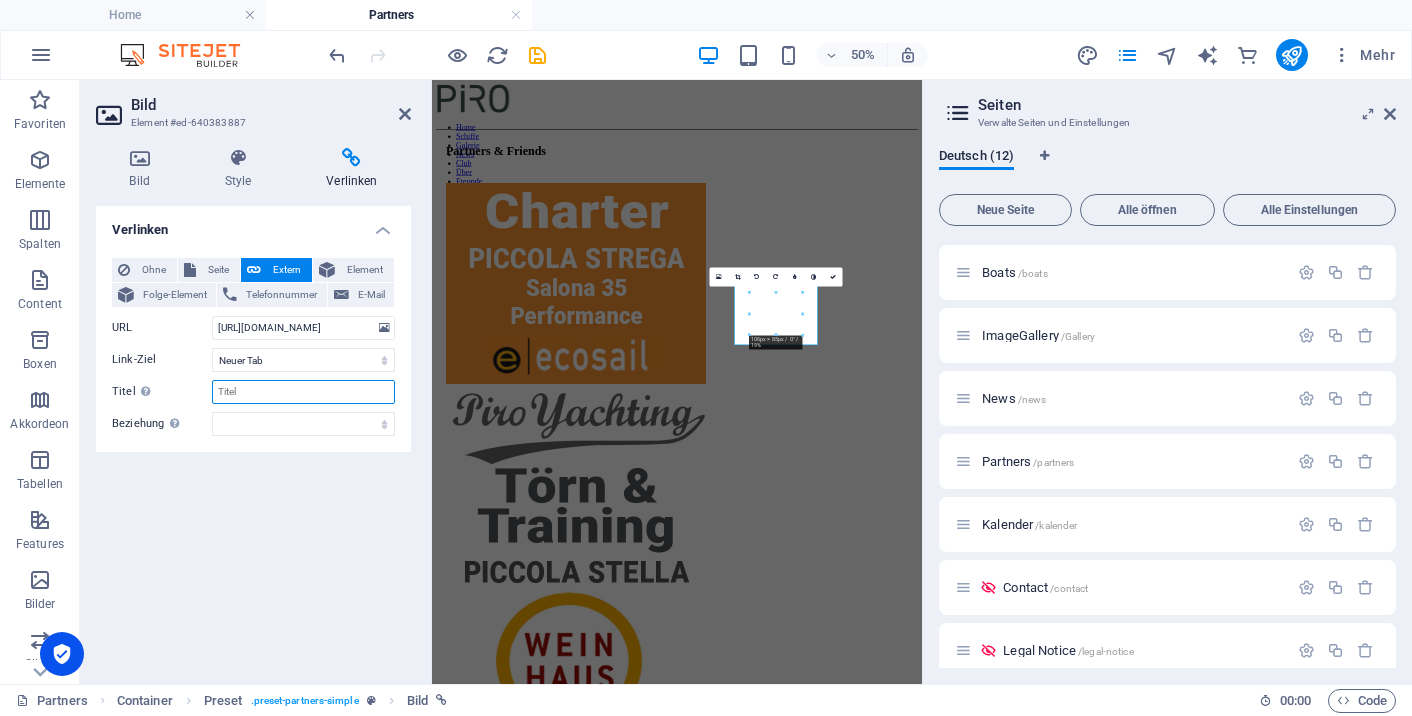 click on "Titel Zusätzliche Linkbeschreibung, sollte nicht mit dem Linktext identisch sein. Der Titel wird meist als Tooltip-Text angezeigt, wenn die Maus über das Element bewegt wird. Kann leer bleiben." at bounding box center (303, 392) 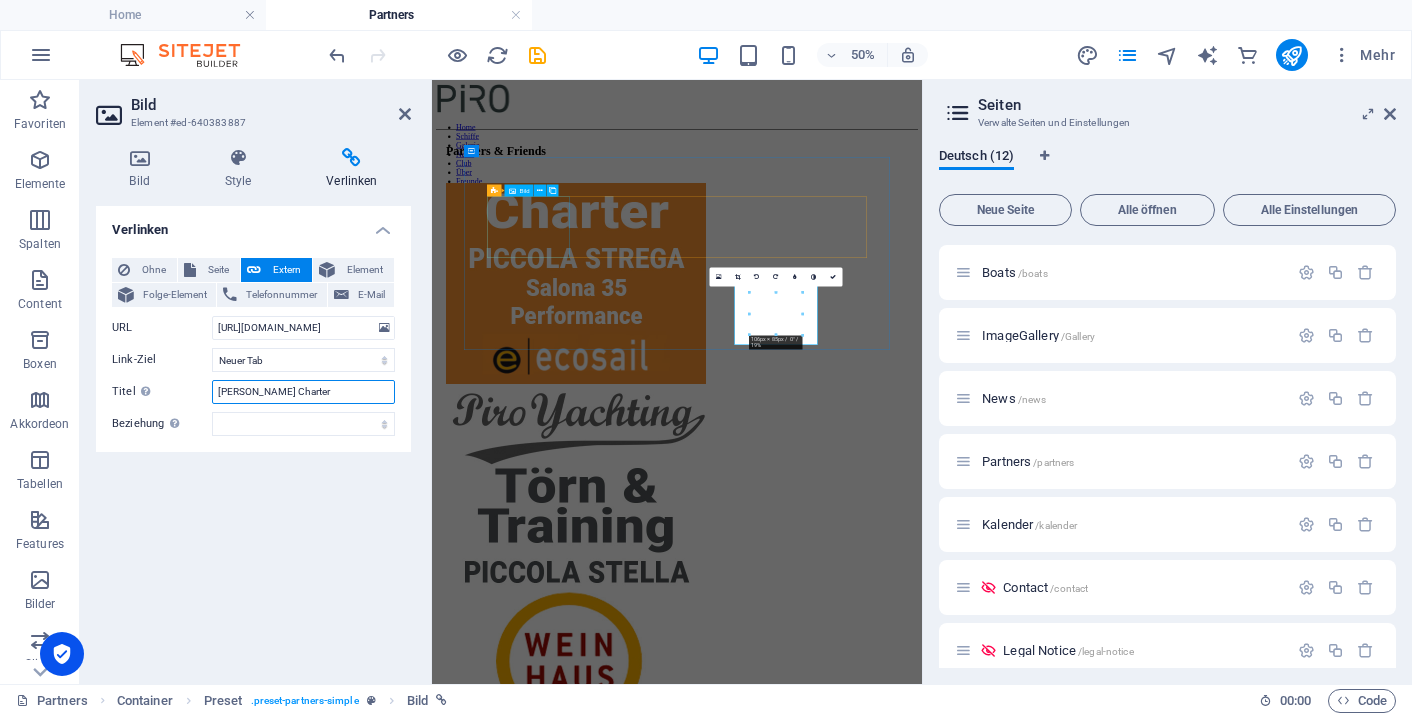 type on "[PERSON_NAME] Charter" 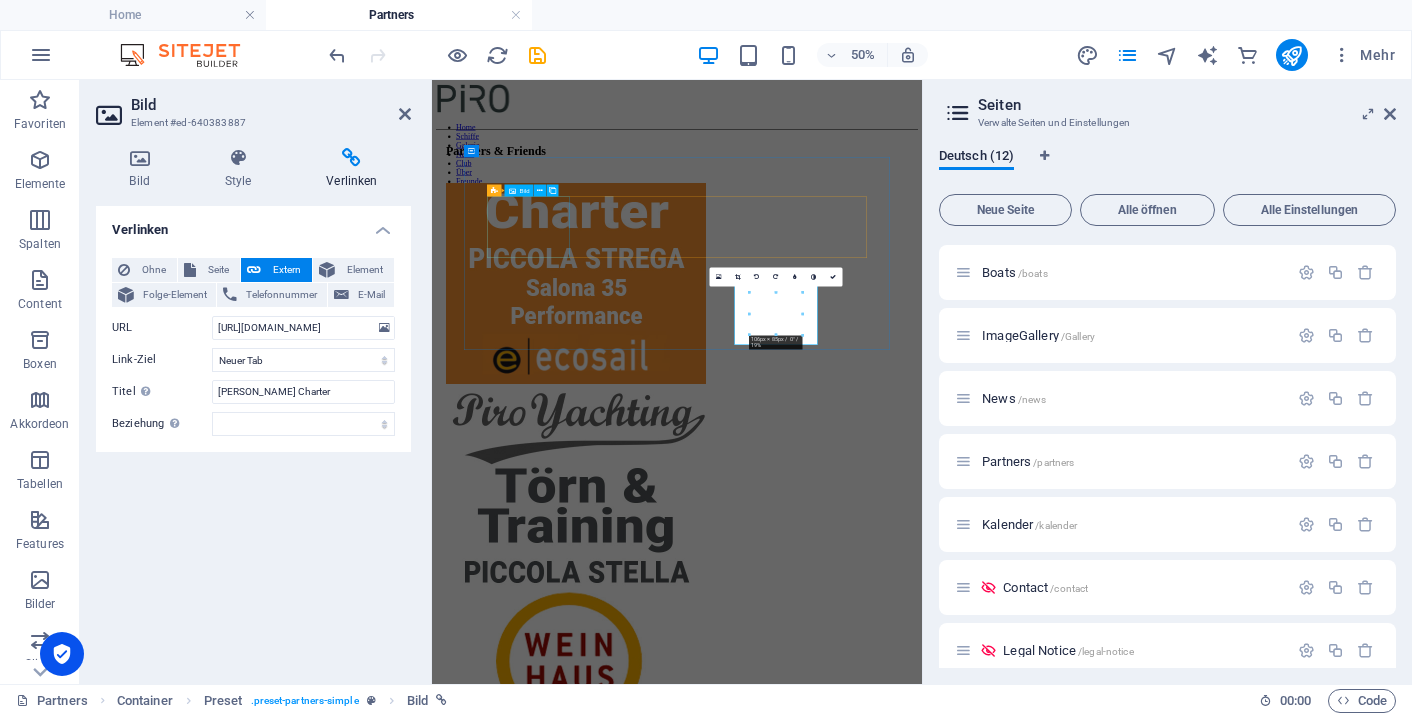 click at bounding box center [922, 489] 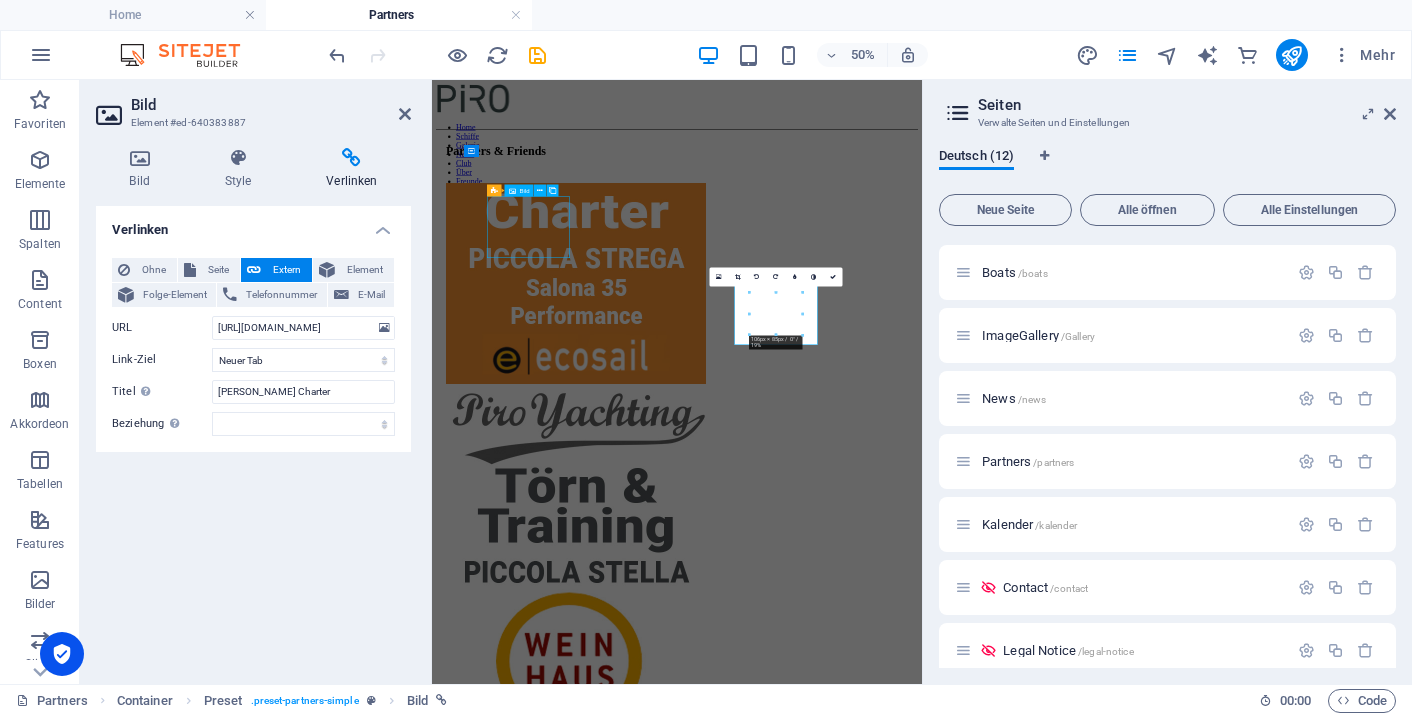click at bounding box center (922, 489) 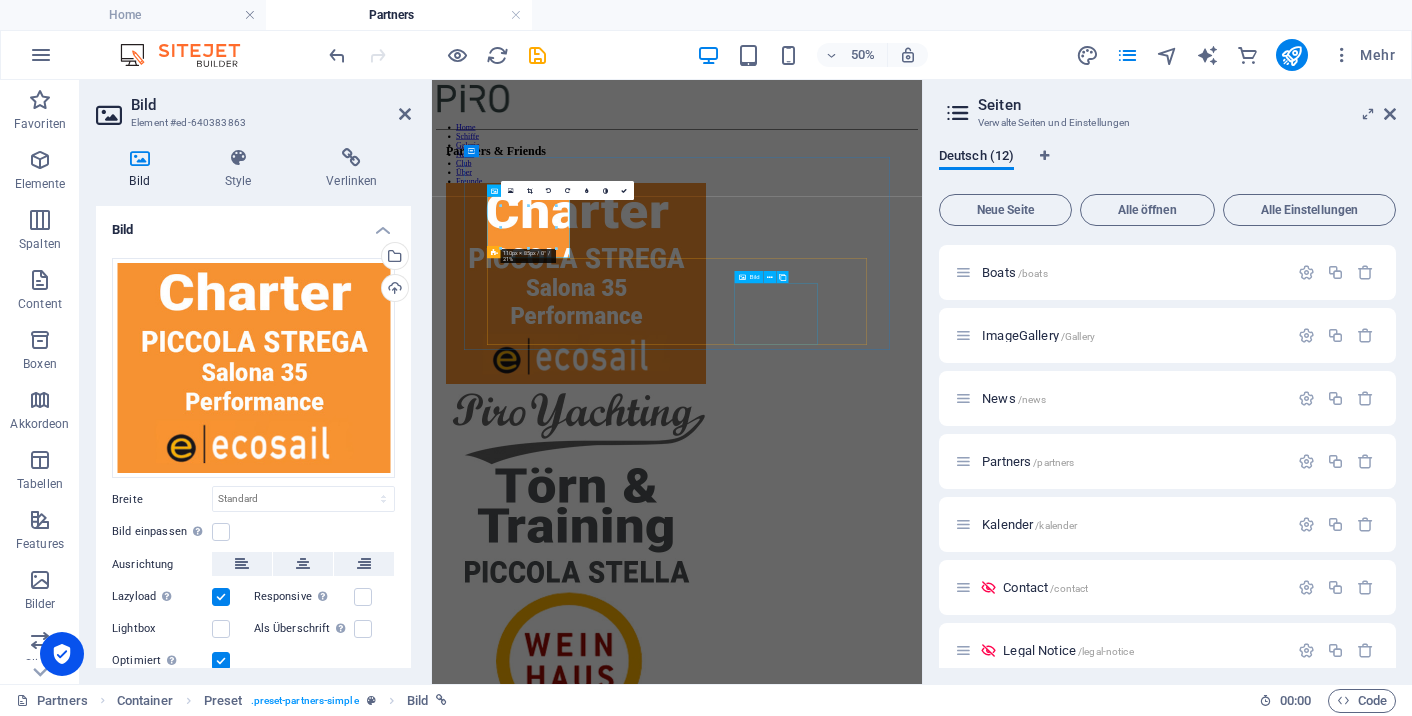 click at bounding box center (922, 3001) 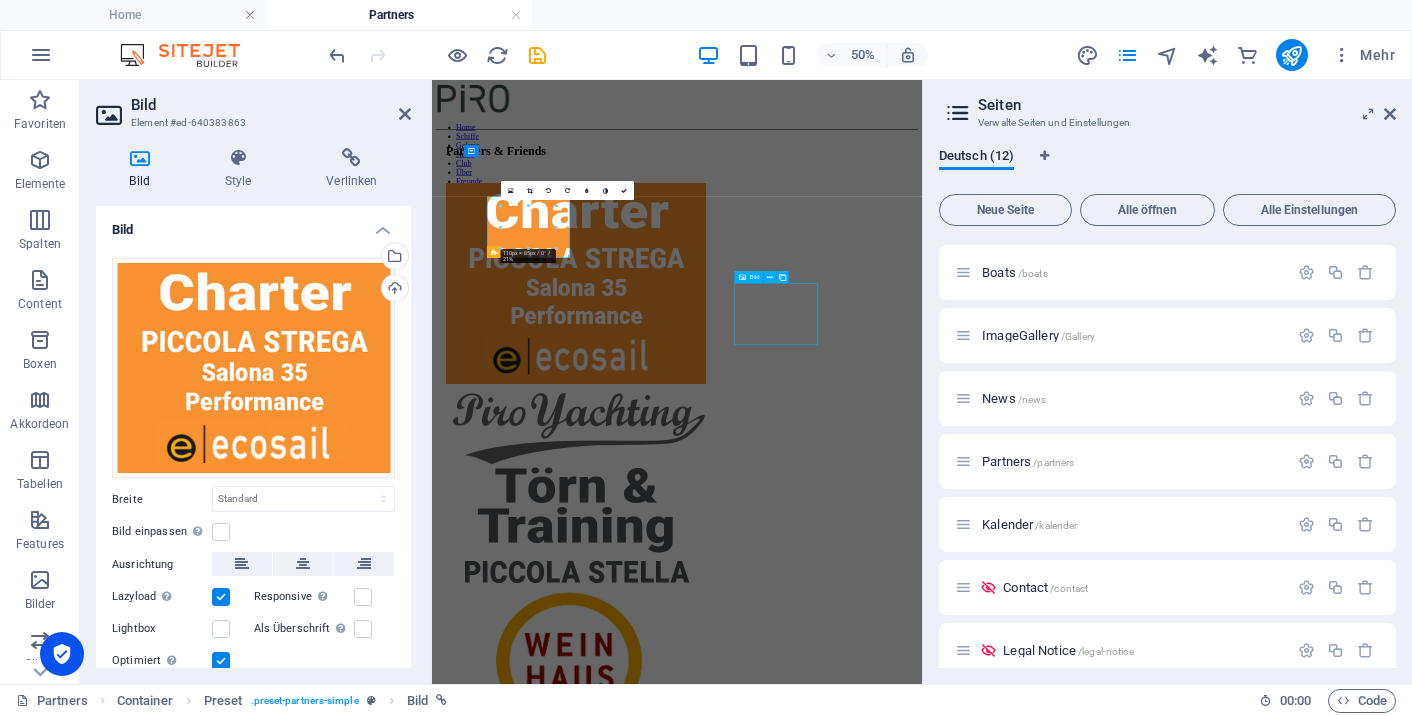 click at bounding box center [922, 3001] 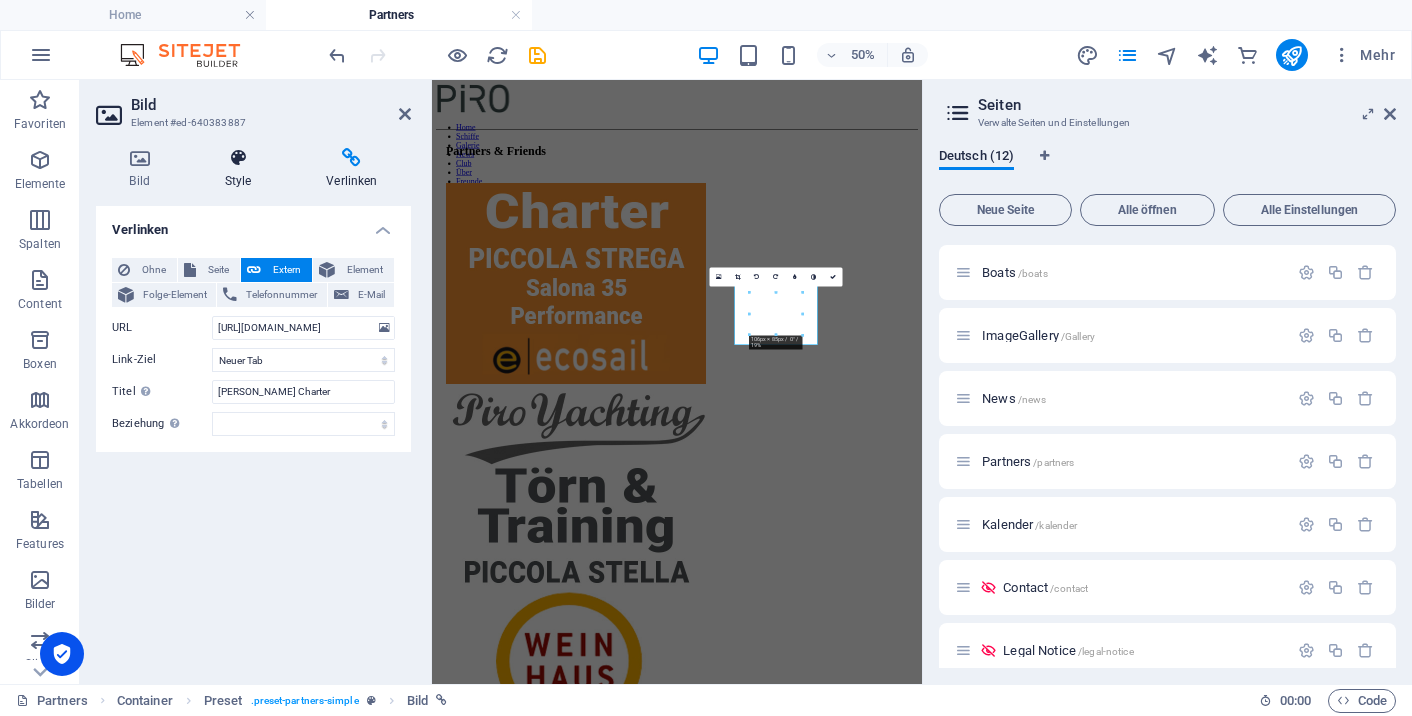 click on "Style" at bounding box center [242, 169] 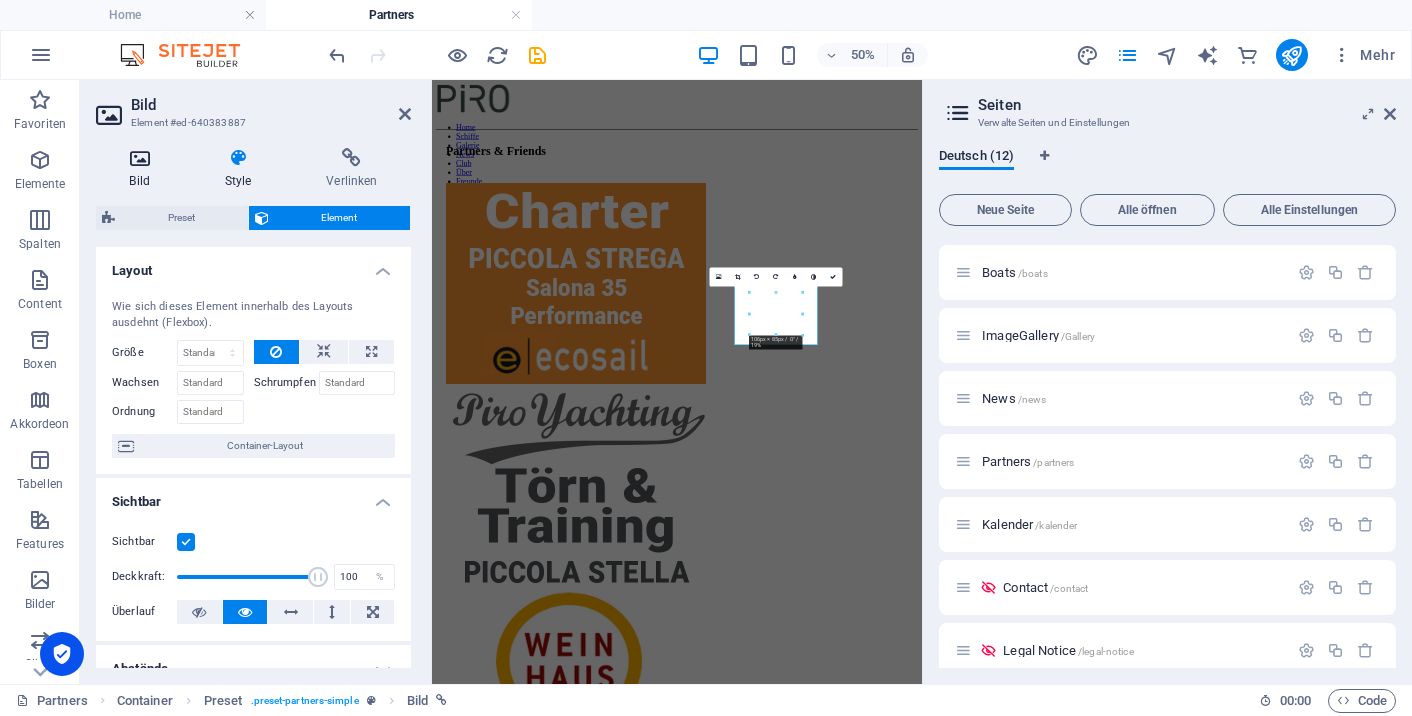 click on "Bild" at bounding box center [143, 169] 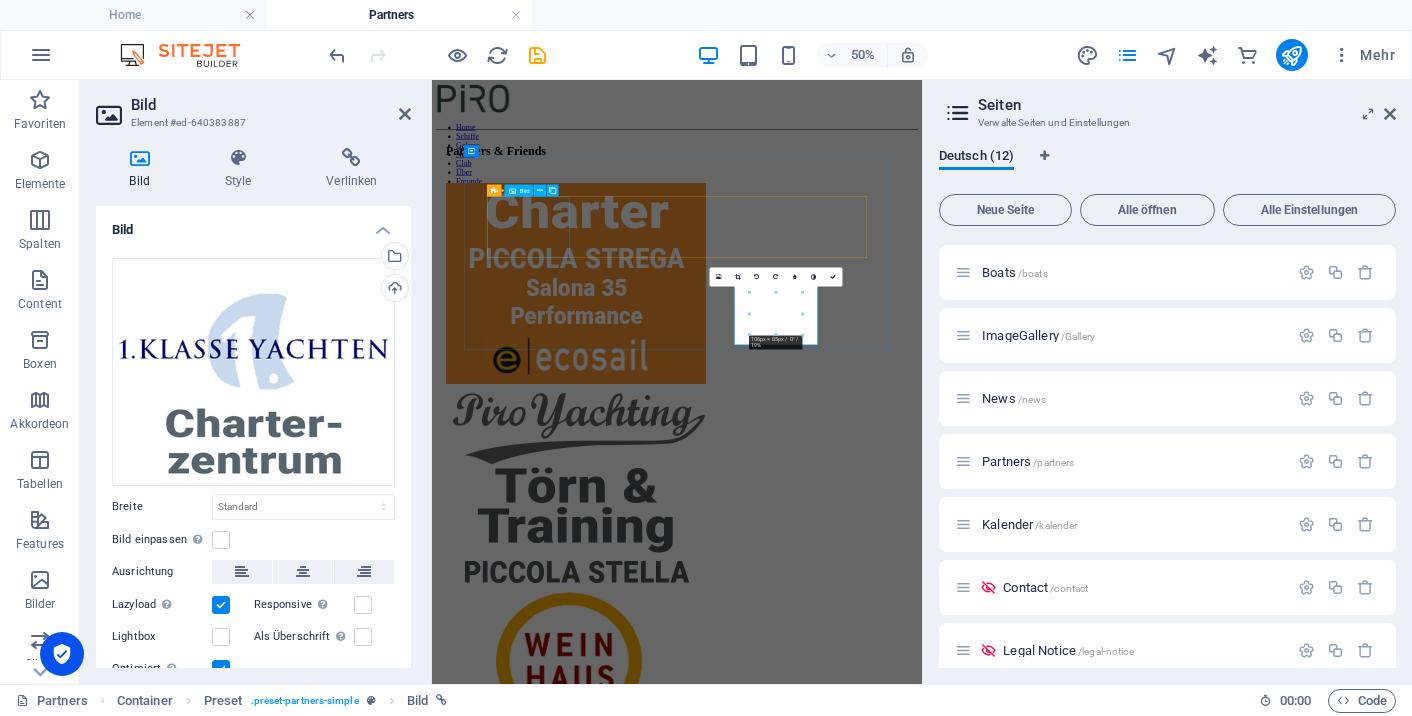 click at bounding box center [922, 489] 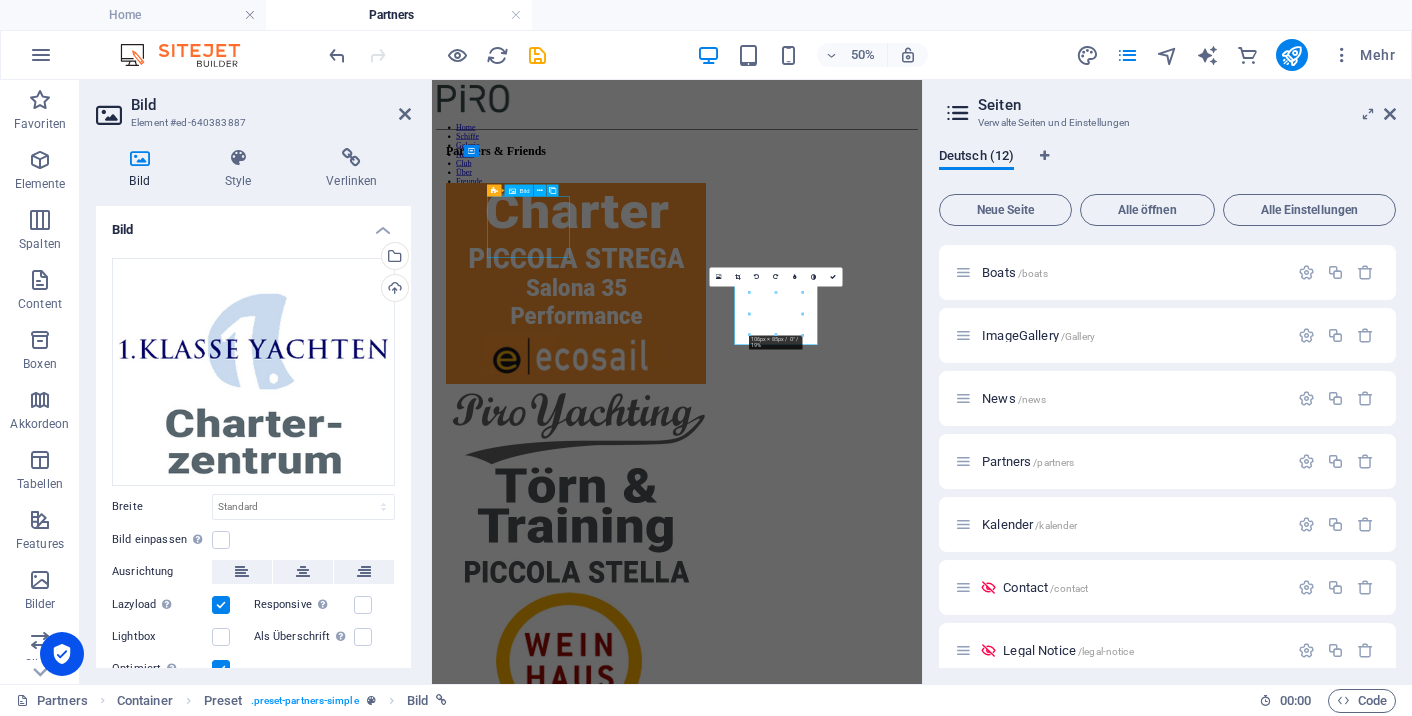 click at bounding box center (922, 489) 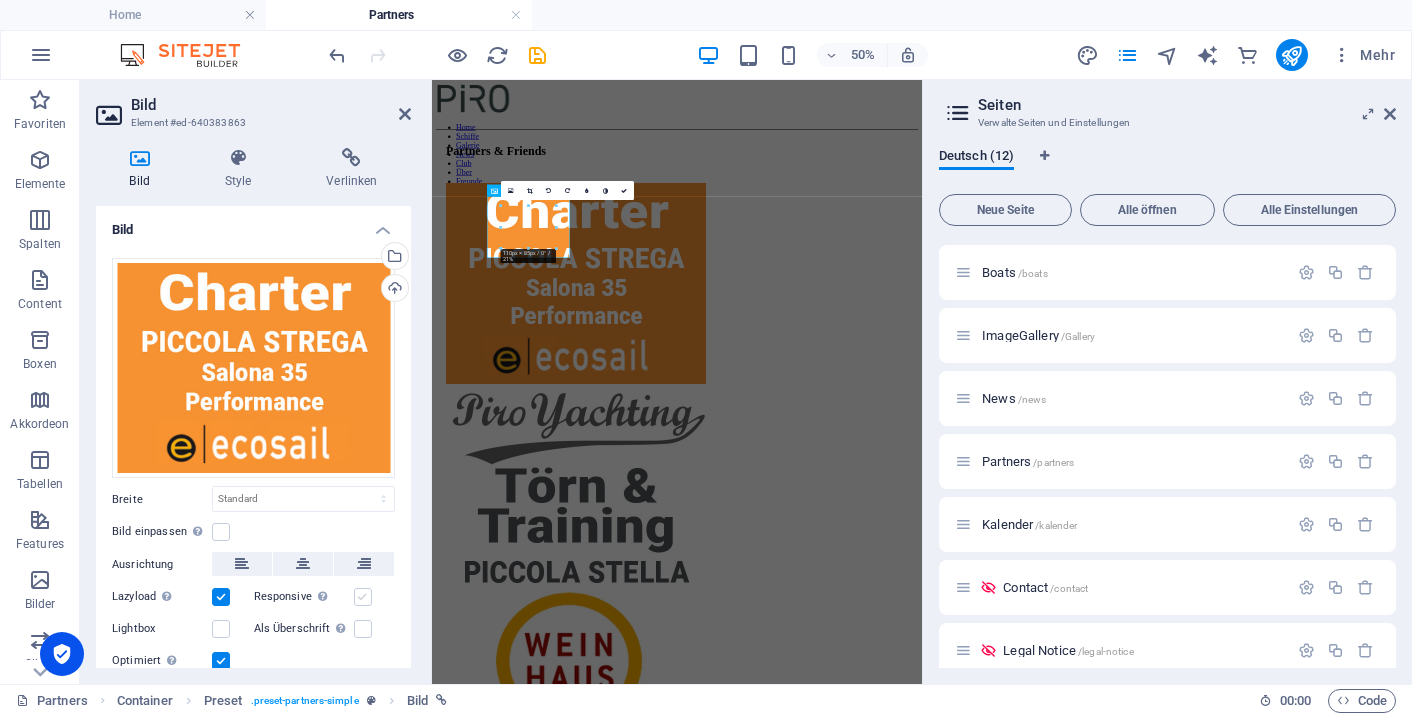 click at bounding box center [363, 597] 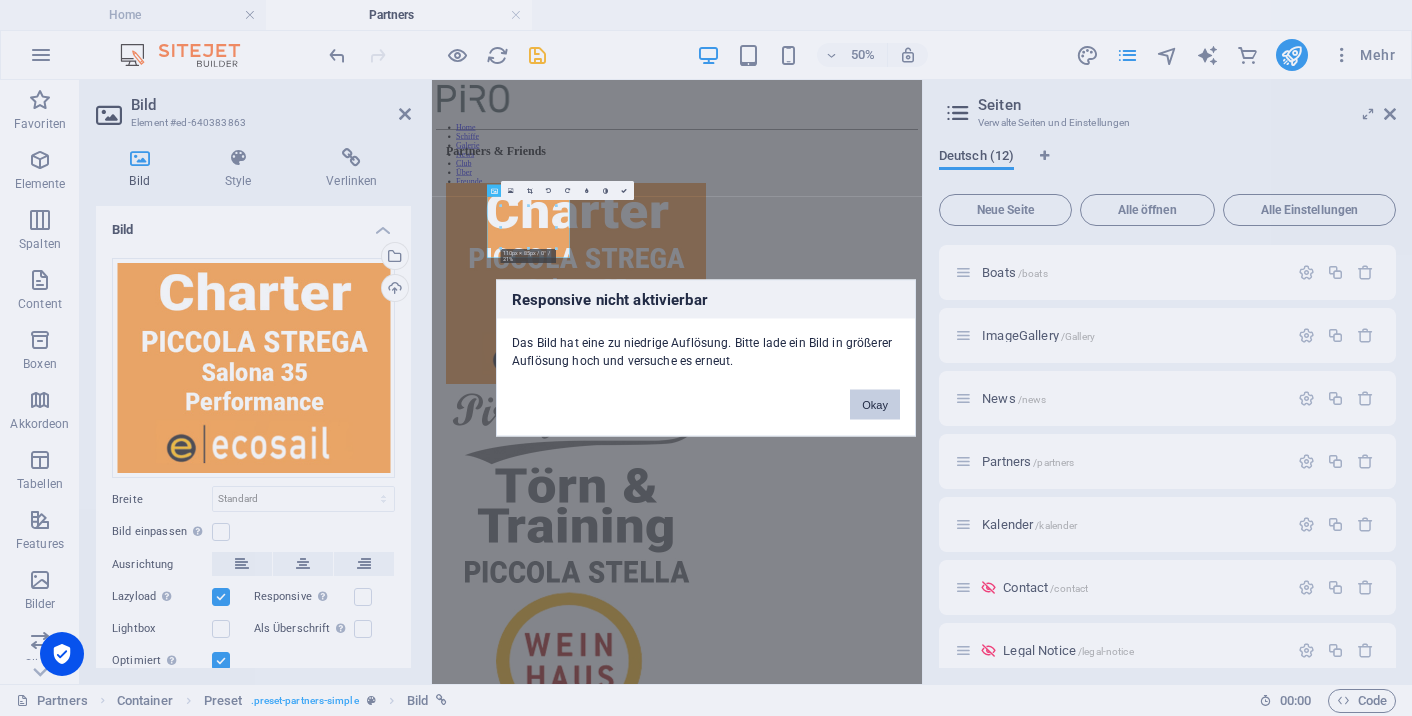 click on "Okay" at bounding box center (875, 405) 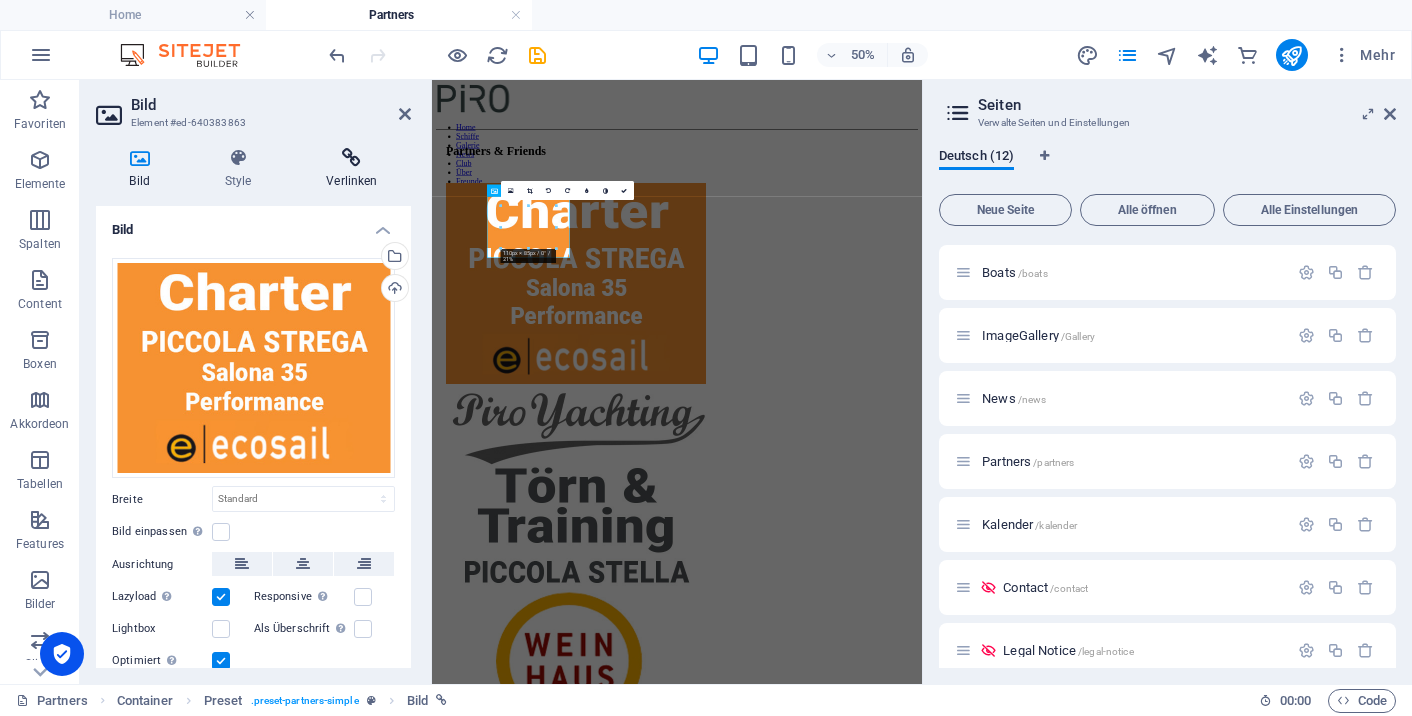 click on "Verlinken" at bounding box center [352, 169] 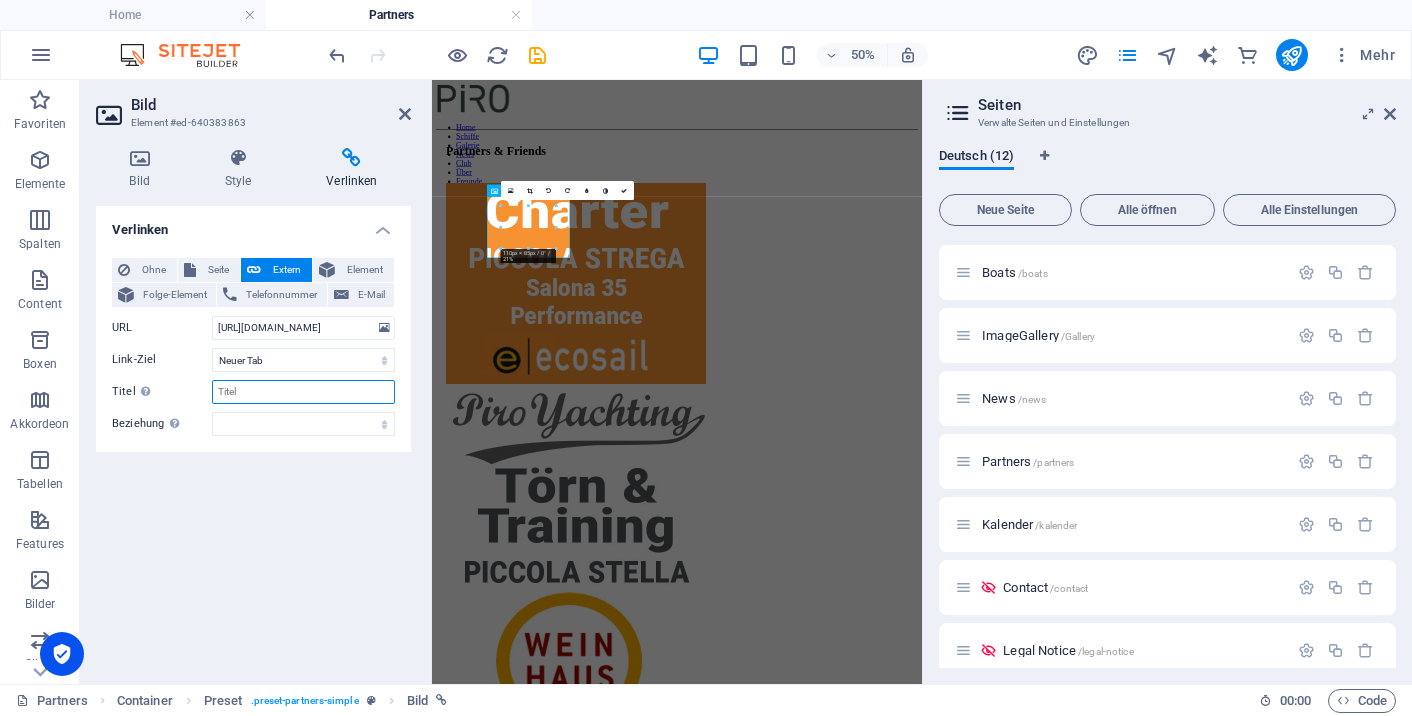 click on "Titel Zusätzliche Linkbeschreibung, sollte nicht mit dem Linktext identisch sein. Der Titel wird meist als Tooltip-Text angezeigt, wenn die Maus über das Element bewegt wird. Kann leer bleiben." at bounding box center (303, 392) 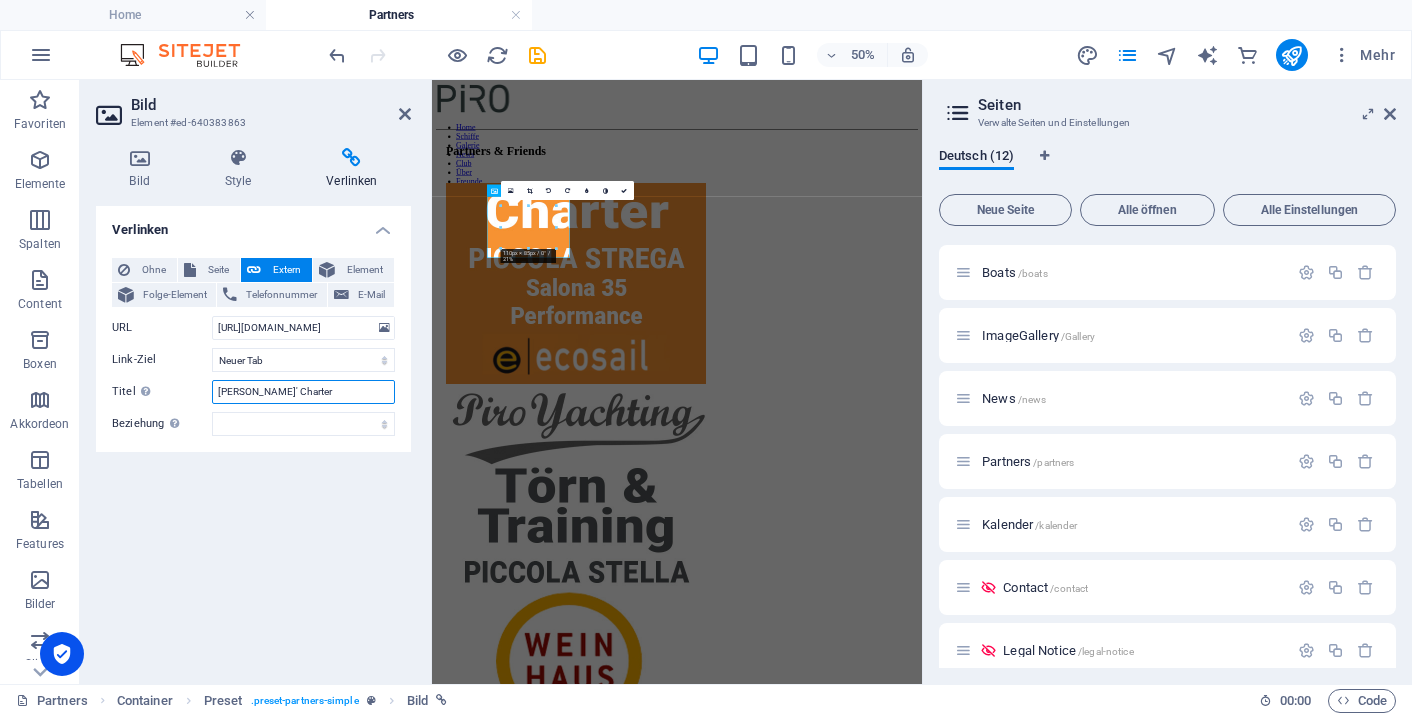 click on "[PERSON_NAME]' Charter" at bounding box center (303, 392) 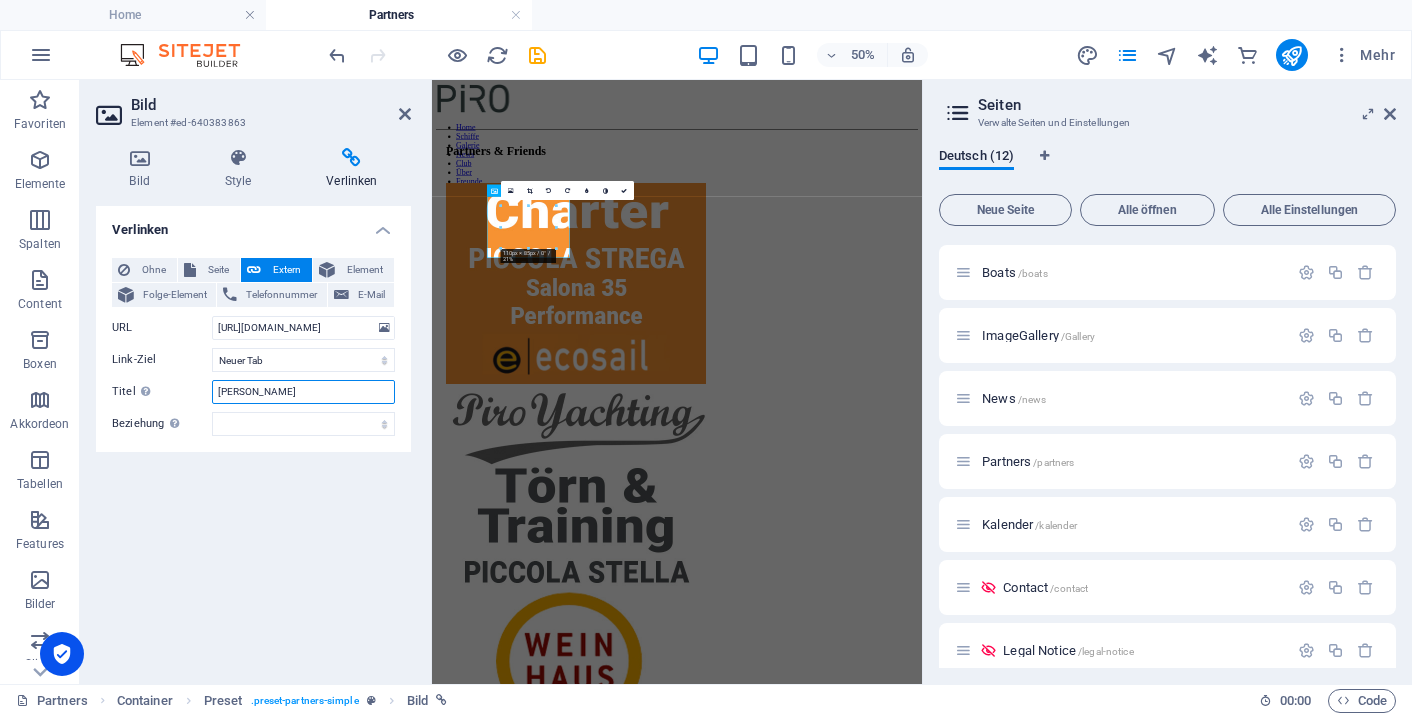 click on "[PERSON_NAME]" at bounding box center (303, 392) 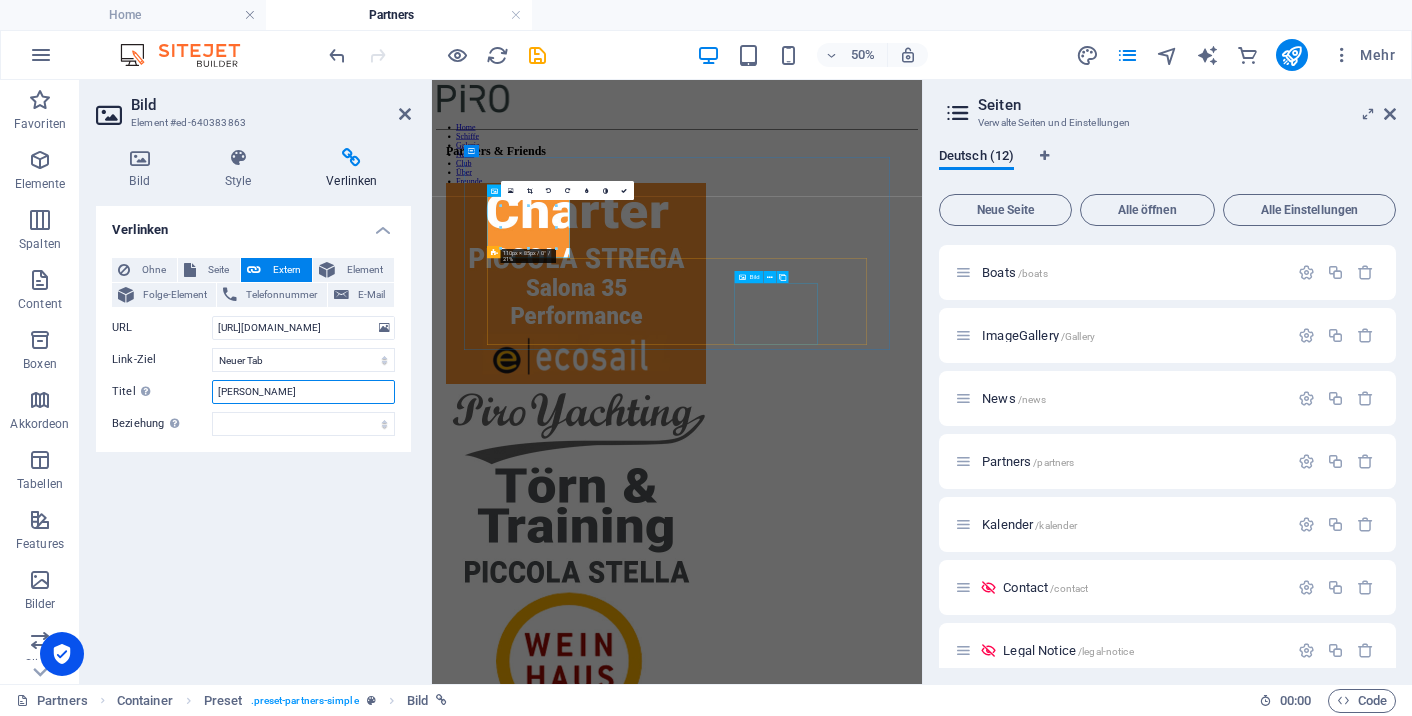 type on "[PERSON_NAME]" 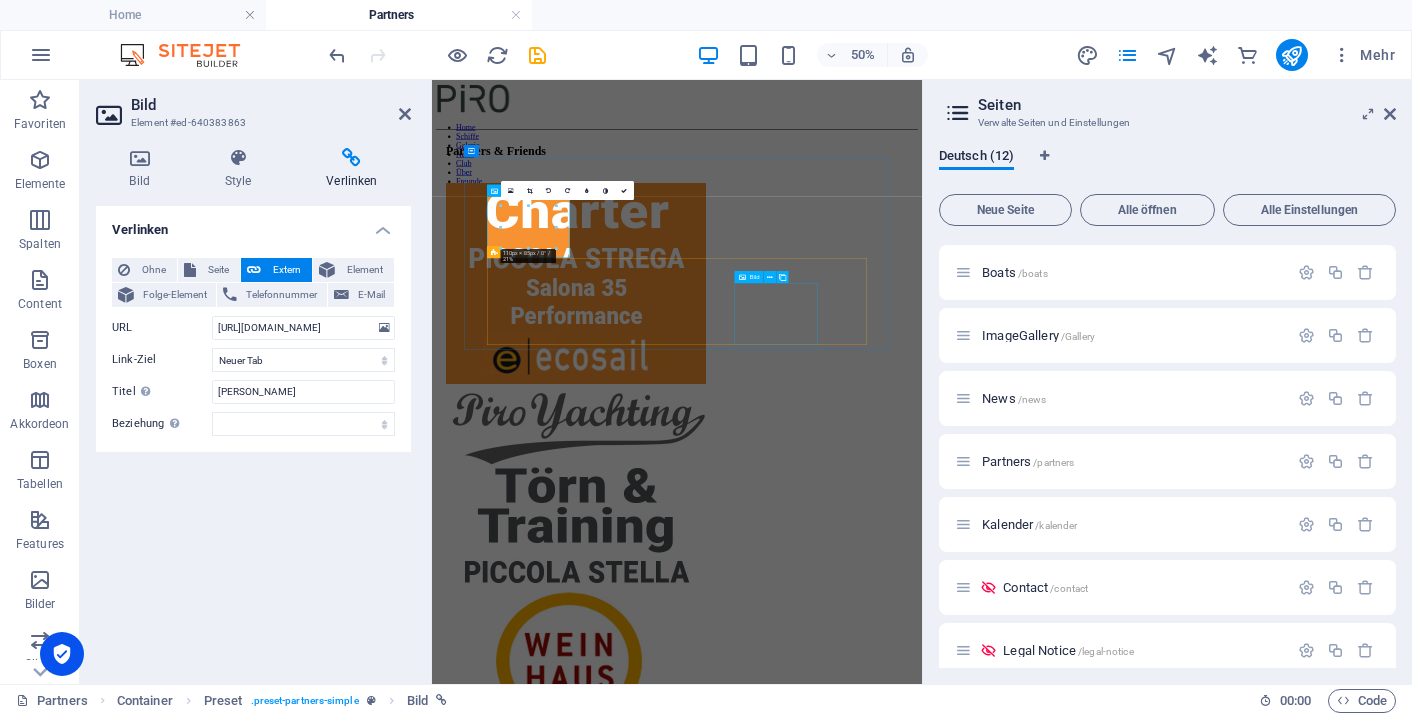 click at bounding box center (922, 3001) 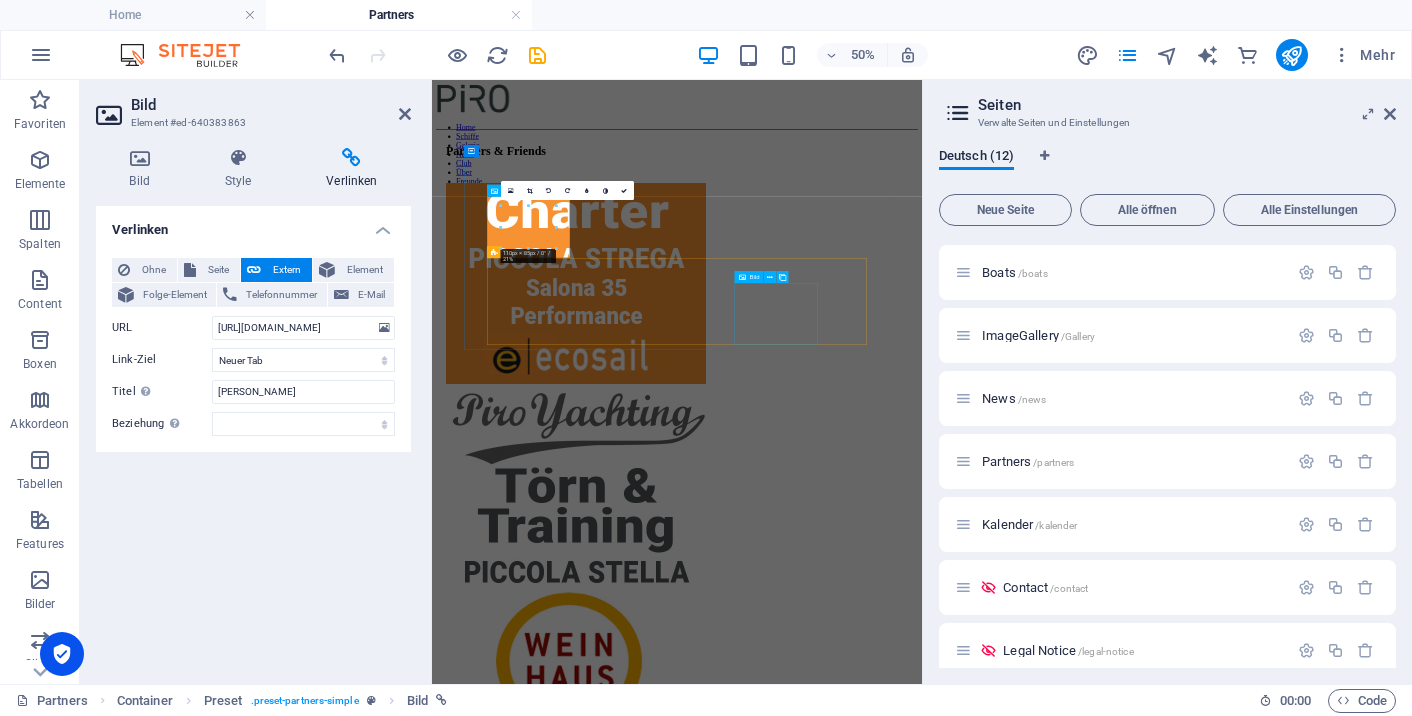 click at bounding box center (922, 3001) 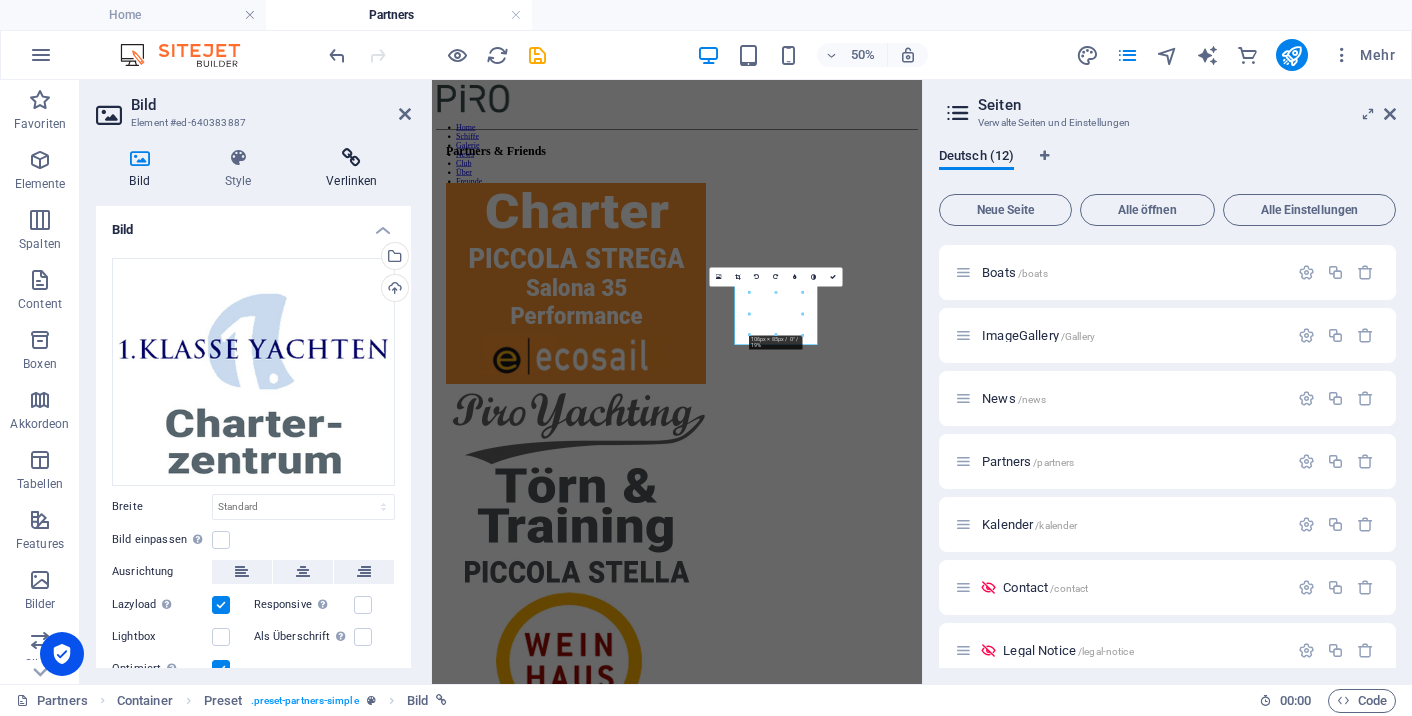 click on "Verlinken" at bounding box center [352, 169] 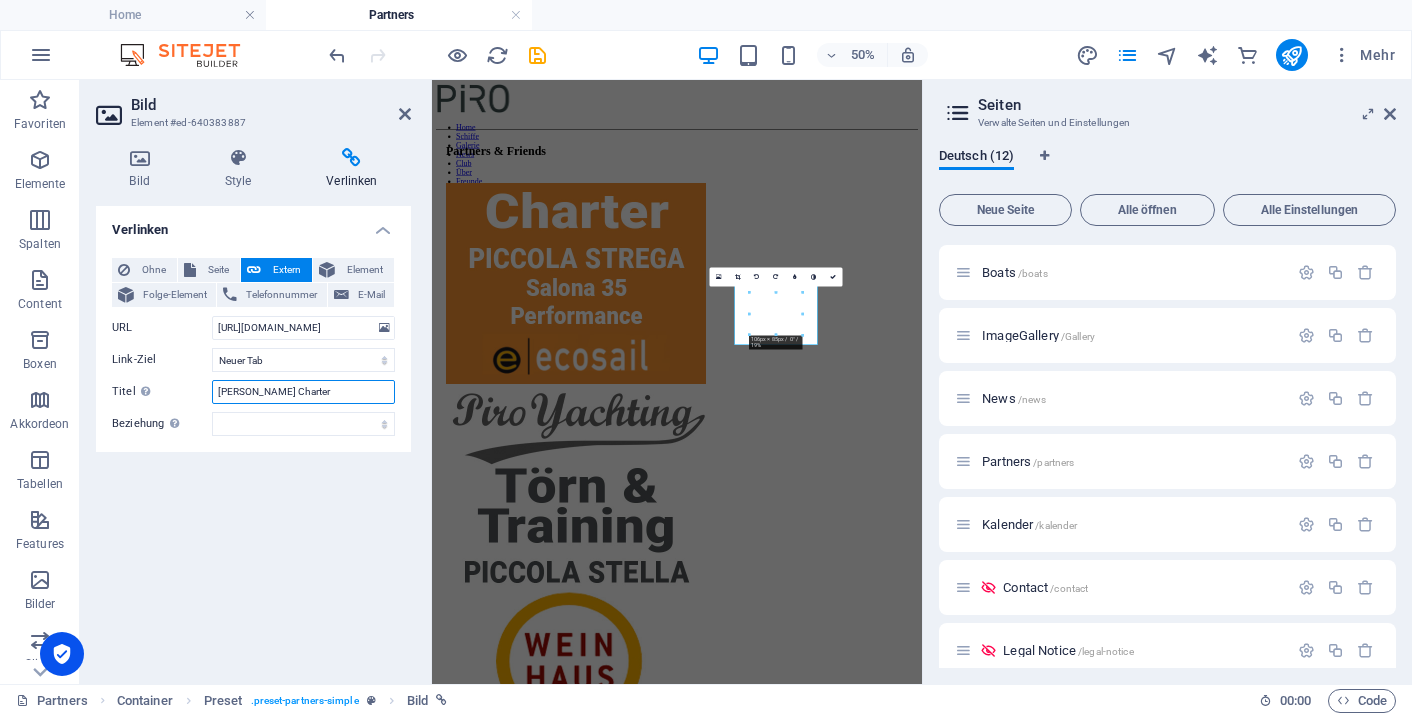 click on "[PERSON_NAME] Charter" at bounding box center (303, 392) 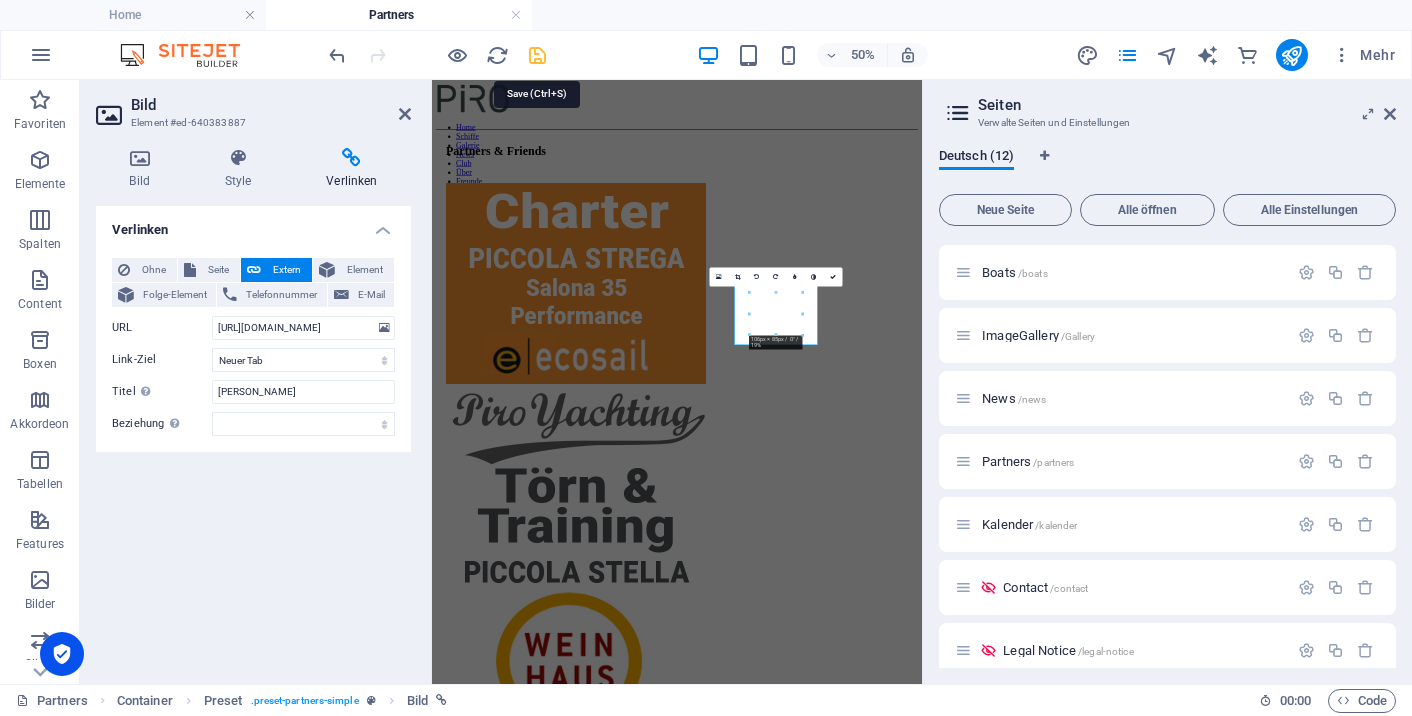 click at bounding box center (537, 55) 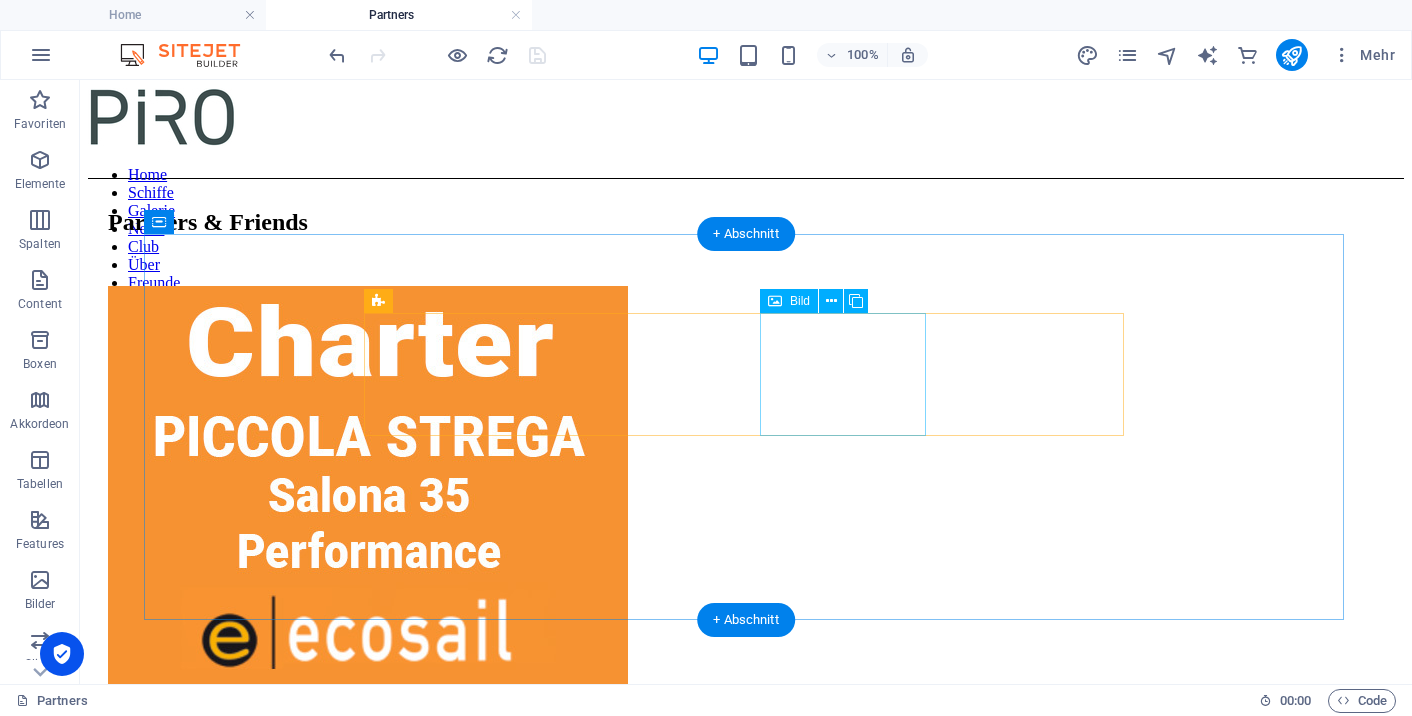 click at bounding box center (746, 1301) 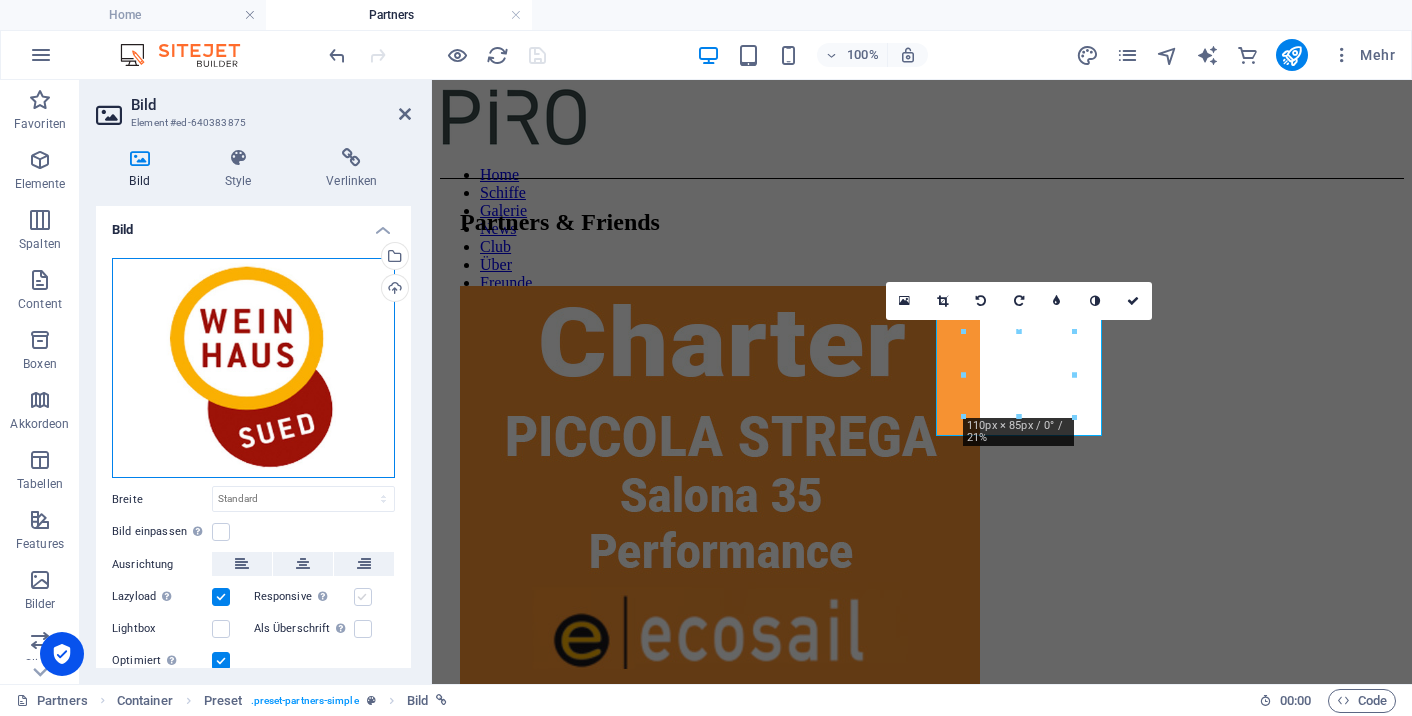 click on "Ziehe Dateien zum Hochladen hierher oder  klicke hier, um aus Dateien oder kostenlosen Stockfotos & -videos zu wählen" at bounding box center (253, 368) 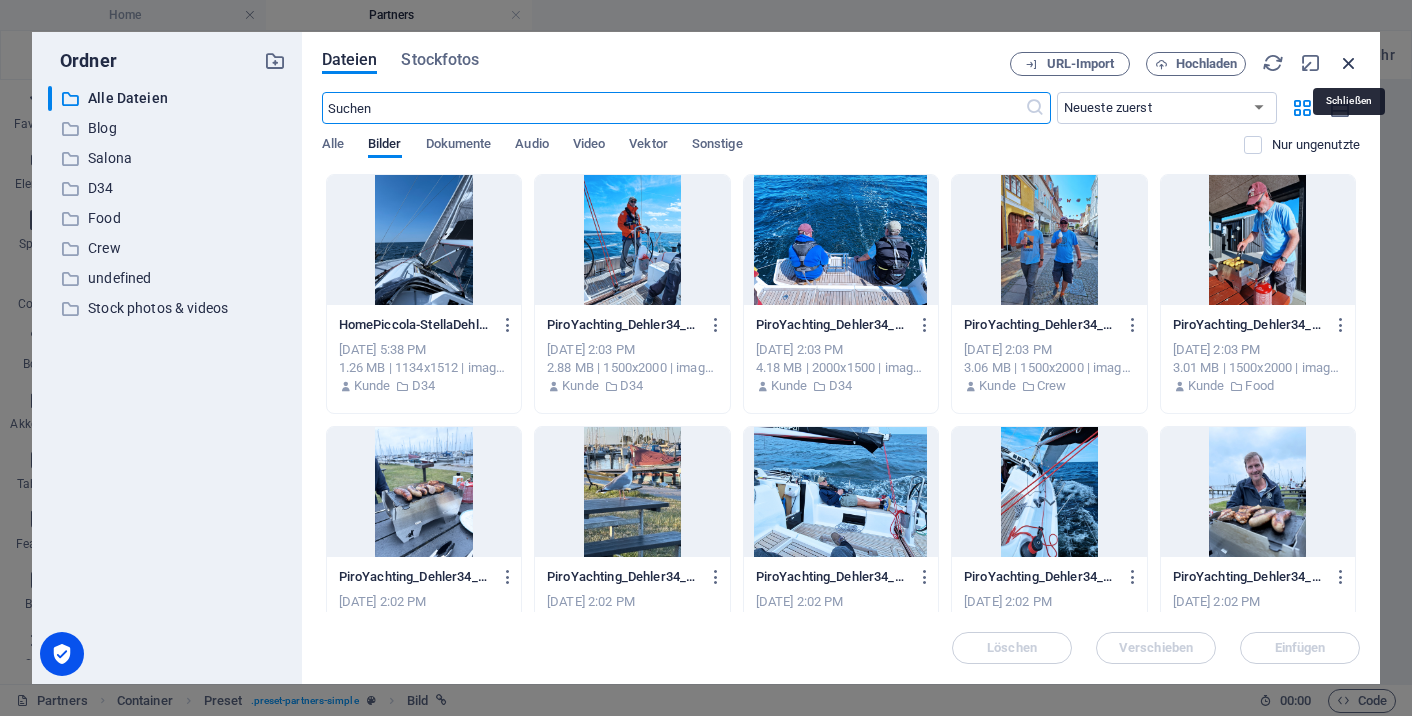 click at bounding box center [1349, 63] 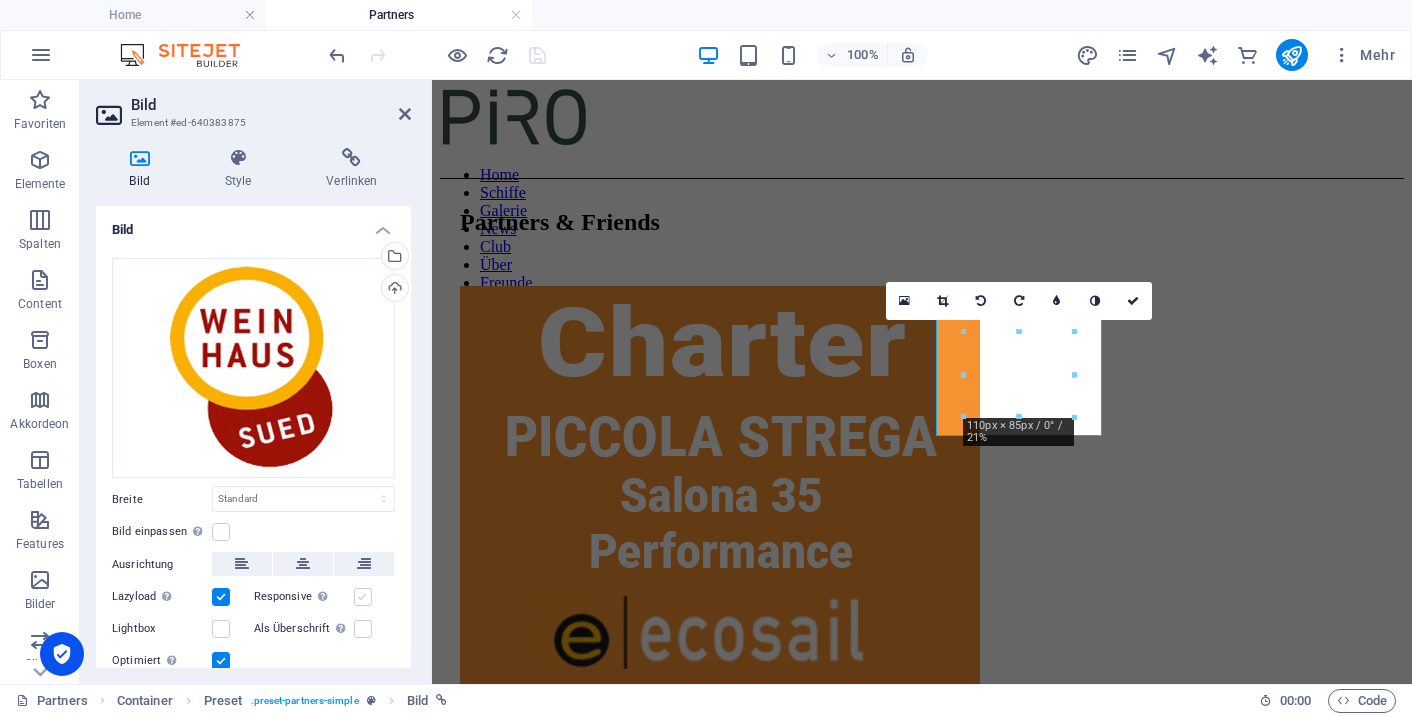 click at bounding box center (363, 597) 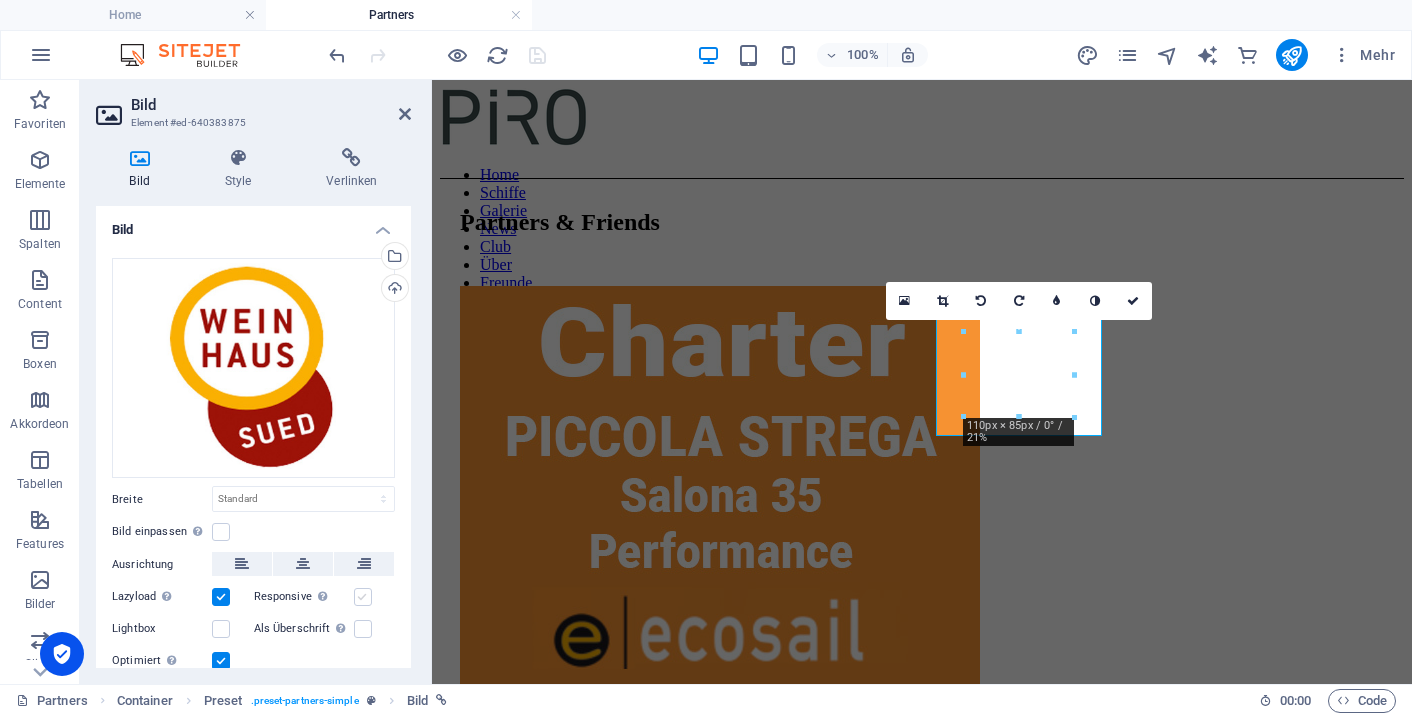 click on "Responsive Automatisch Retina-Bilder und kleinere Bilder auf Smartphones laden" at bounding box center [0, 0] 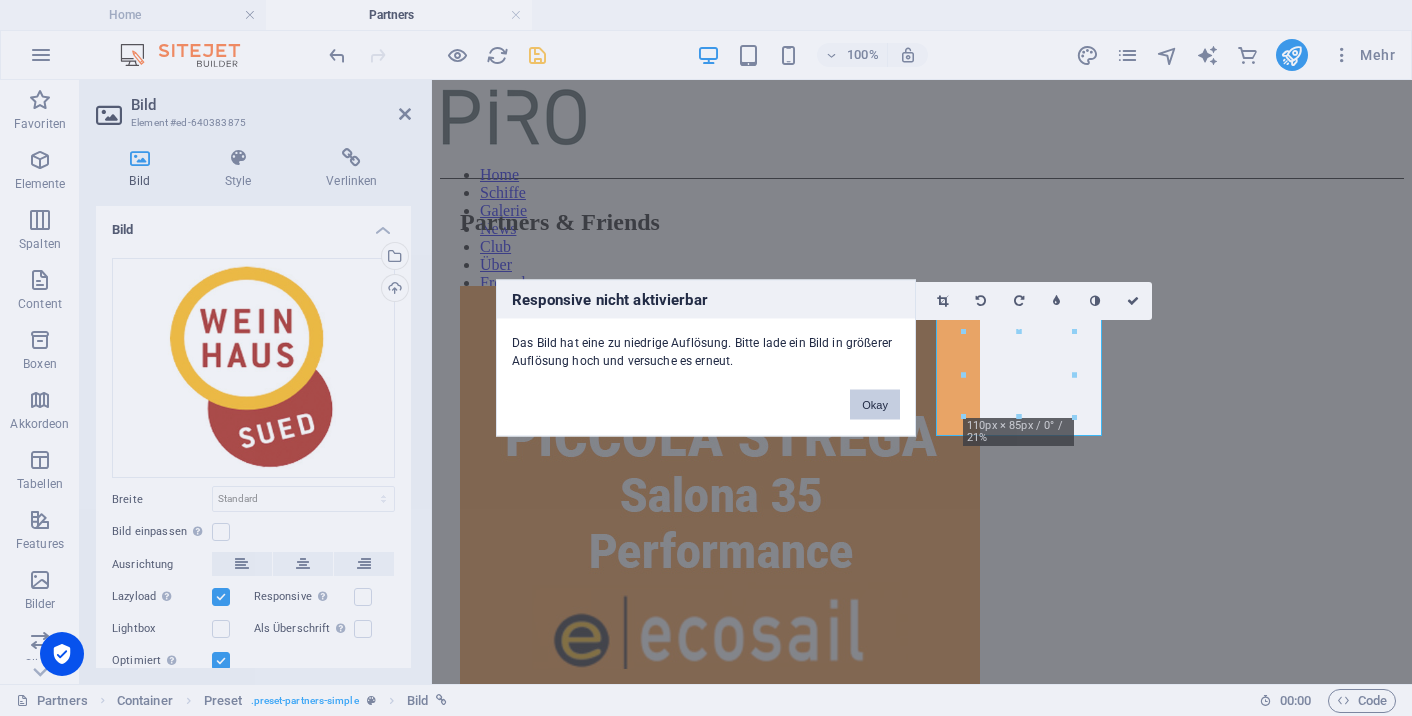 click on "Okay" at bounding box center [875, 405] 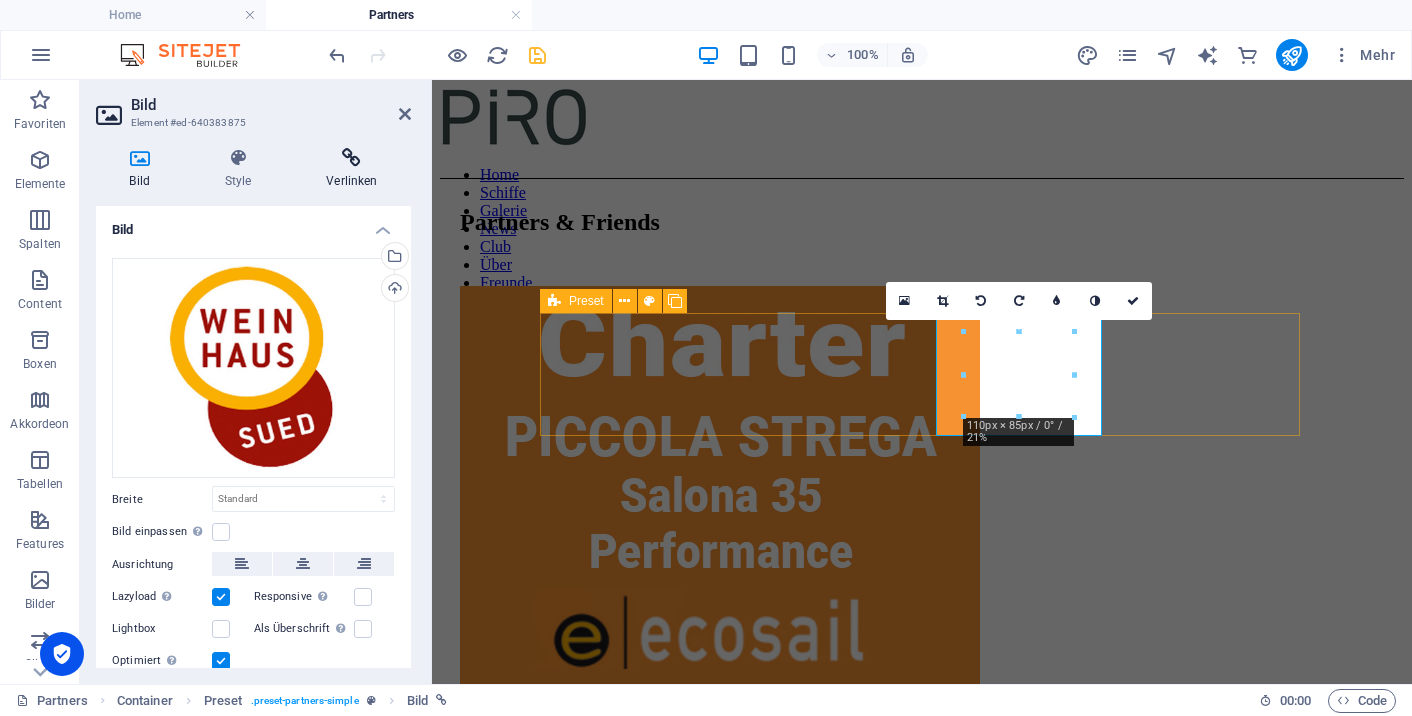 click on "Verlinken" at bounding box center (352, 169) 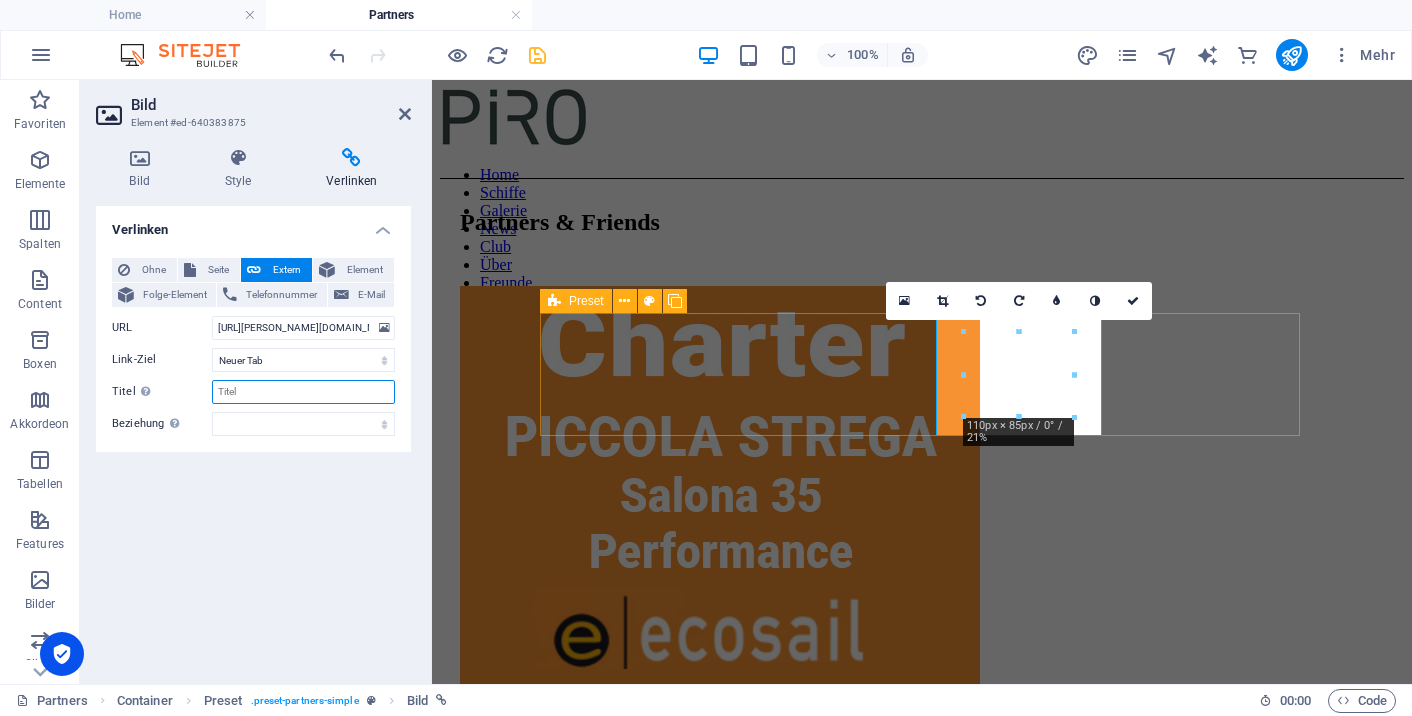 click on "Titel Zusätzliche Linkbeschreibung, sollte nicht mit dem Linktext identisch sein. Der Titel wird meist als Tooltip-Text angezeigt, wenn die Maus über das Element bewegt wird. Kann leer bleiben." at bounding box center (303, 392) 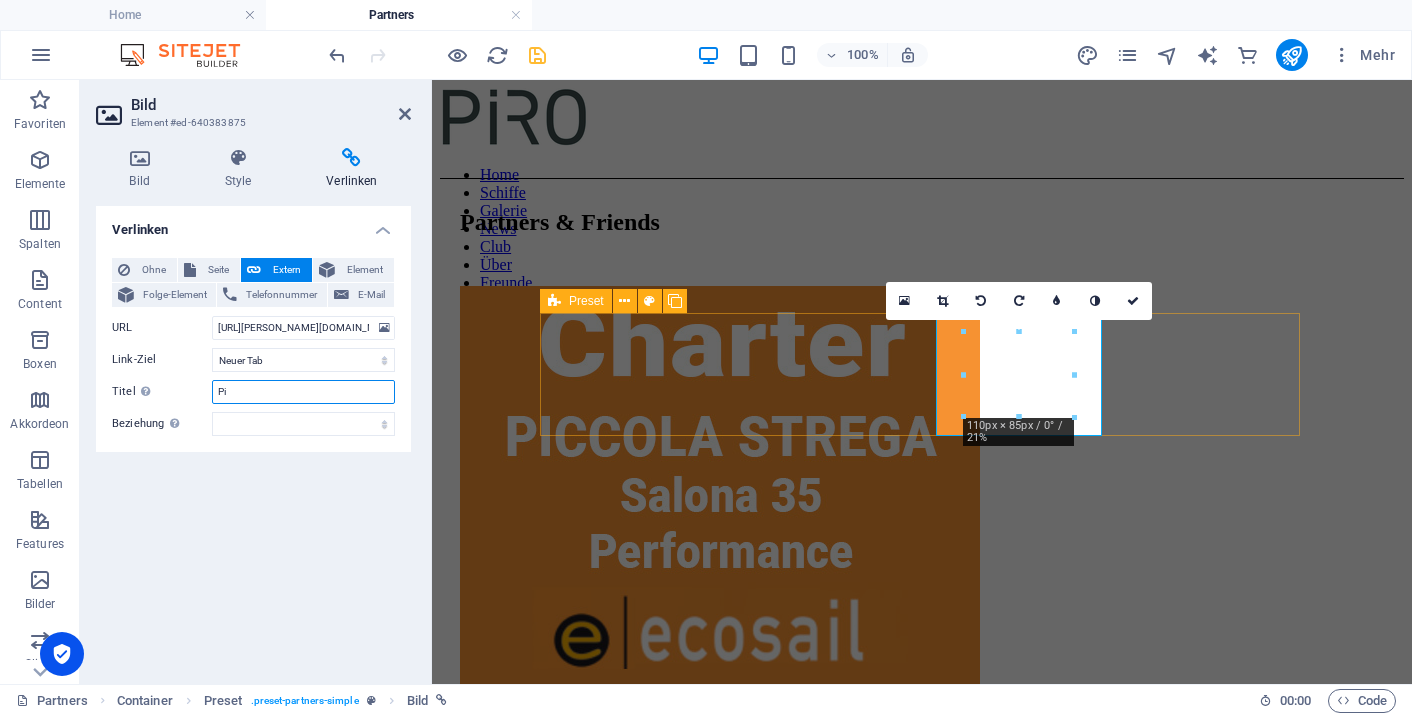 type on "P" 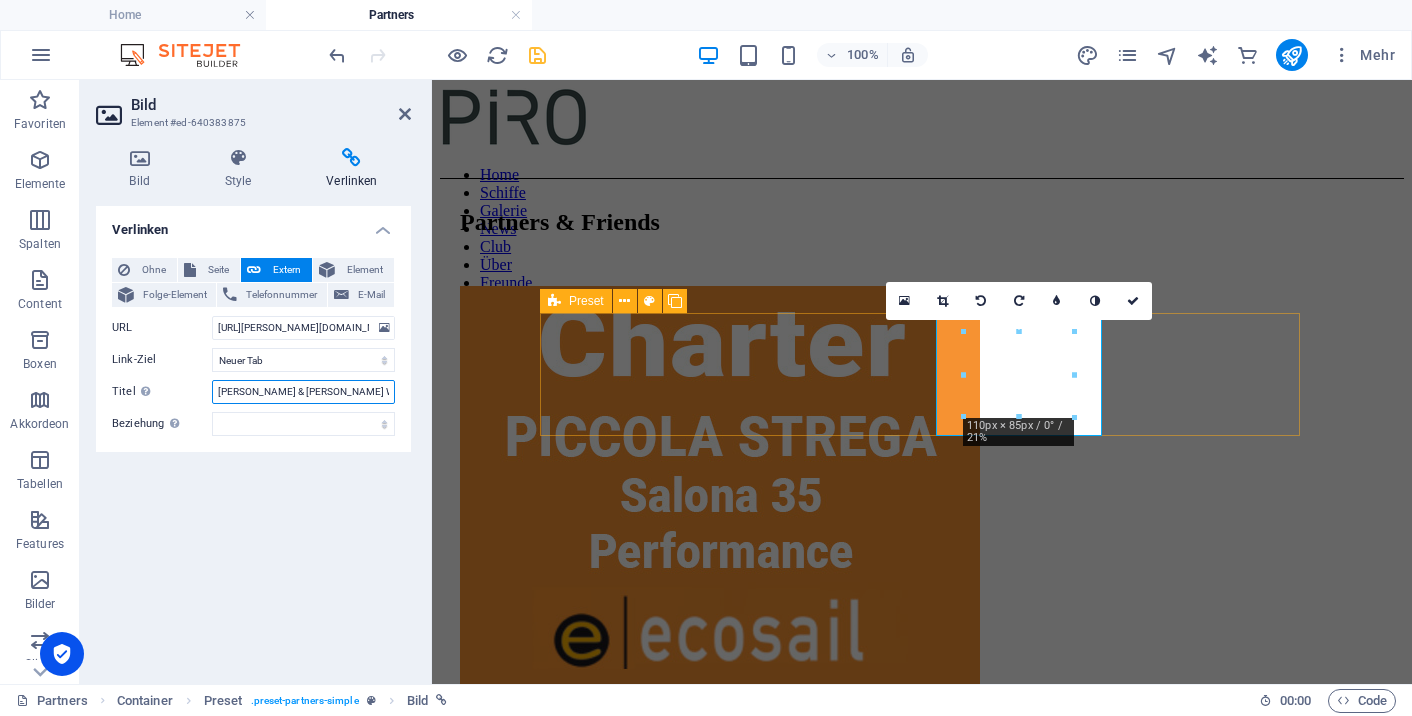 type on "[PERSON_NAME] & [PERSON_NAME] Wine" 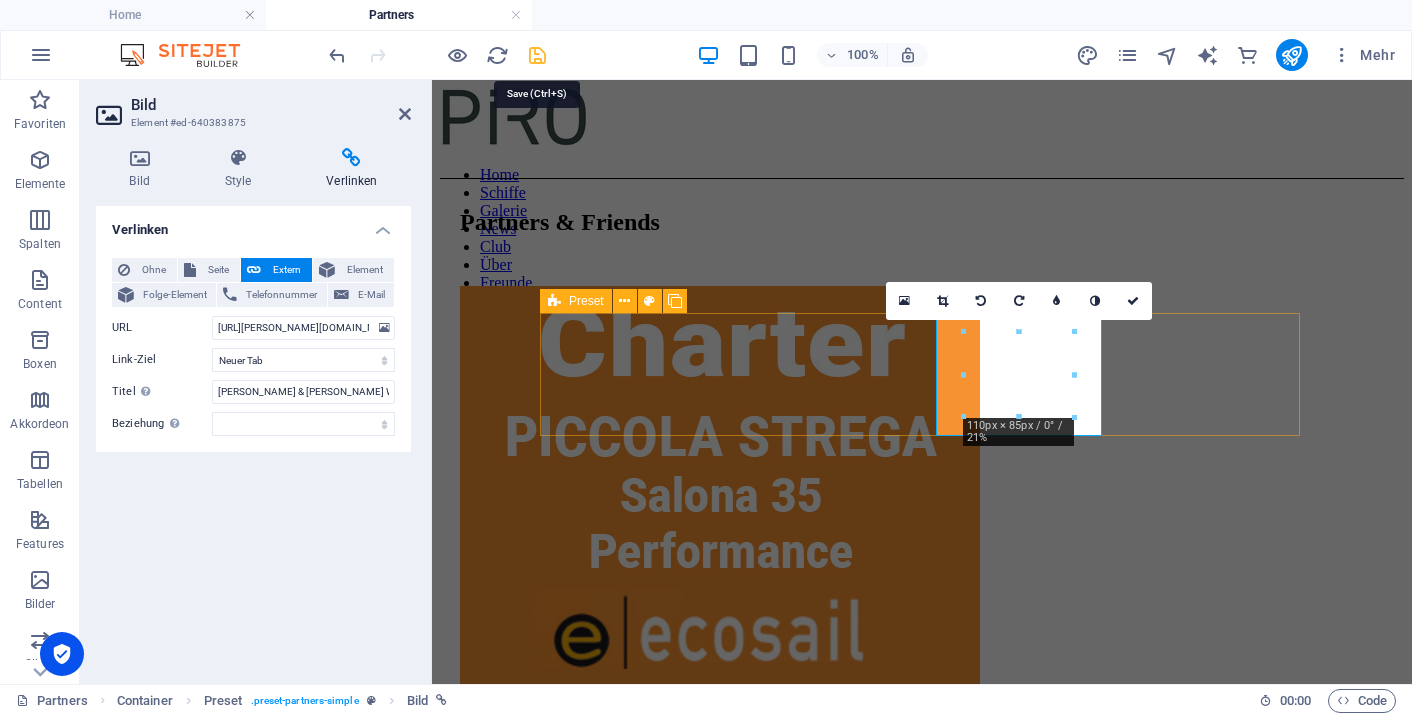 click at bounding box center (537, 55) 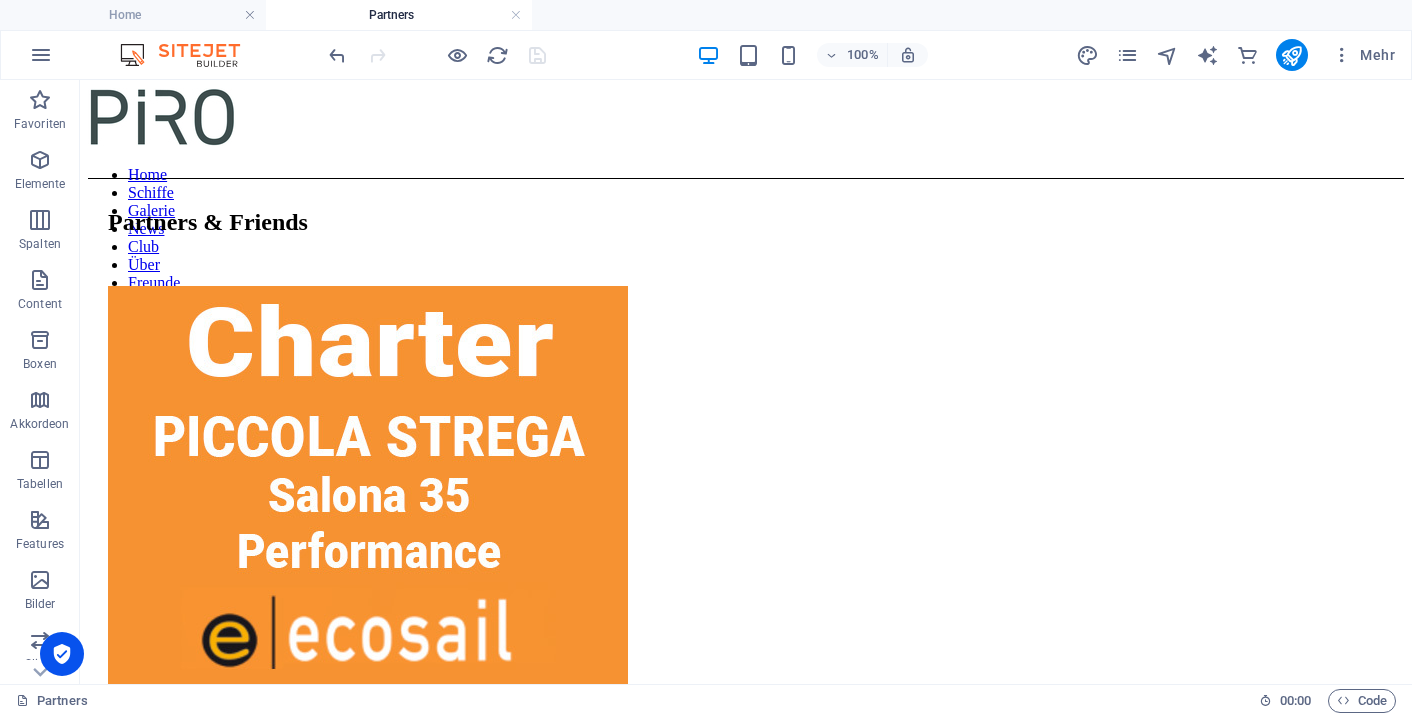 click on "Home Schiffe Galerie News Club Über Freunde Partners & Friends SOCIAL Facebook Instagram PIccola's Kalender Clubhouse AIS Contact email an [PERSON_NAME] Legal Notice Privacy" at bounding box center (746, 1804) 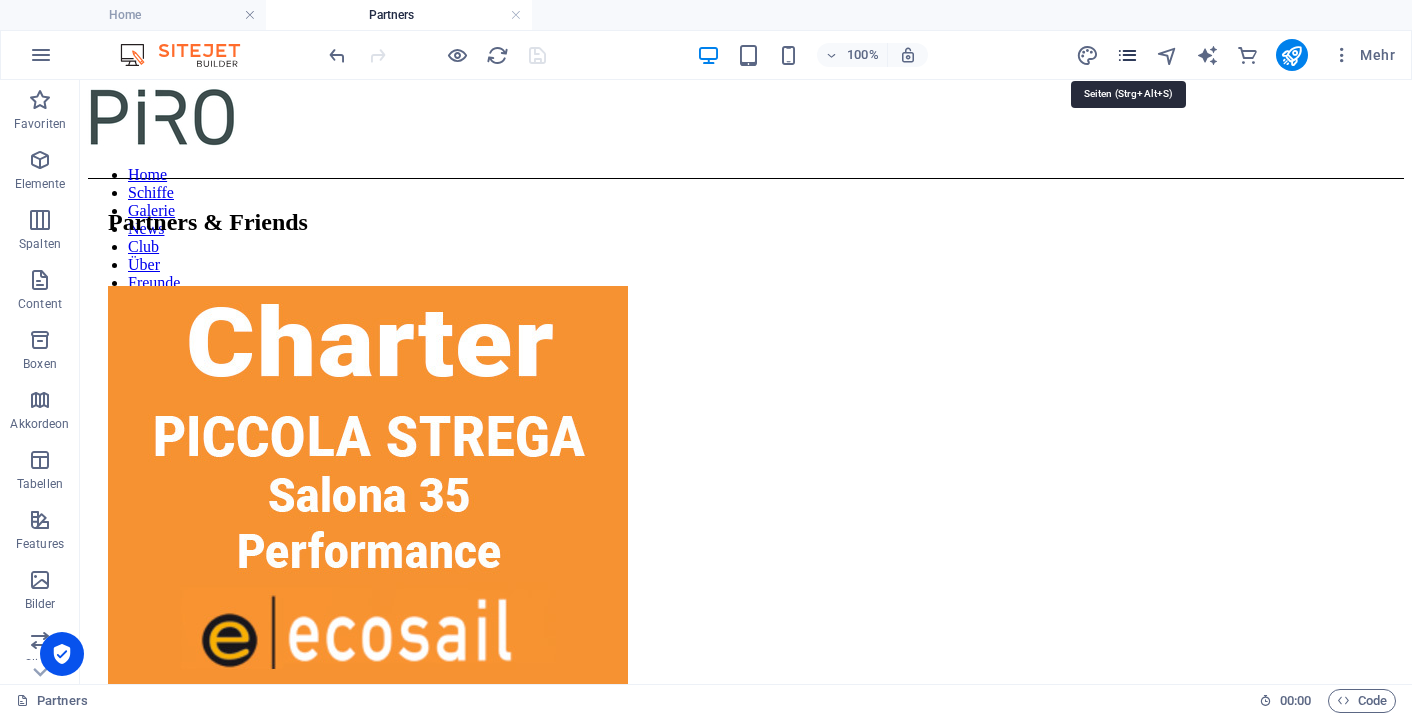 click at bounding box center (1127, 55) 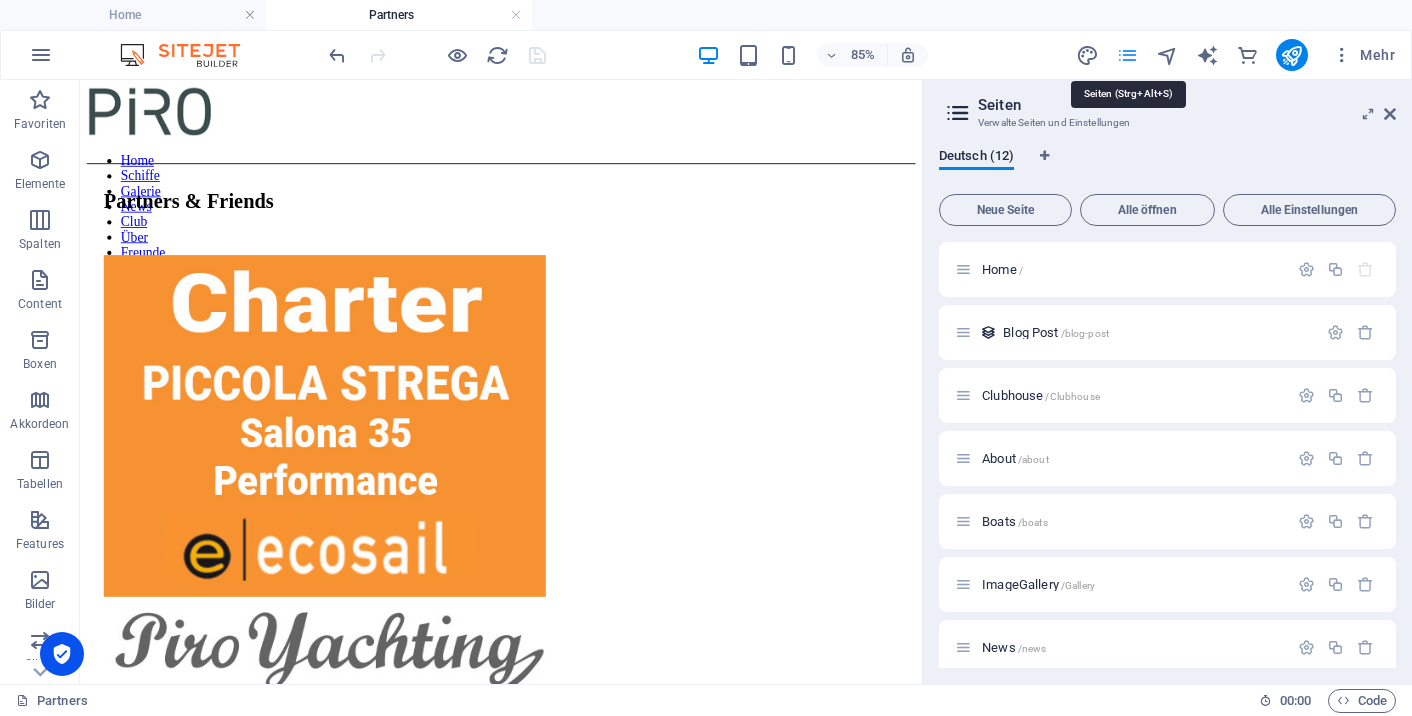 click at bounding box center [1127, 55] 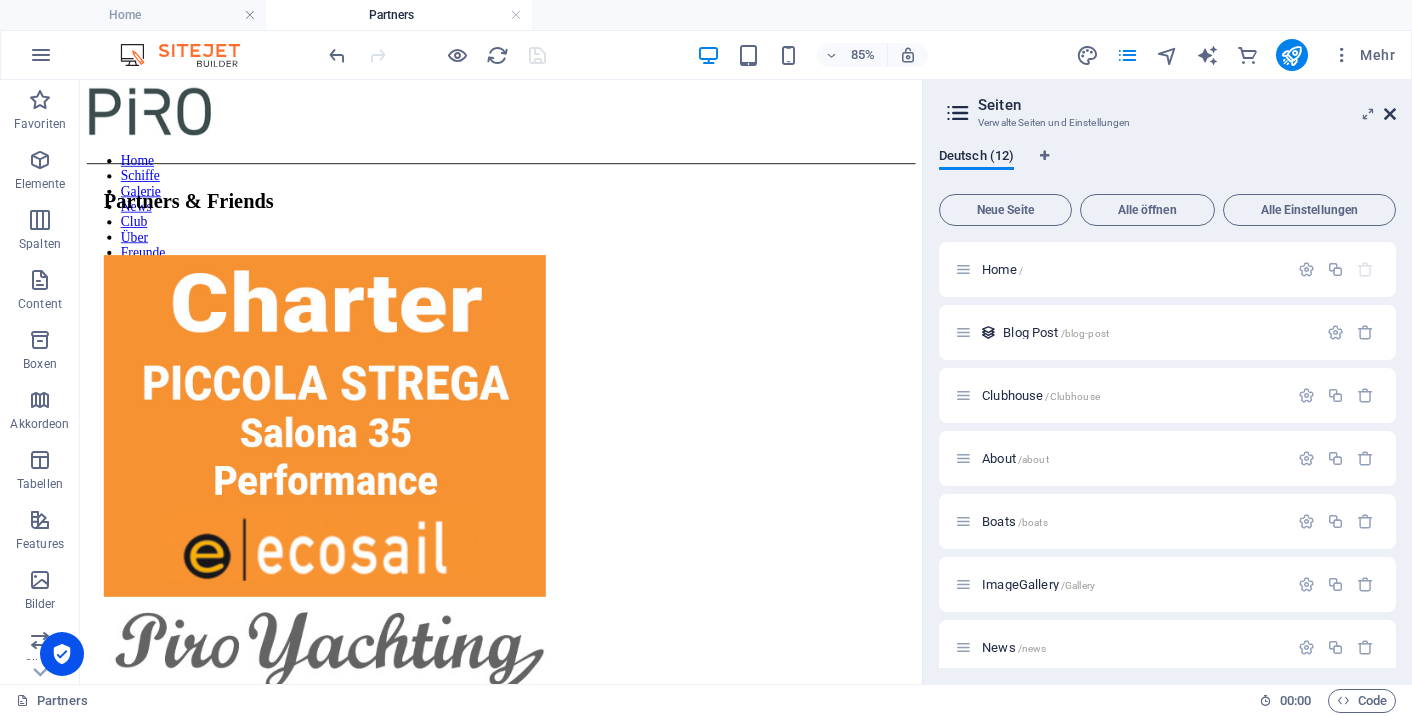 click at bounding box center [1390, 114] 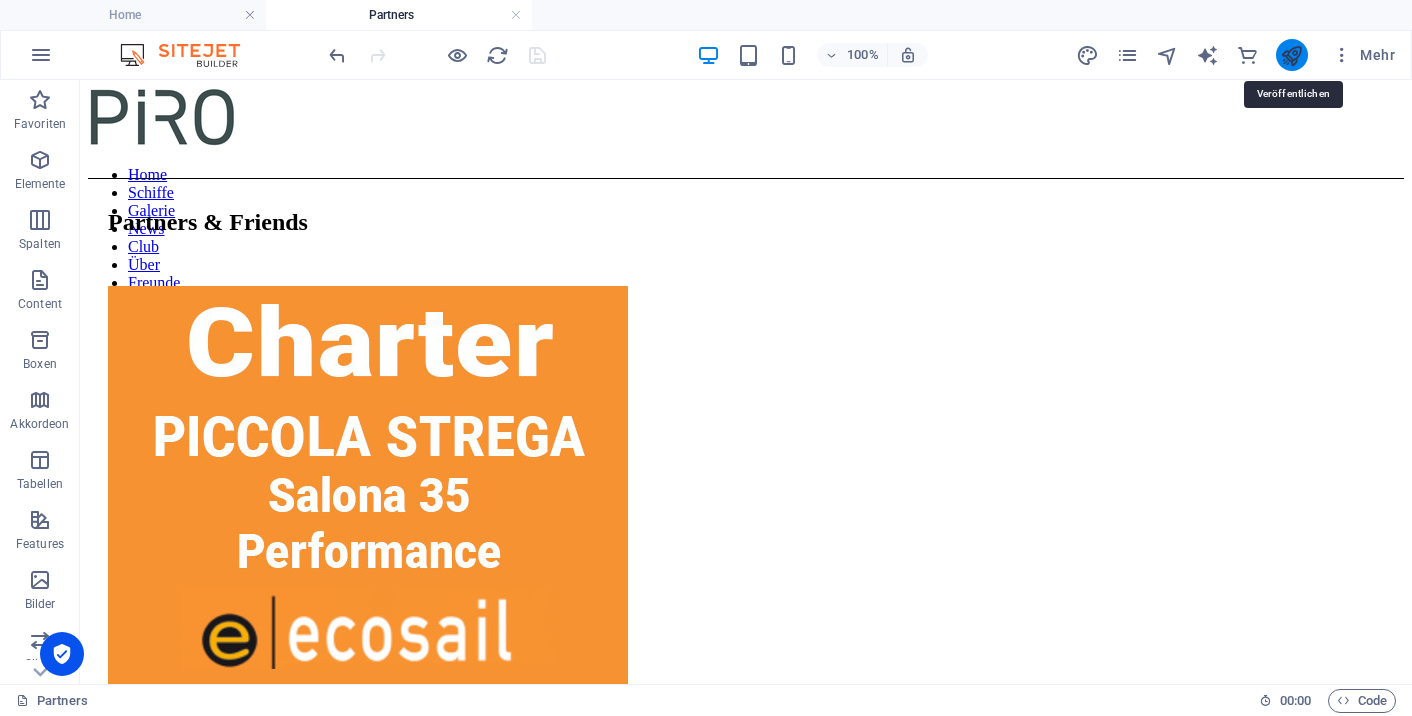 click at bounding box center (1291, 55) 